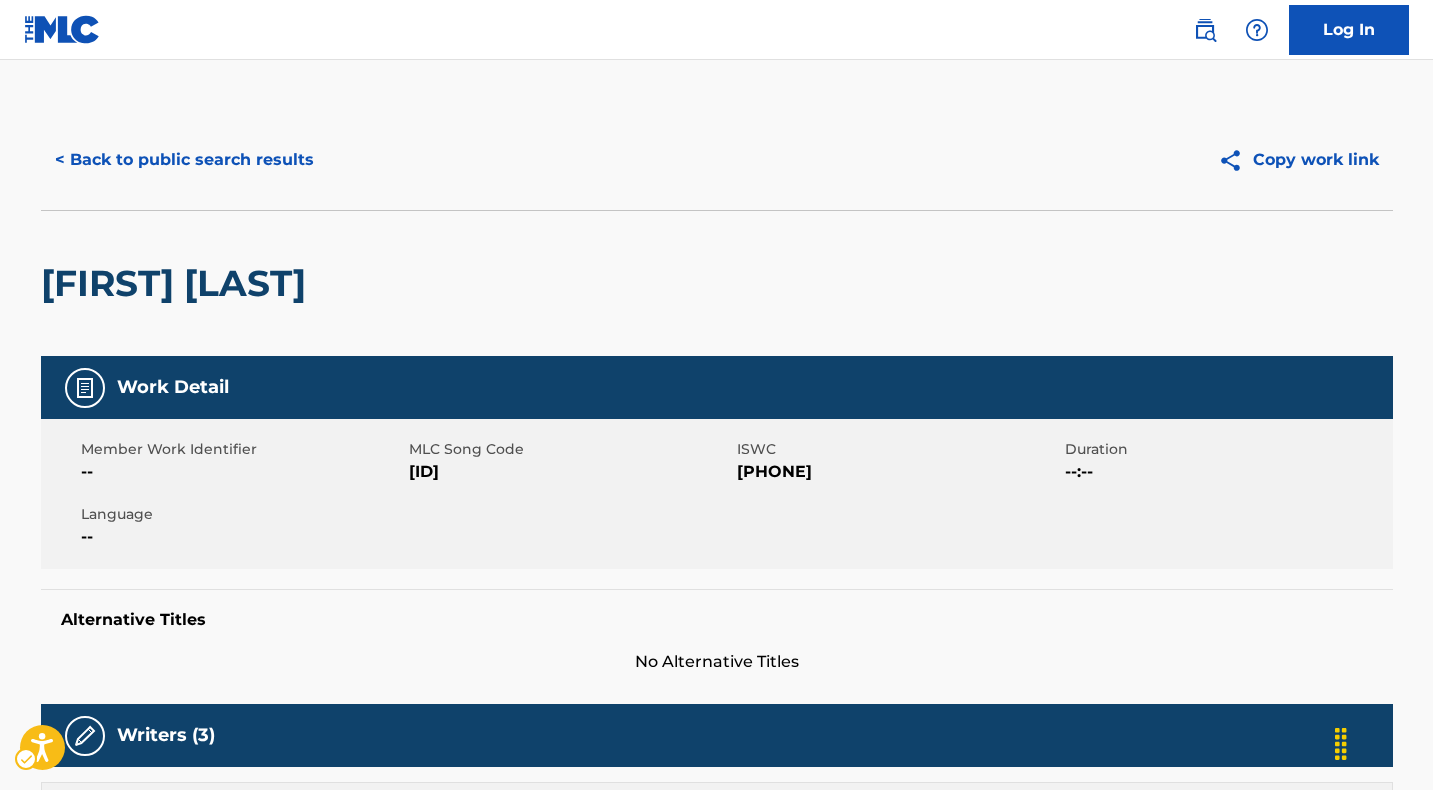 scroll, scrollTop: 959, scrollLeft: 0, axis: vertical 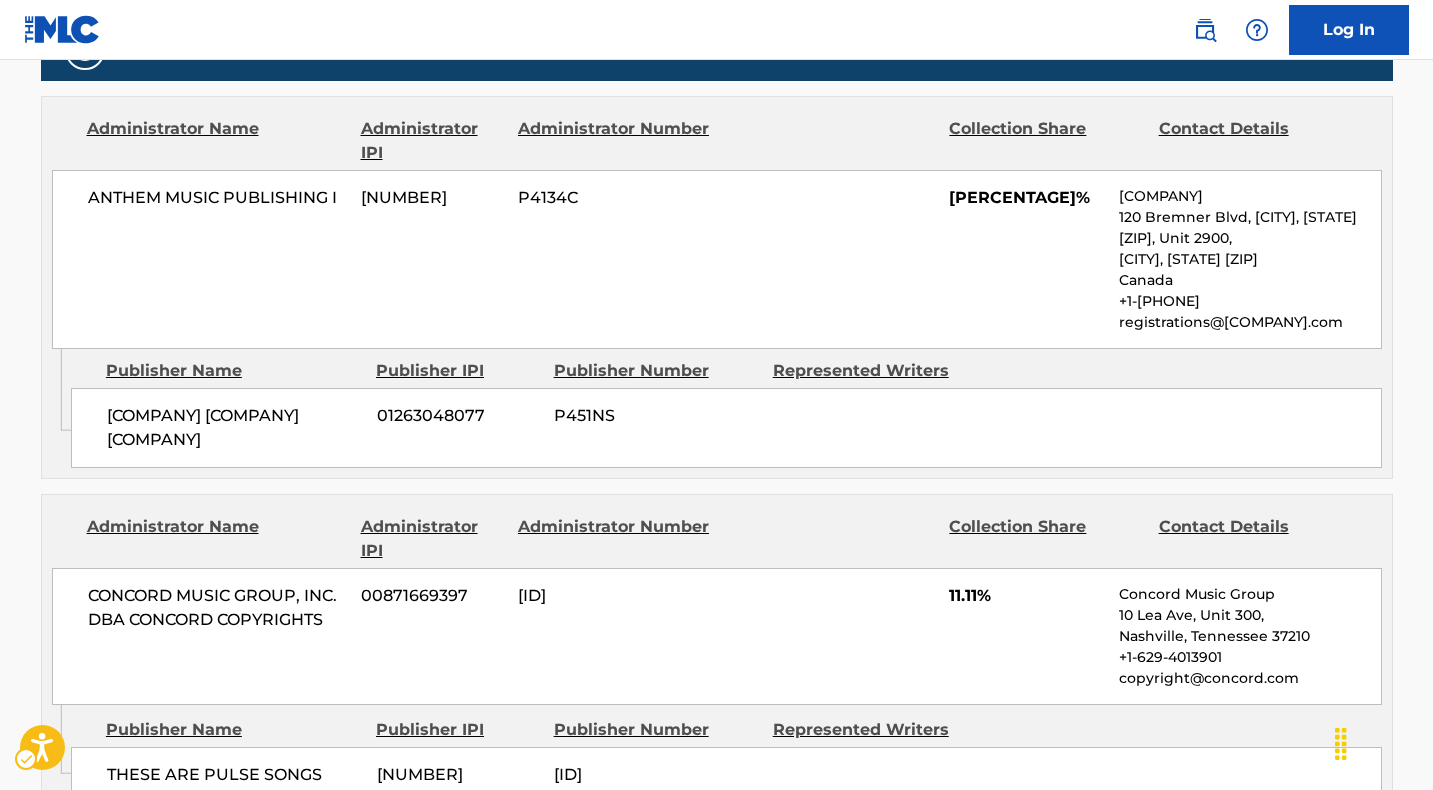 click on "ANTHEM MUSIC PUBLISHING I" at bounding box center [217, 198] 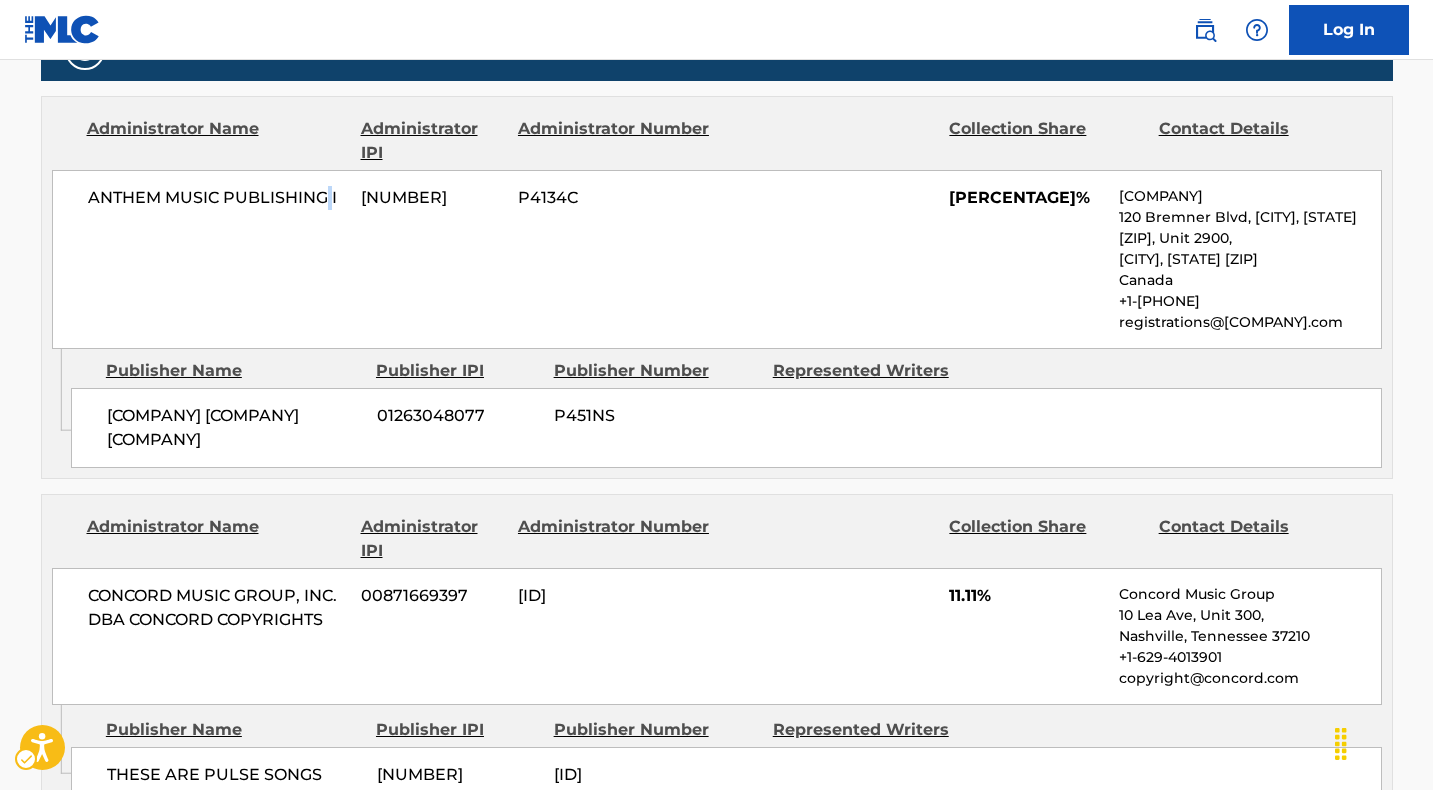 click on "ANTHEM MUSIC PUBLISHING I" at bounding box center [217, 198] 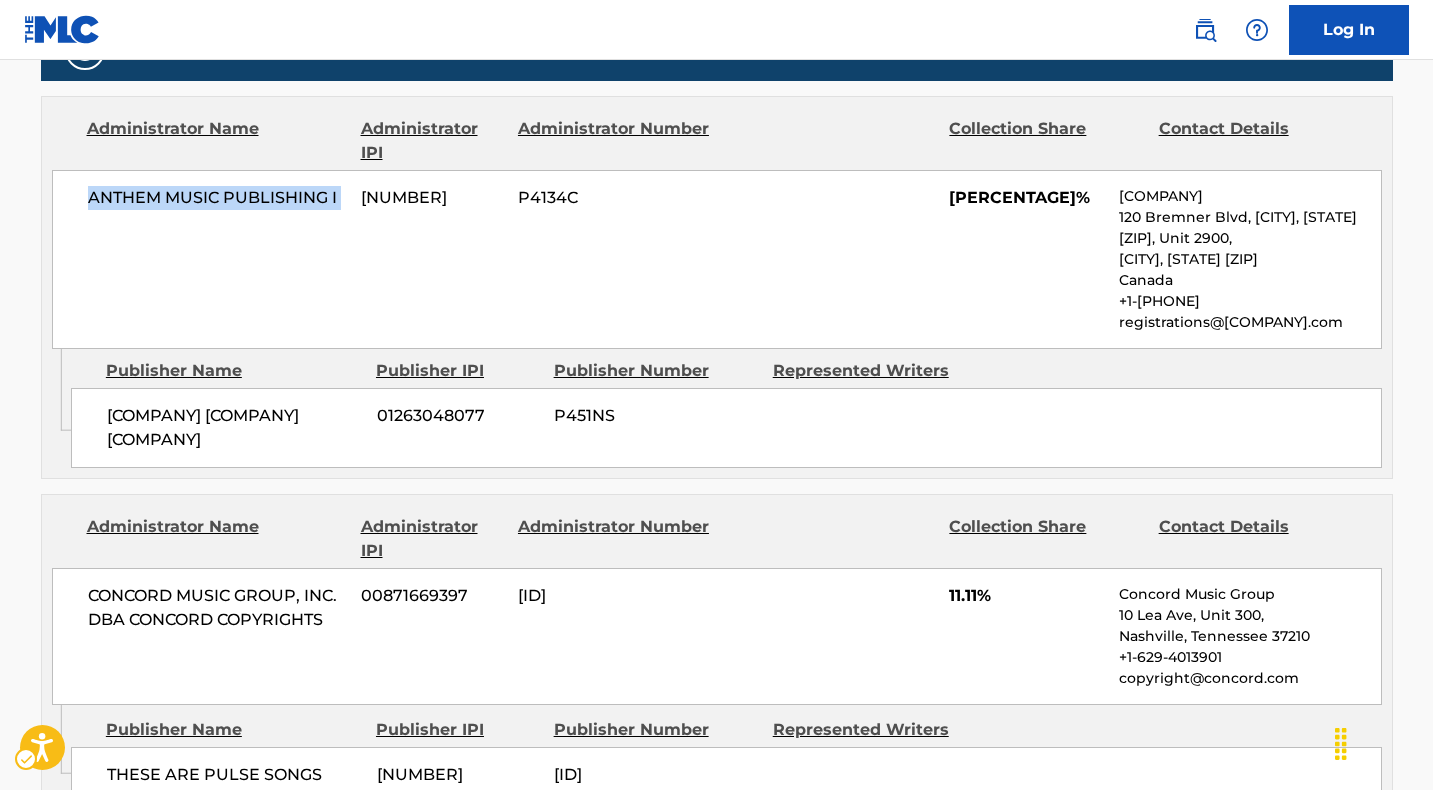 click on "ANTHEM MUSIC PUBLISHING I" at bounding box center [217, 198] 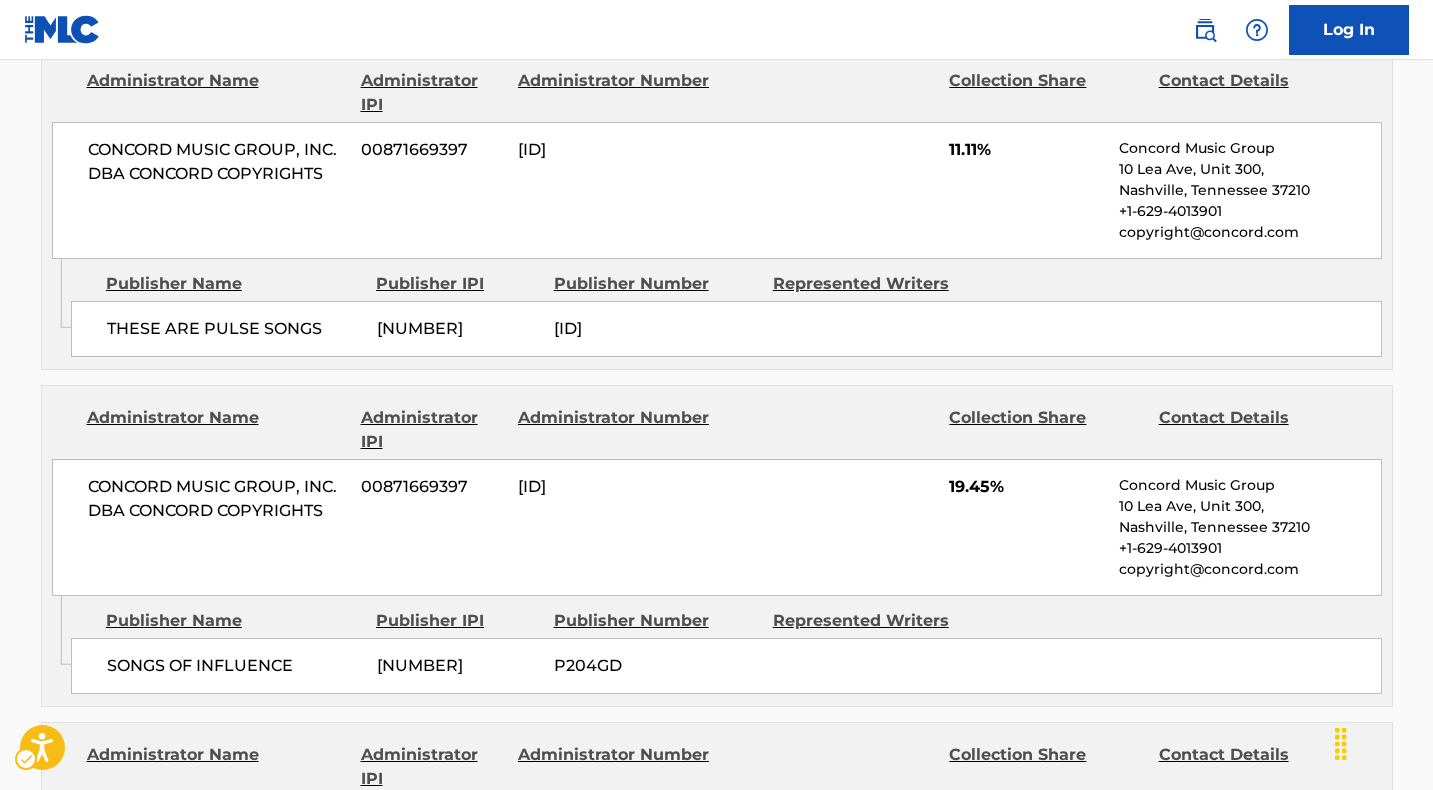 scroll, scrollTop: 1409, scrollLeft: 0, axis: vertical 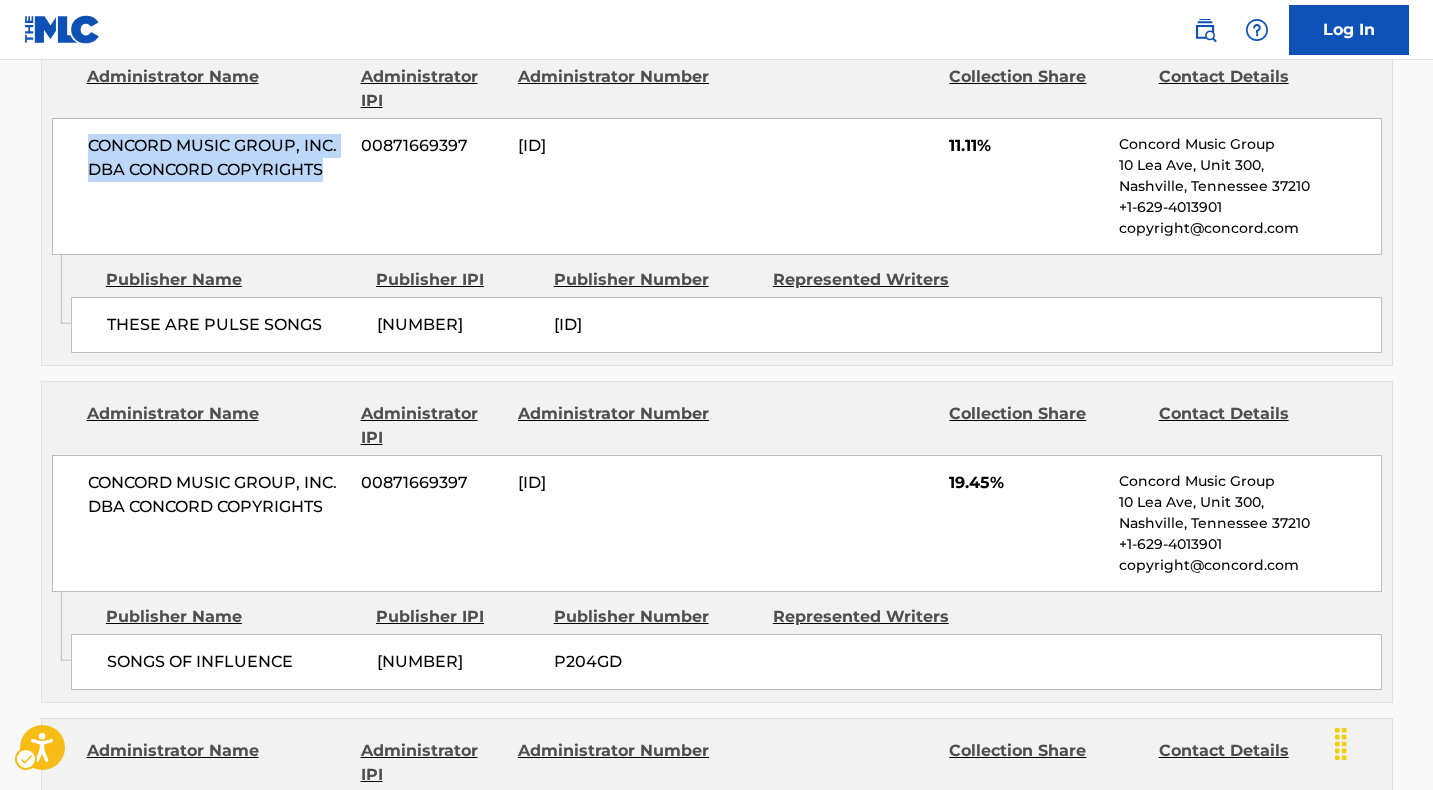drag, startPoint x: 321, startPoint y: 192, endPoint x: 87, endPoint y: 154, distance: 237.0654 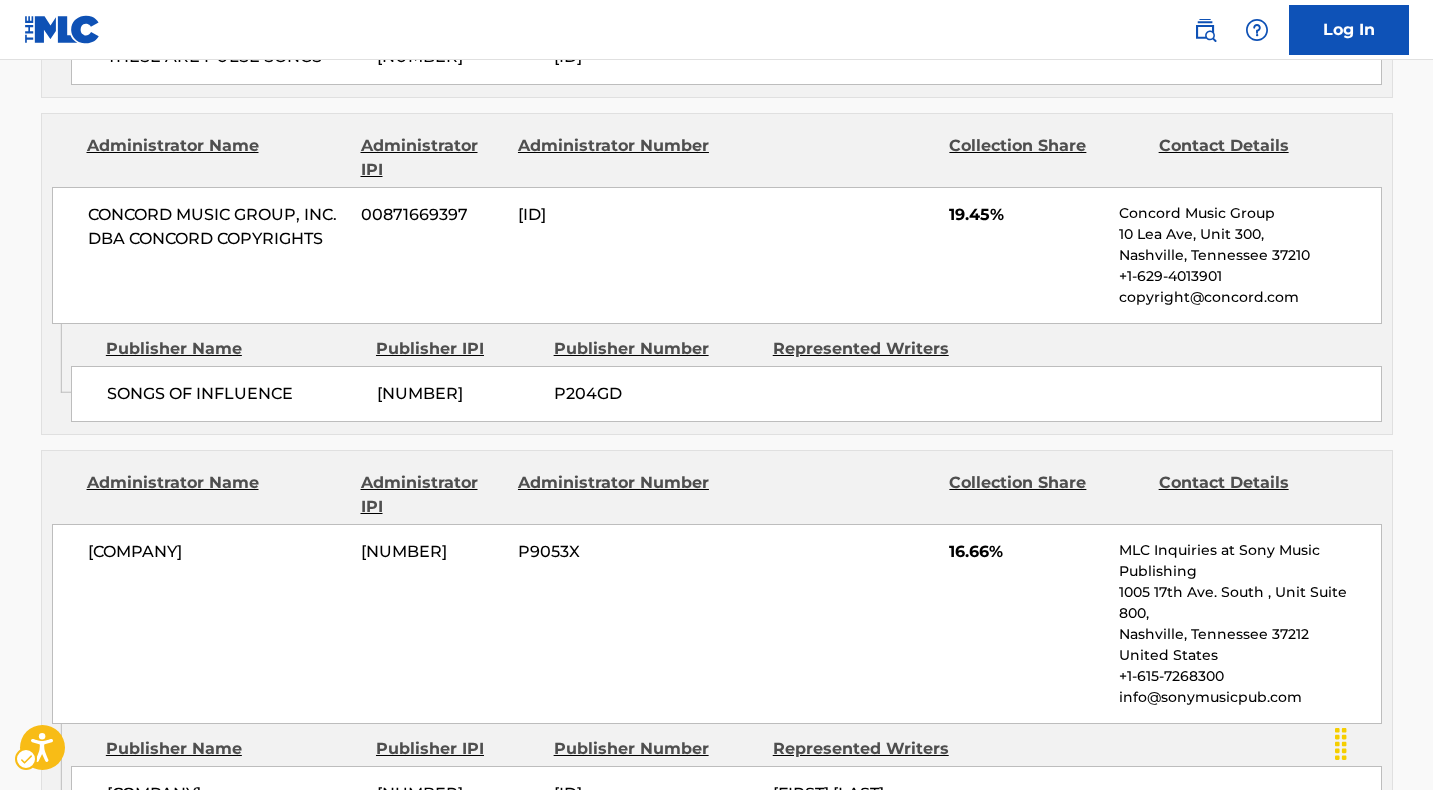 scroll, scrollTop: 1678, scrollLeft: 0, axis: vertical 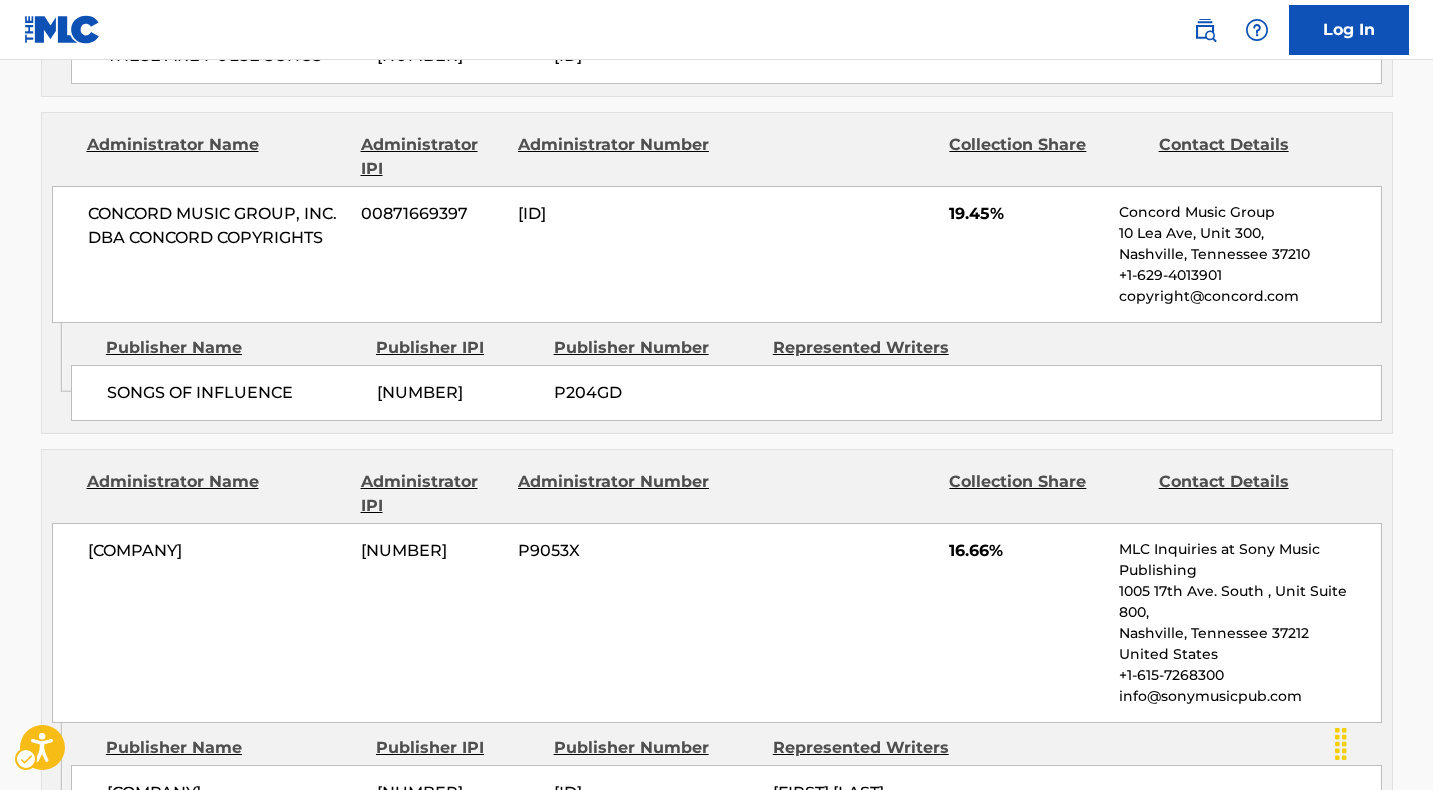 click on "SONGS OF INFLUENCE" at bounding box center [234, 393] 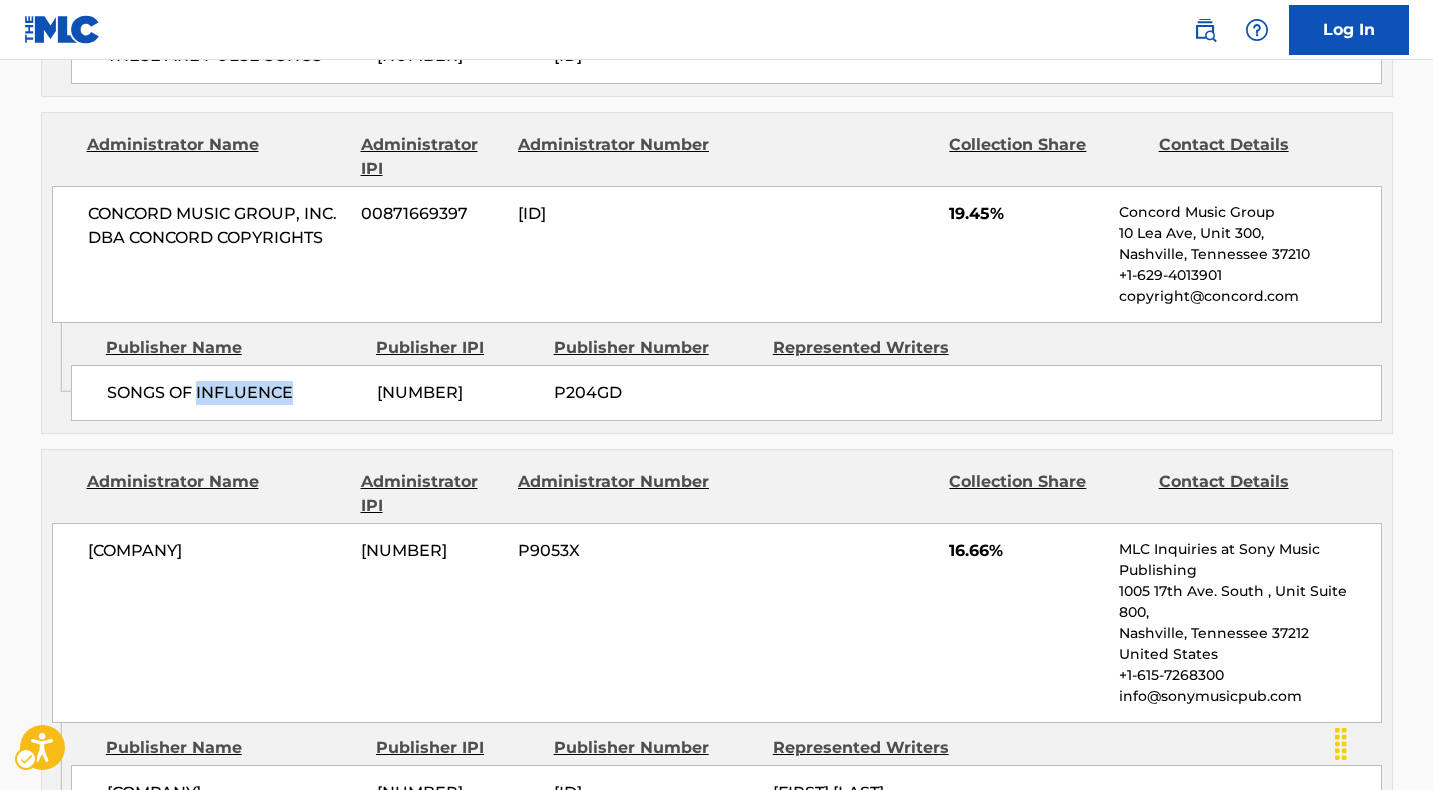 click on "SONGS OF INFLUENCE" at bounding box center (234, 393) 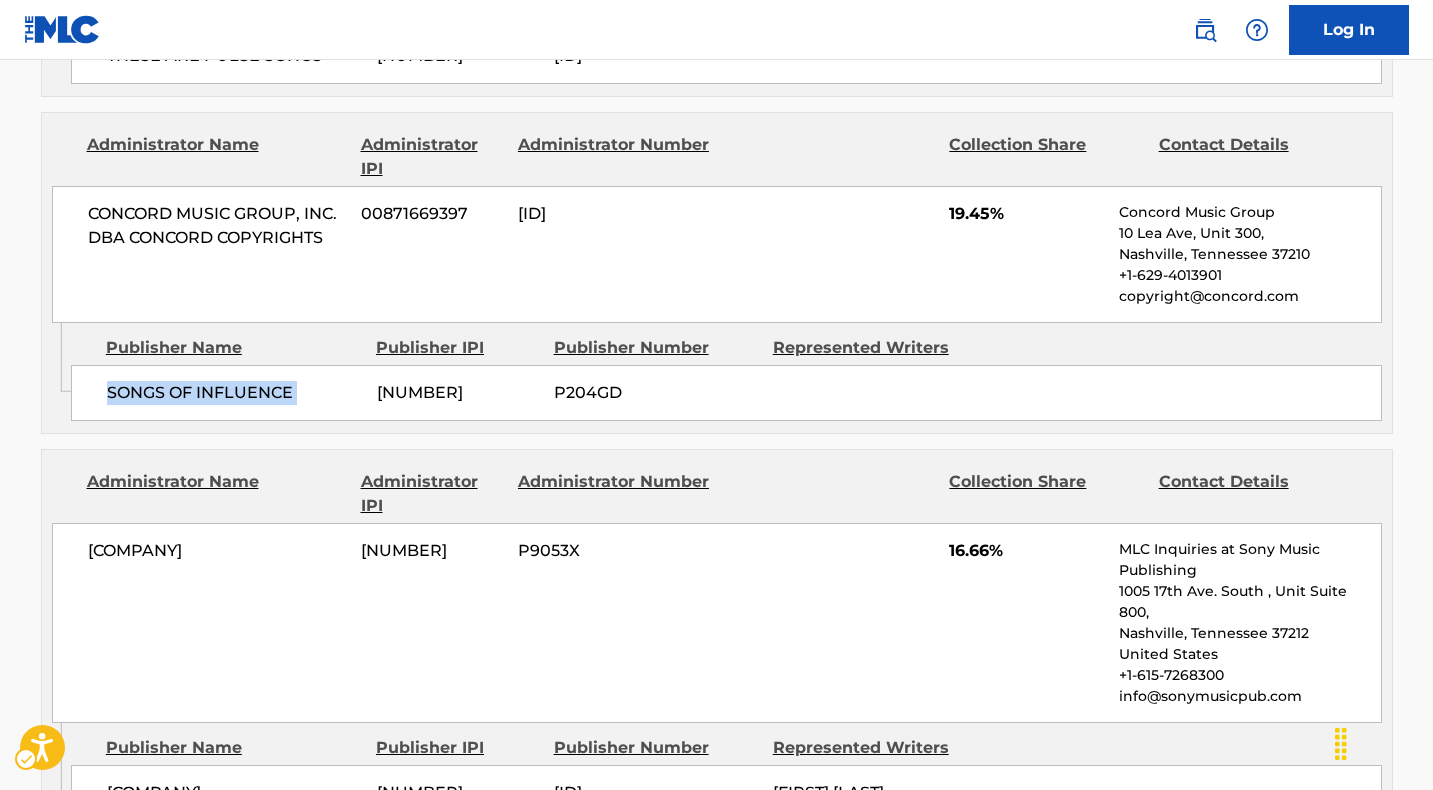 click on "SONGS OF INFLUENCE" at bounding box center [234, 393] 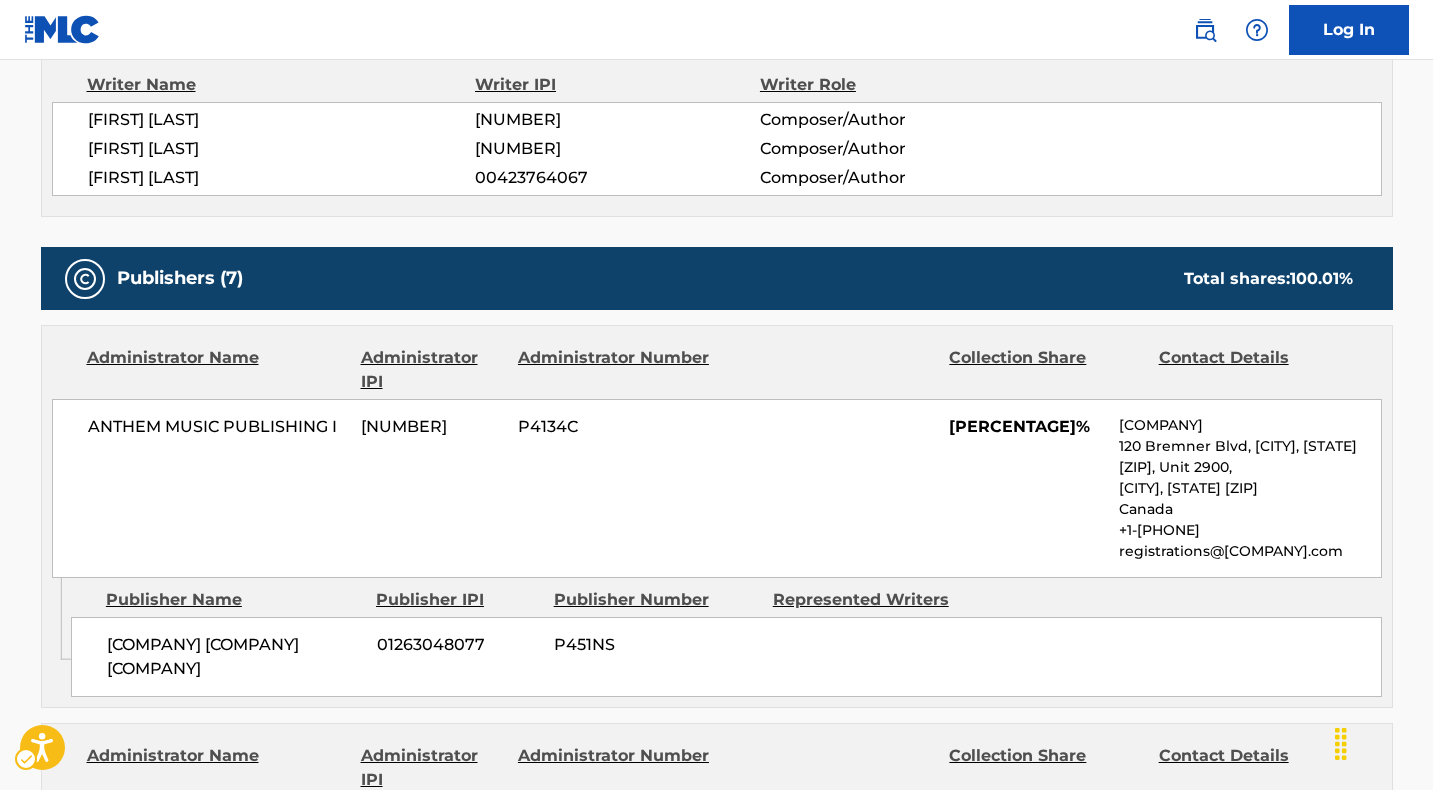 scroll, scrollTop: 569, scrollLeft: 0, axis: vertical 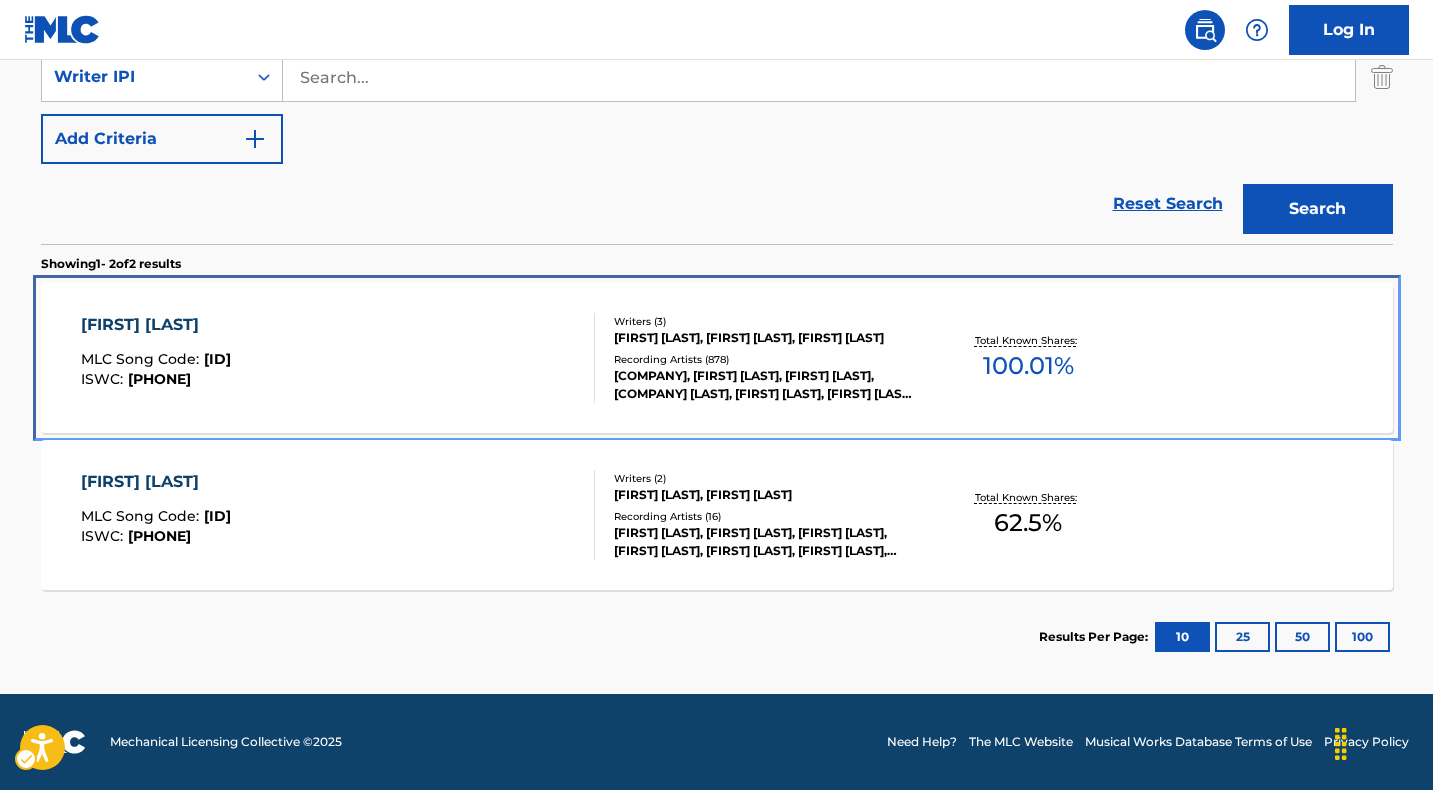 click on "BURNING HOUSE MLC Song Code : BV7K02 ISWC : T9172308097 Writers ( 3 ) [FIRST] [LAST], [FIRST] [LAST], [FIRST] [LAST] Recording Artists ( 878 ) [FIRST], [FIRST] [LAST], [FIRST] [LAST], [FIRST] [LAST], [FIRST] [LAST], [FIRST] [LAST], [FIRST] [LAST], [FIRST] [LAST], [FIRST] [LAST] Total Known Shares: 100.01 %" at bounding box center [717, 358] 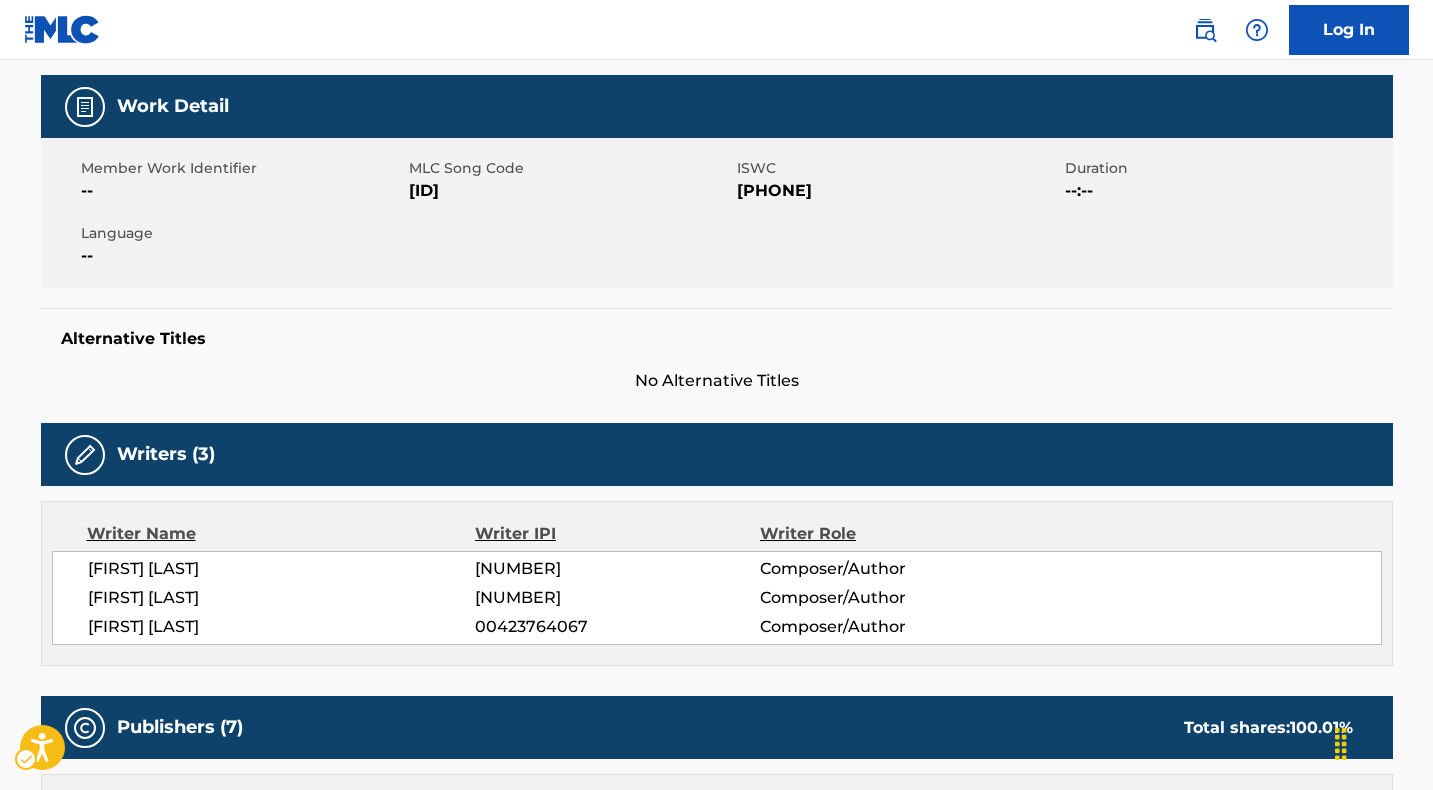 scroll, scrollTop: 0, scrollLeft: 0, axis: both 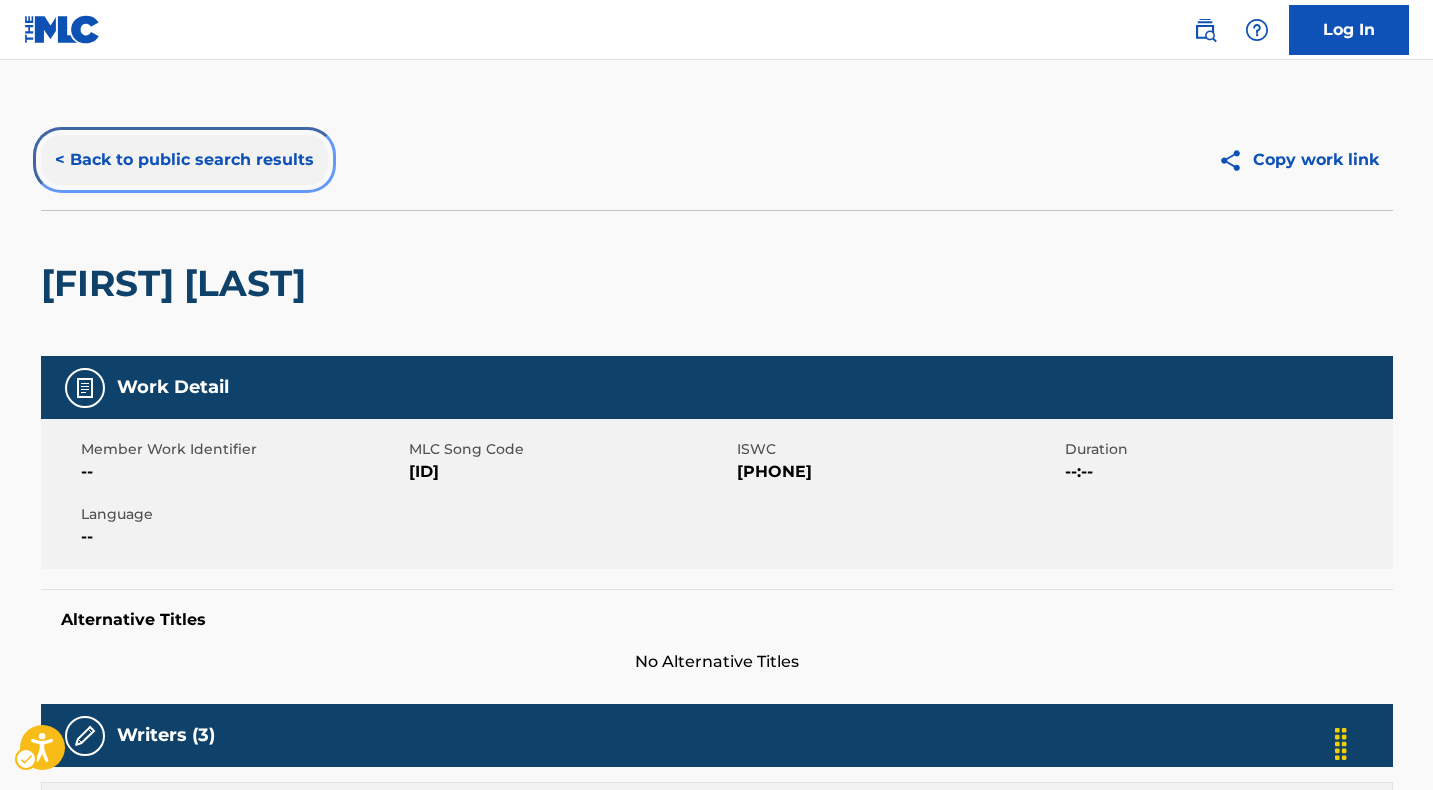 click on "< Back to public search results" at bounding box center (184, 160) 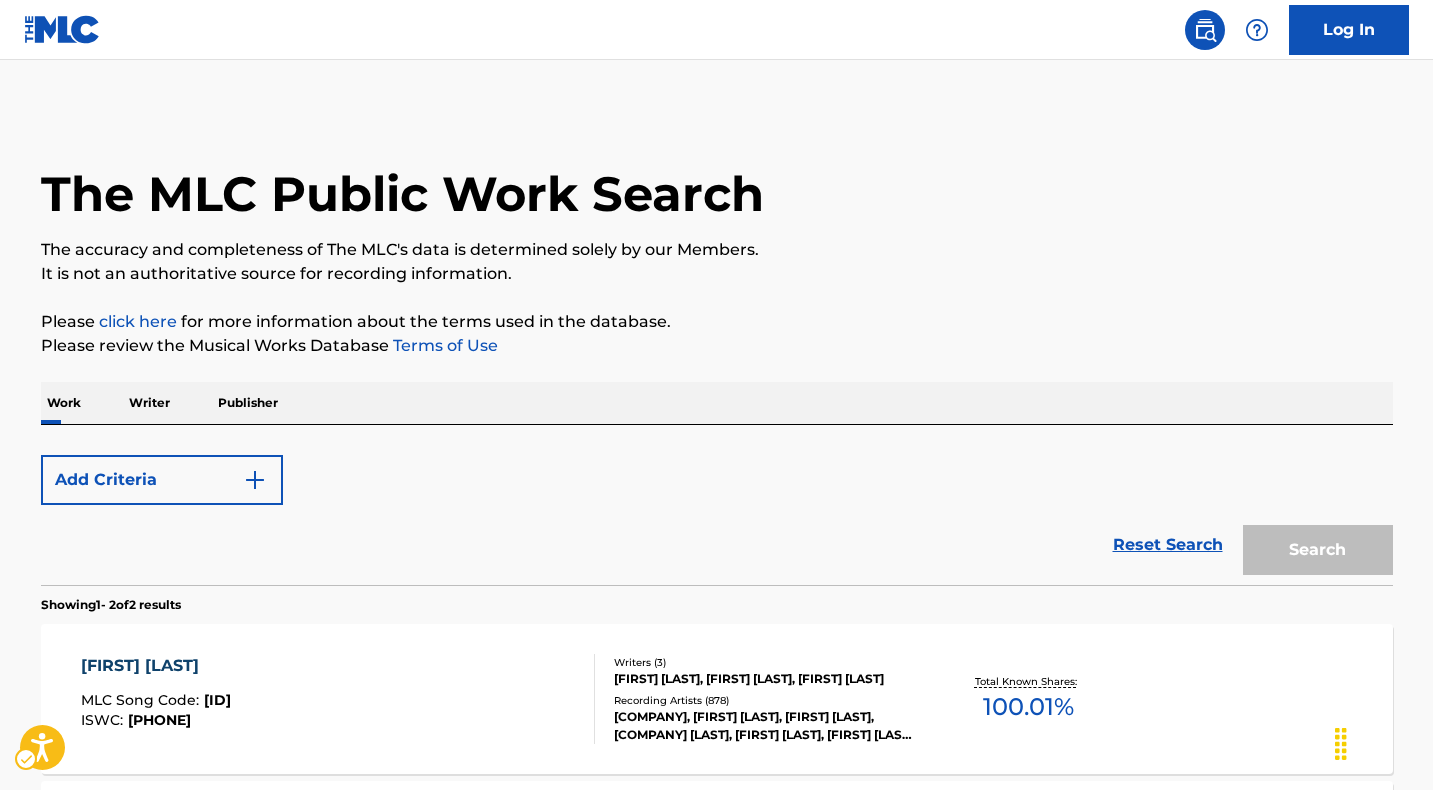 scroll, scrollTop: 341, scrollLeft: 0, axis: vertical 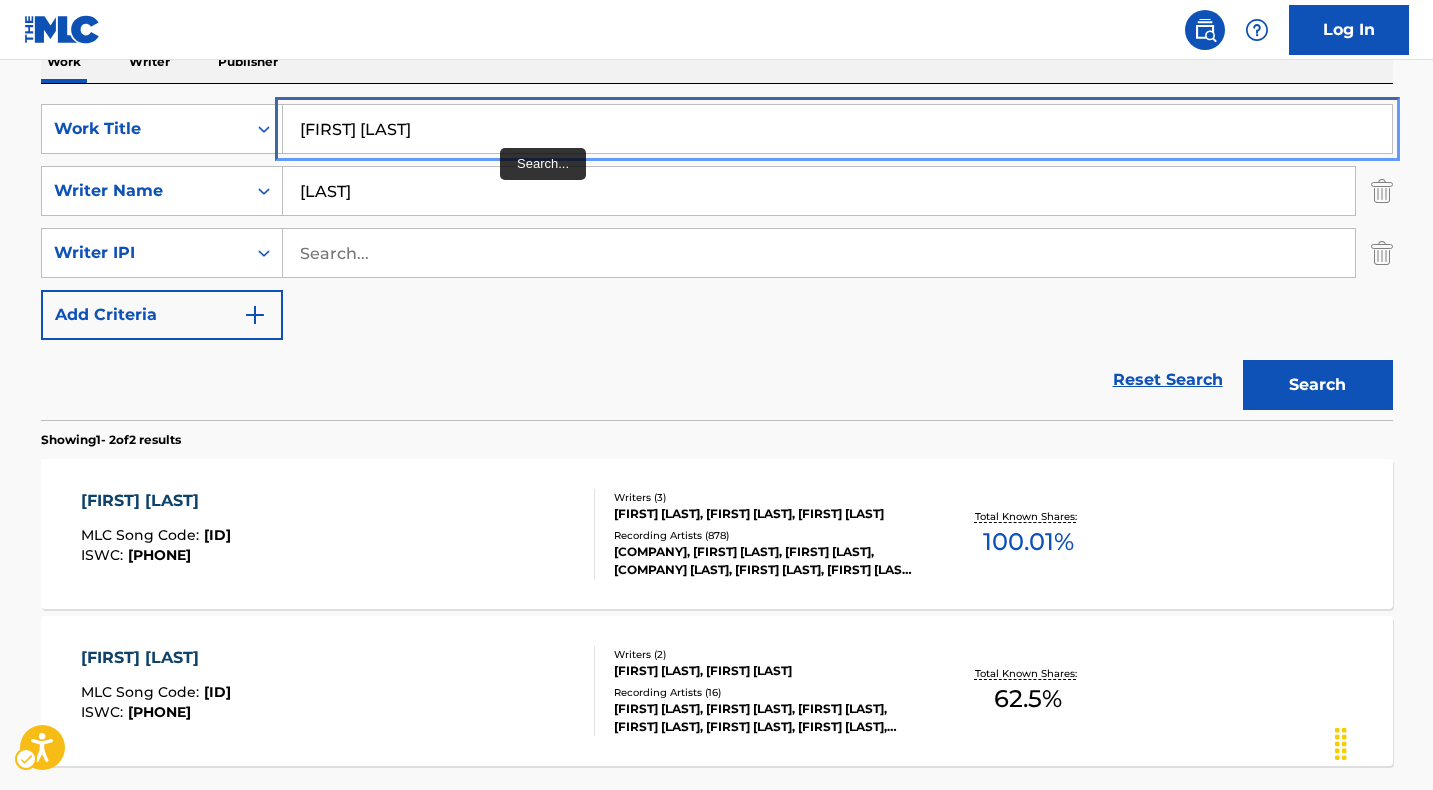 click on "[FIRST] [LAST]" at bounding box center (837, 129) 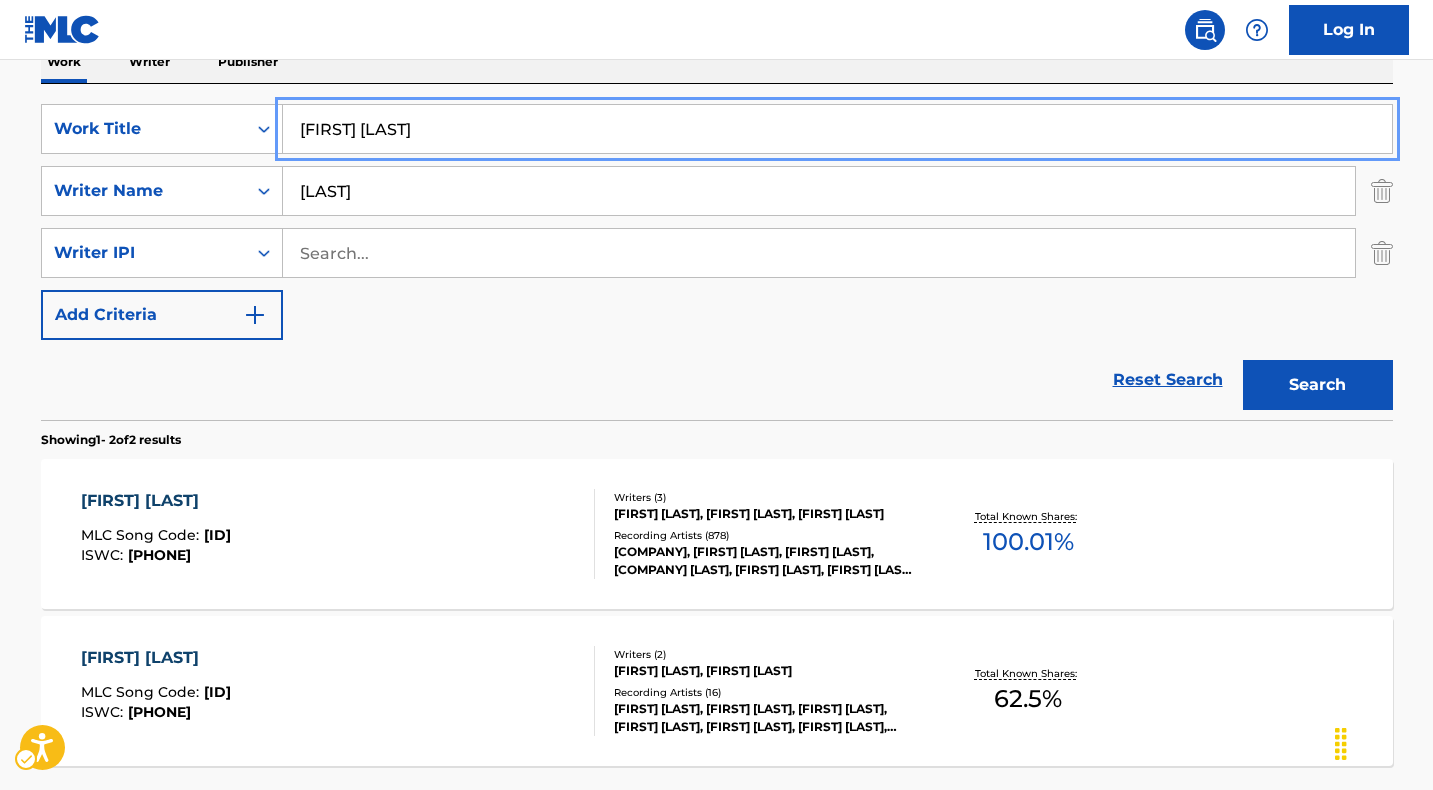 click on "[FIRST] [LAST]" at bounding box center (837, 129) 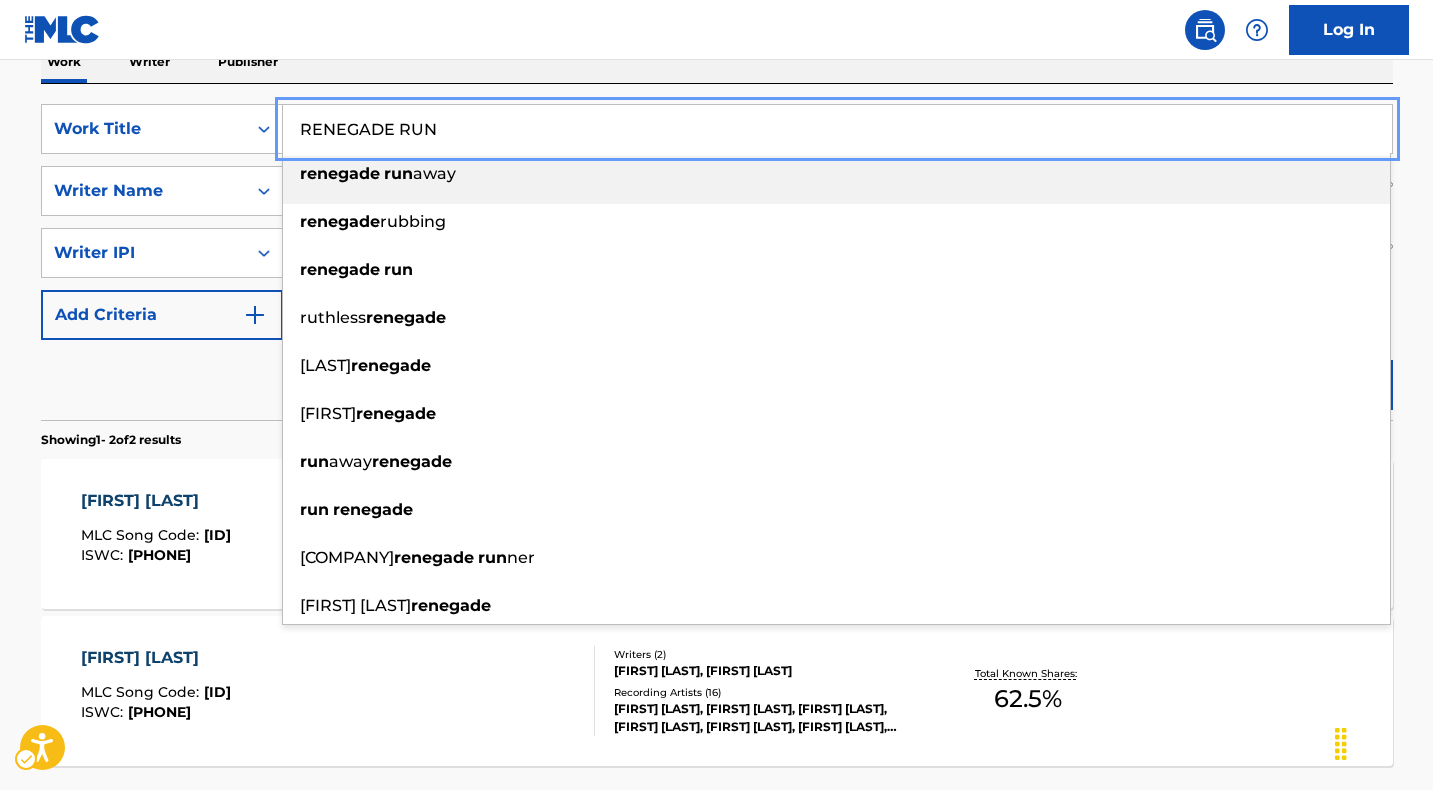 click on "away" at bounding box center [434, 173] 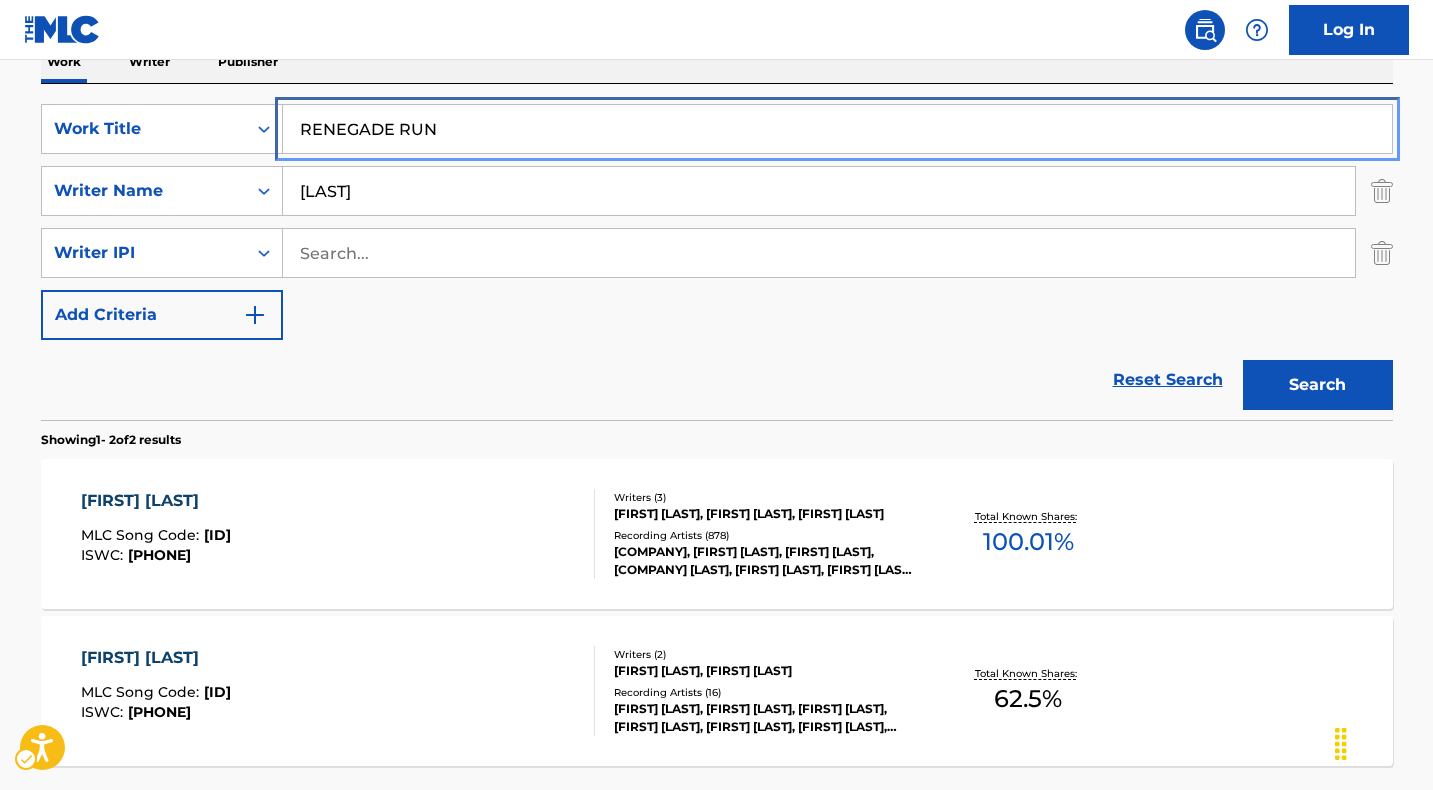 type on "renegade runaway" 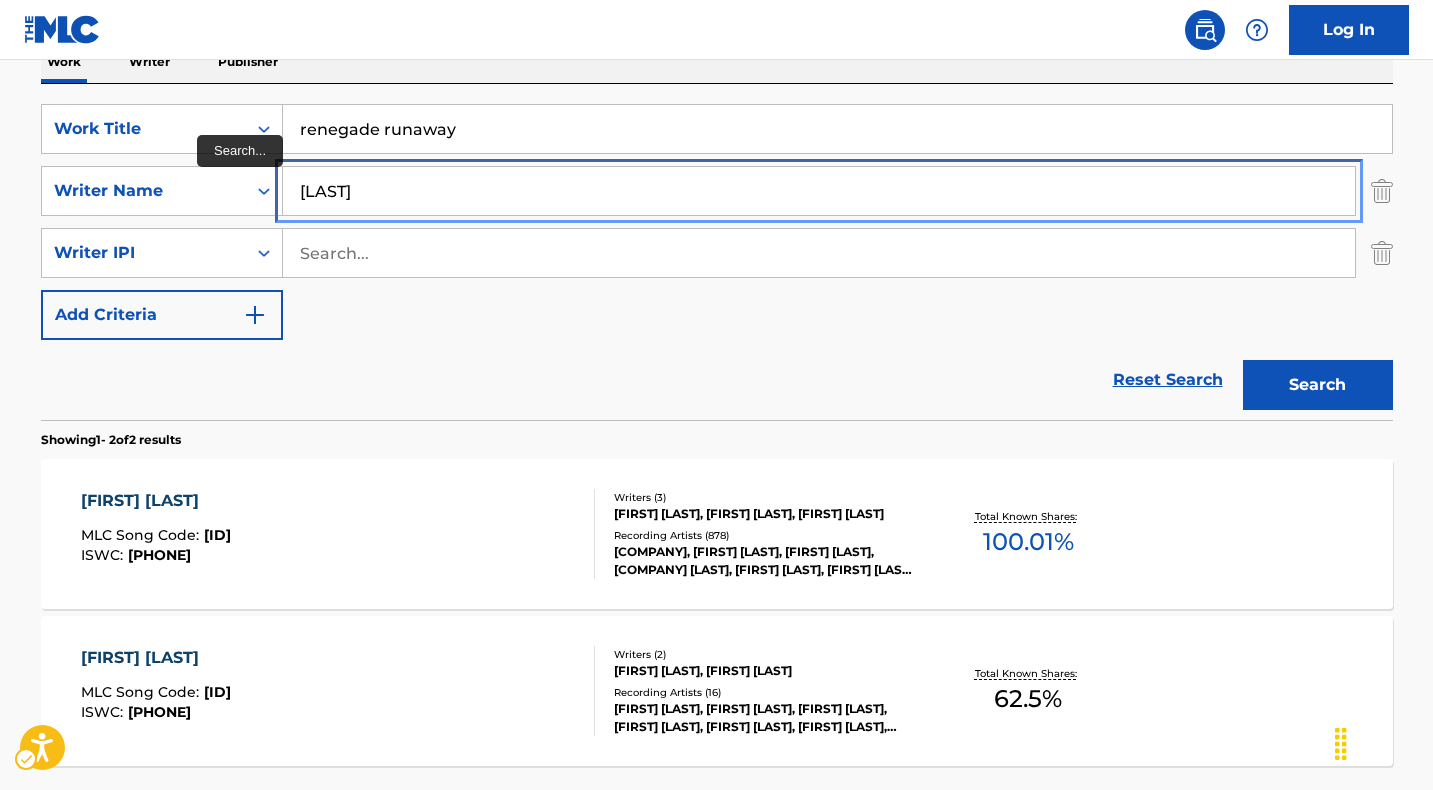 click on "[LAST]" at bounding box center [819, 191] 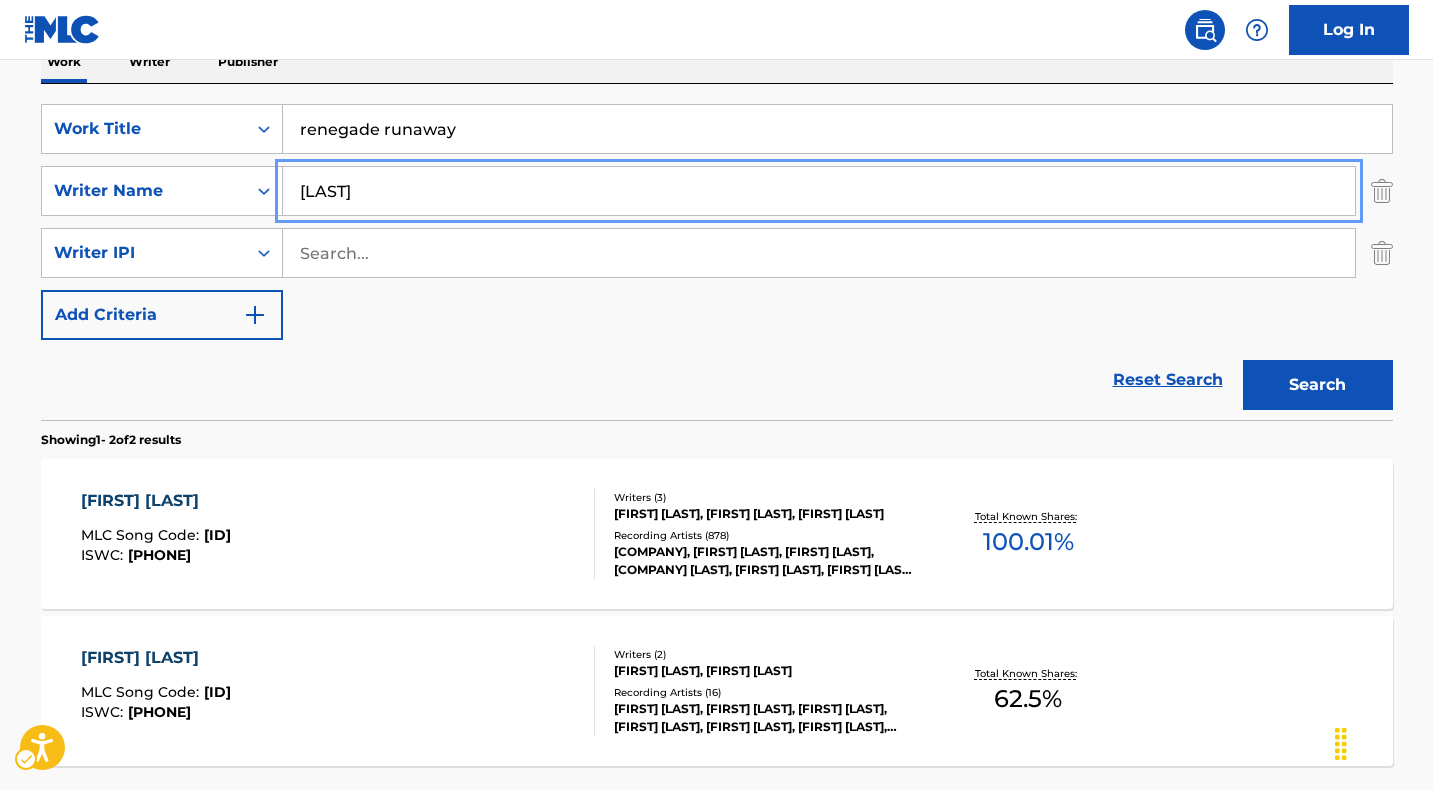 type on "[LAST]" 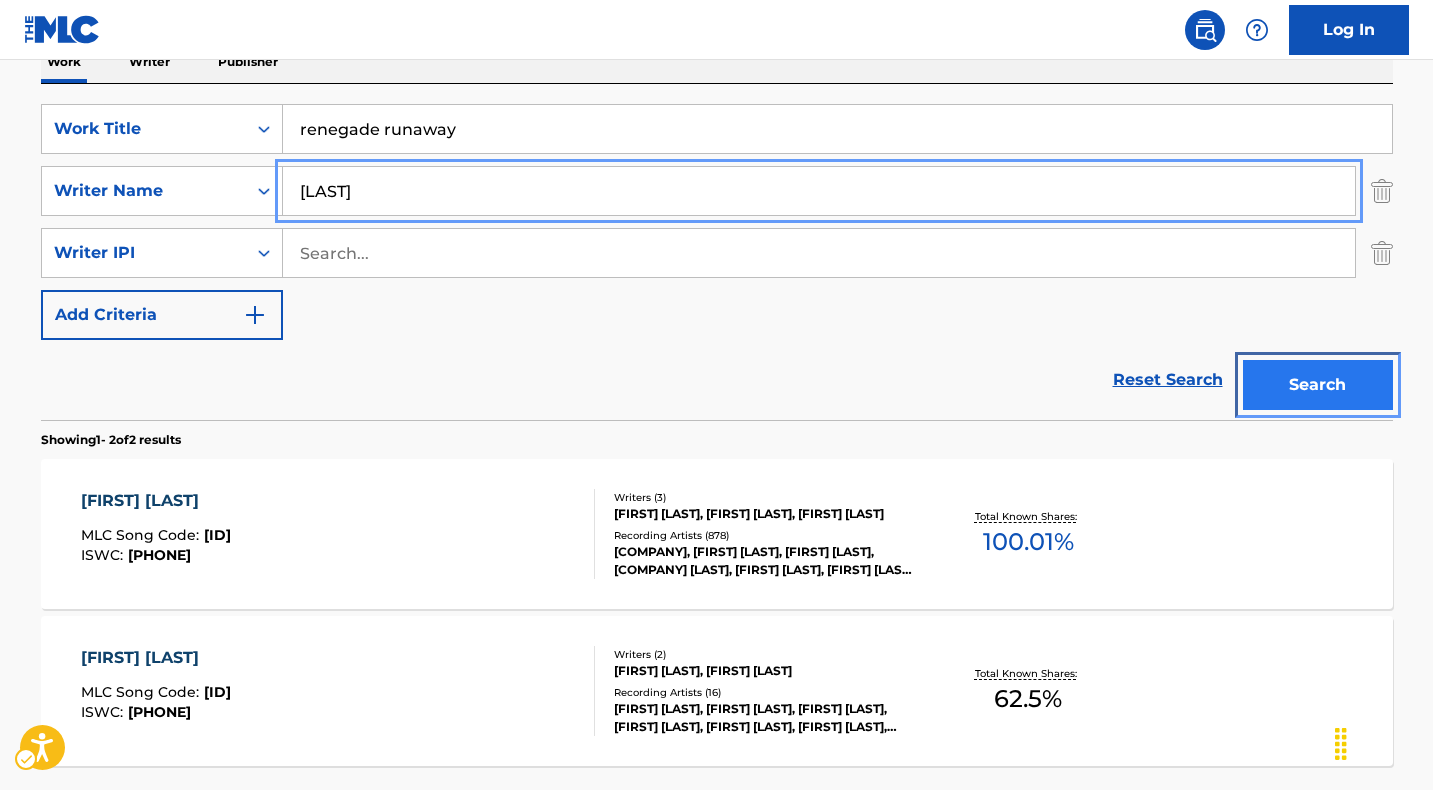 click on "Search" at bounding box center (1318, 385) 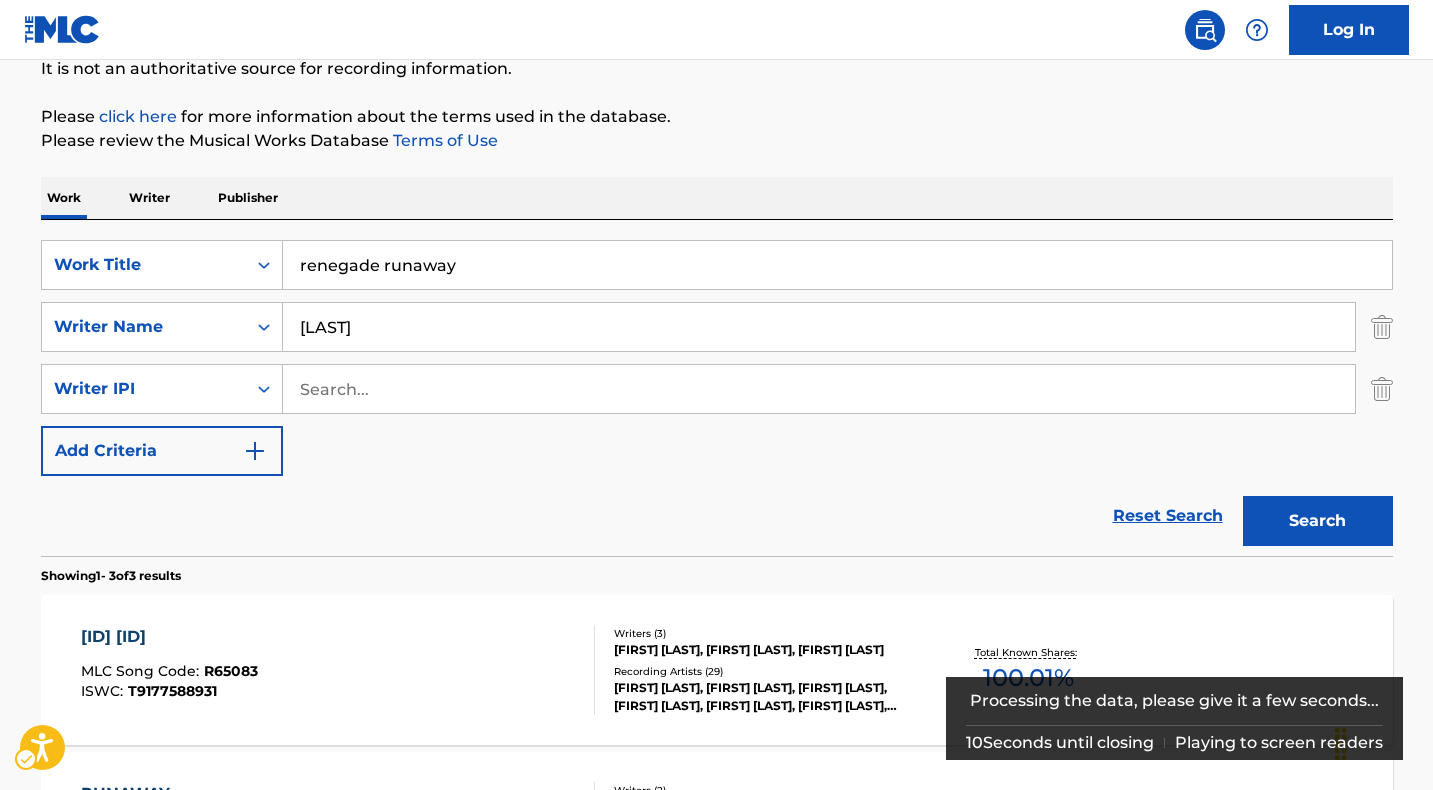 scroll, scrollTop: 341, scrollLeft: 0, axis: vertical 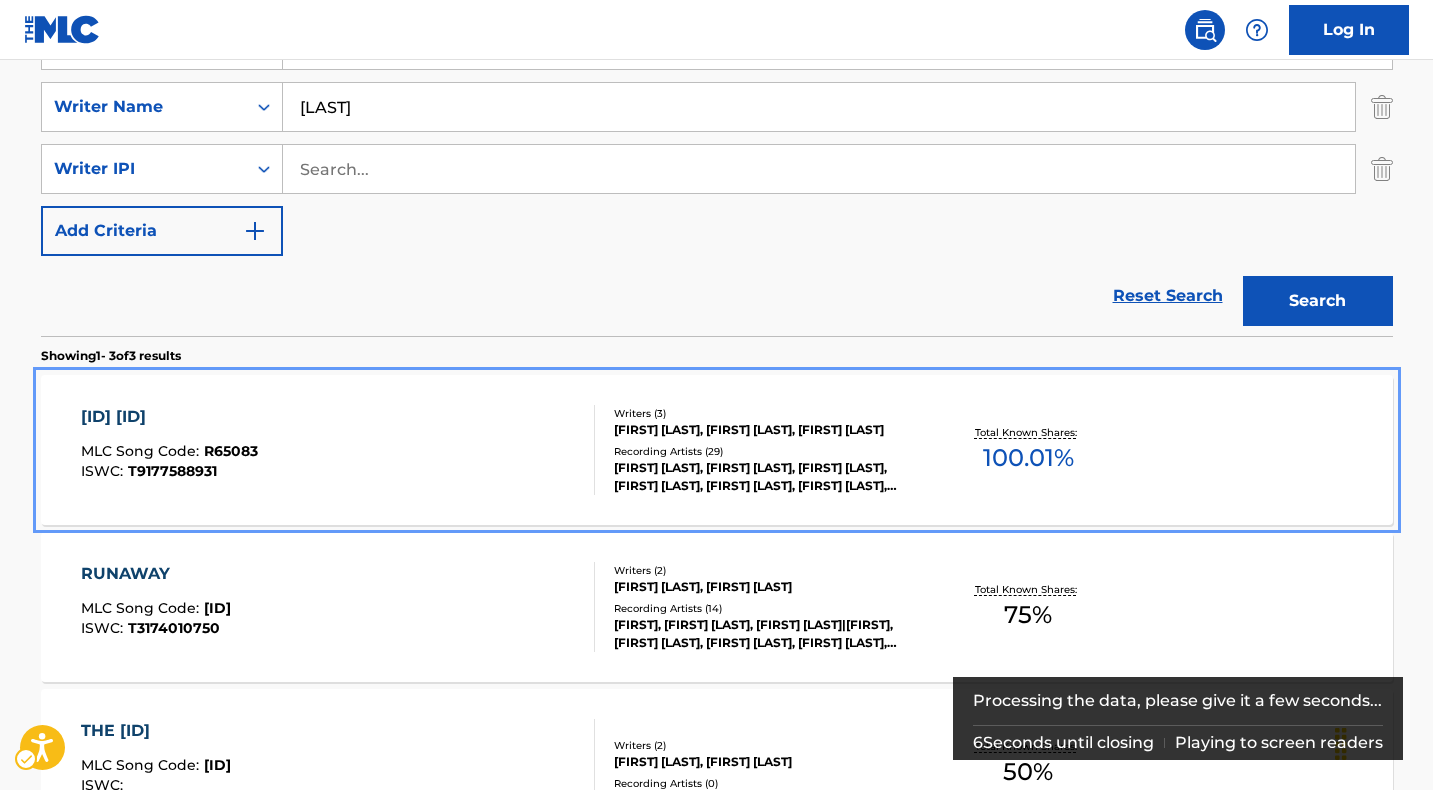 click on "[ID] [ID]" at bounding box center (169, 417) 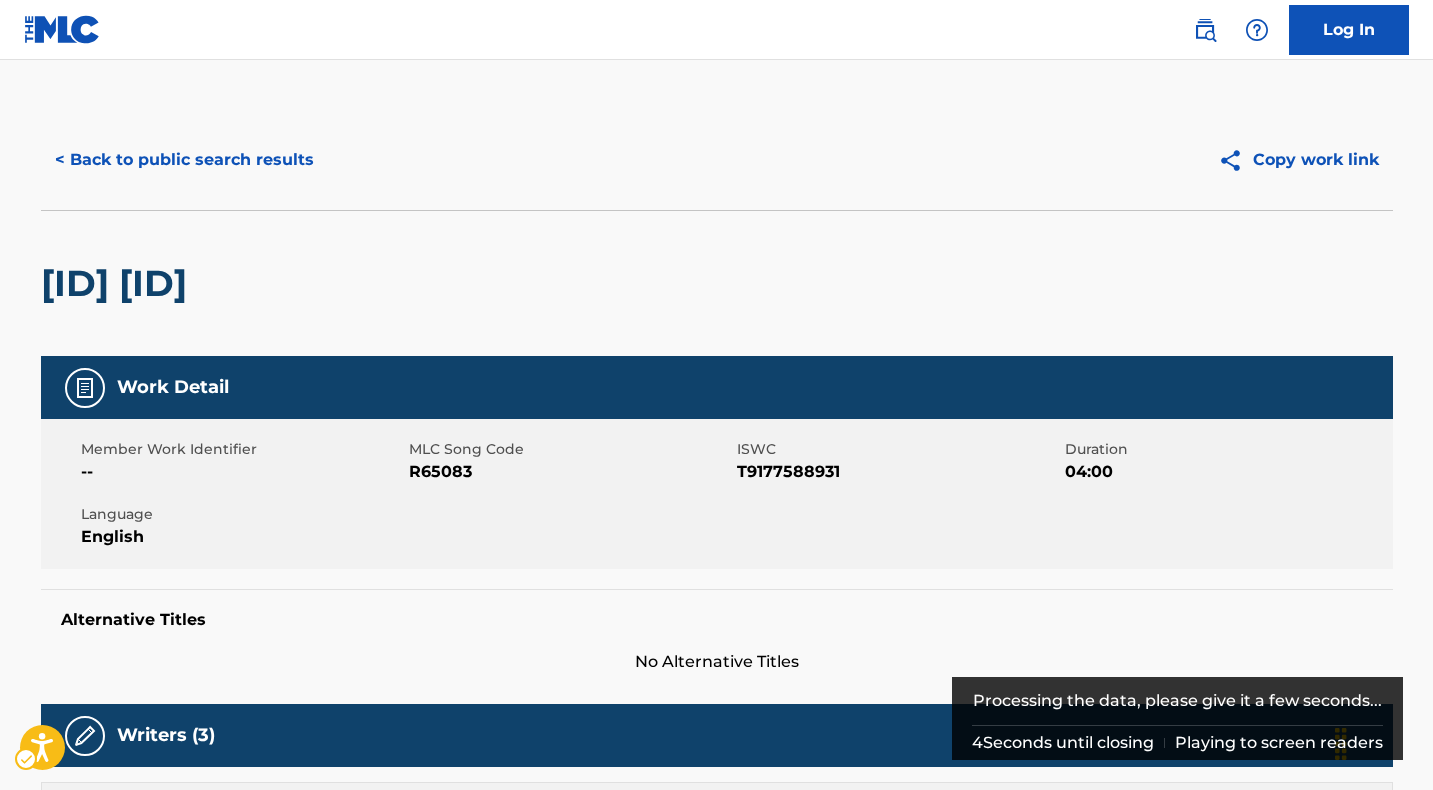 click on "MLC Song Code -  [ID]" at bounding box center (570, 472) 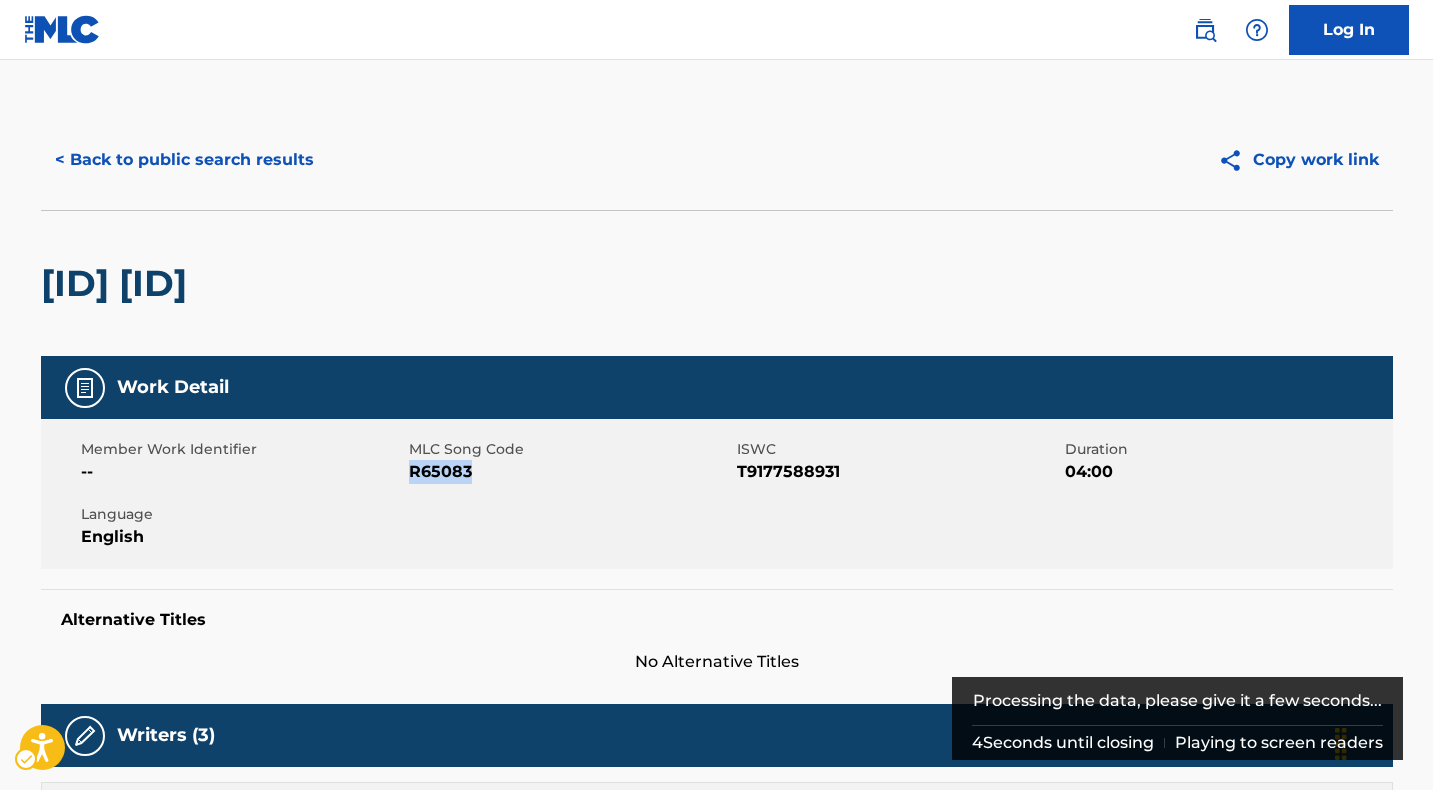 click on "MLC Song Code -  [ID]" at bounding box center [570, 472] 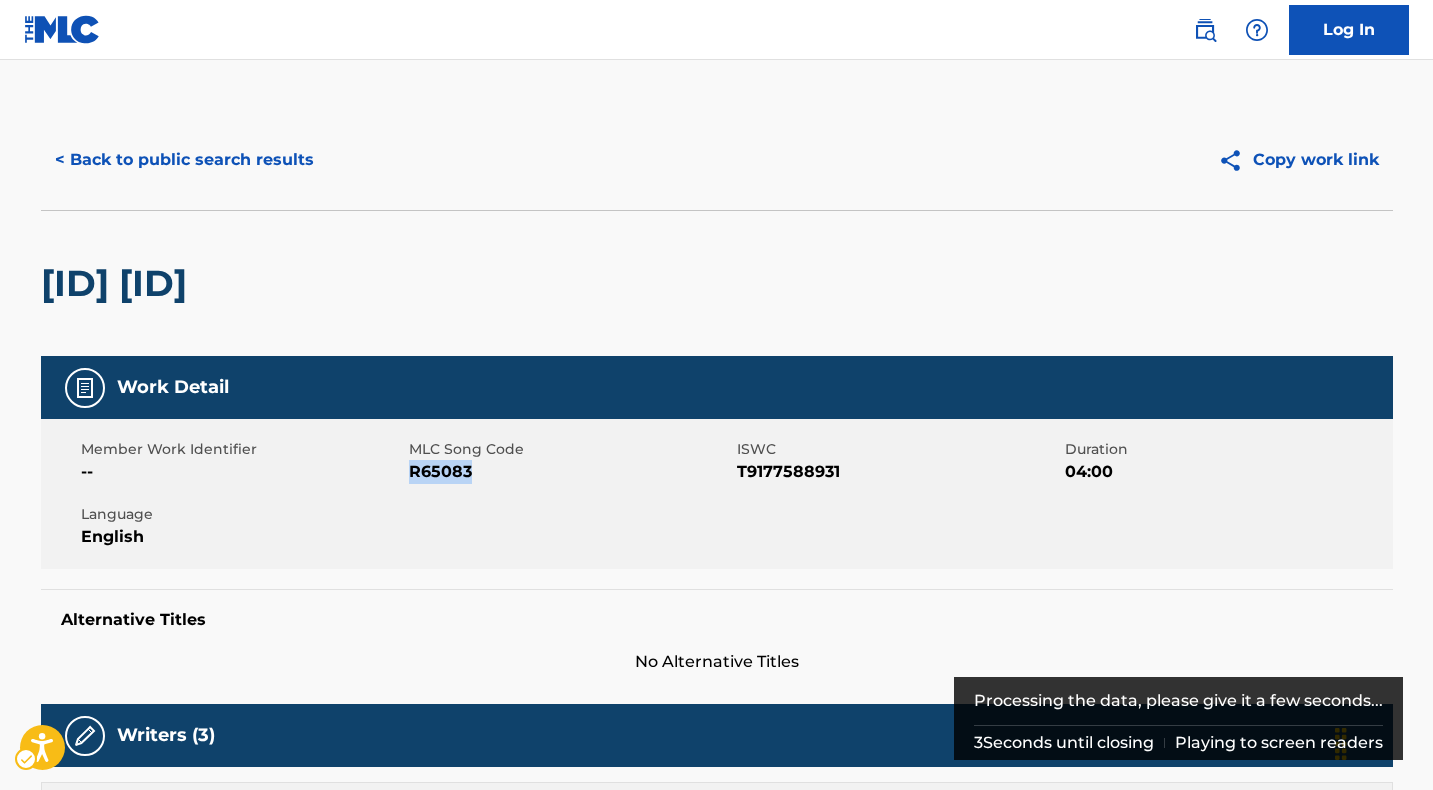 copy on "R65083" 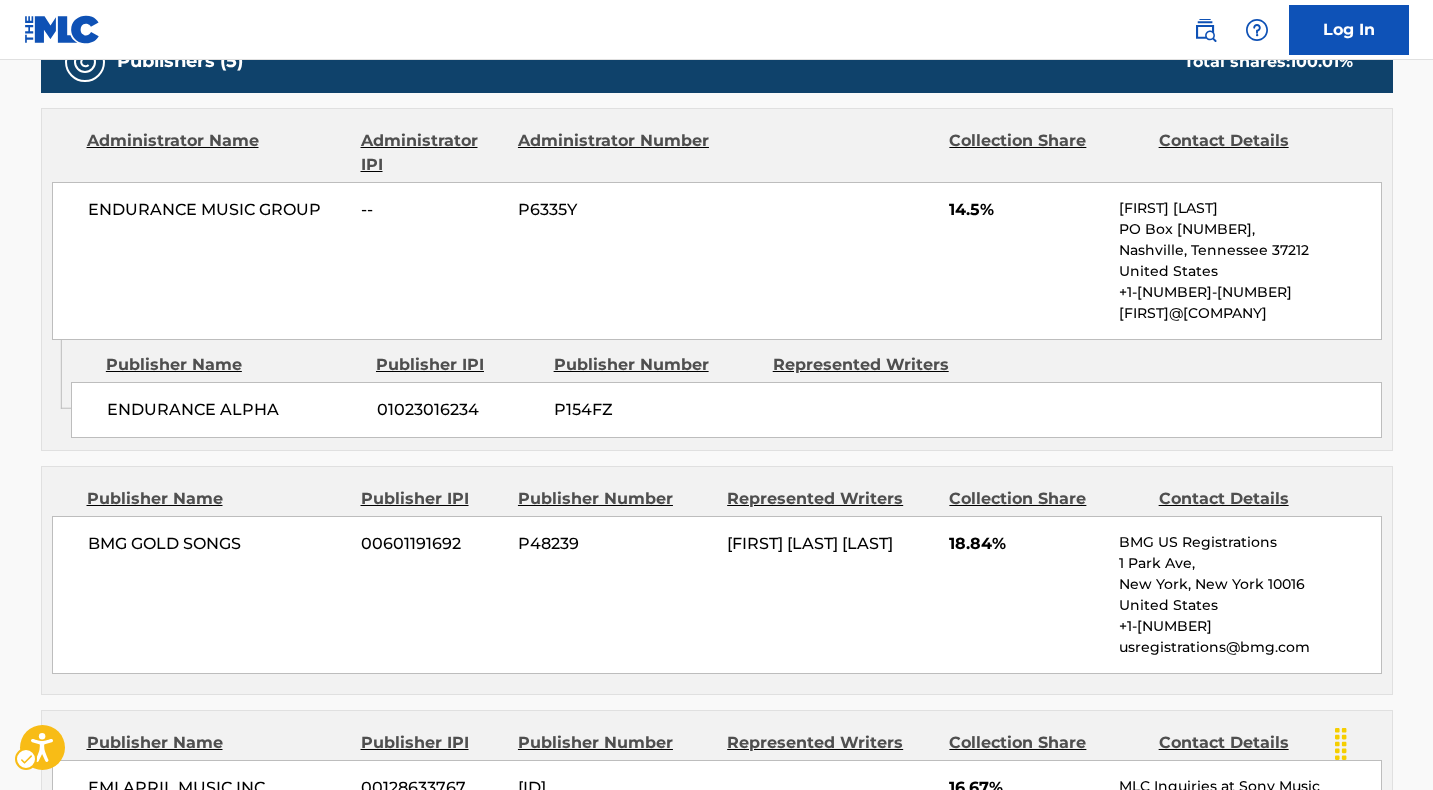 scroll, scrollTop: 928, scrollLeft: 0, axis: vertical 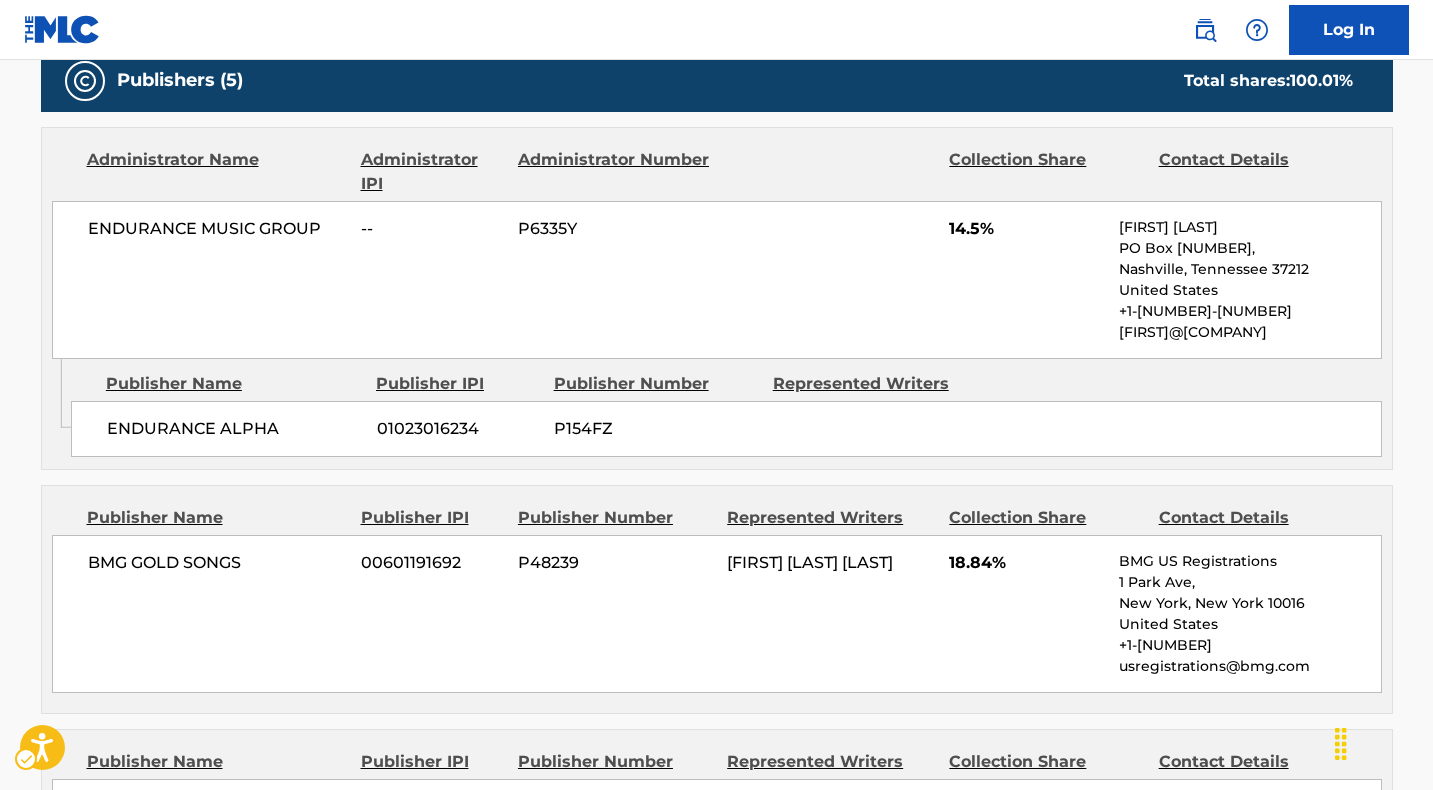 click on "ENDURANCE MUSIC GROUP" at bounding box center (217, 229) 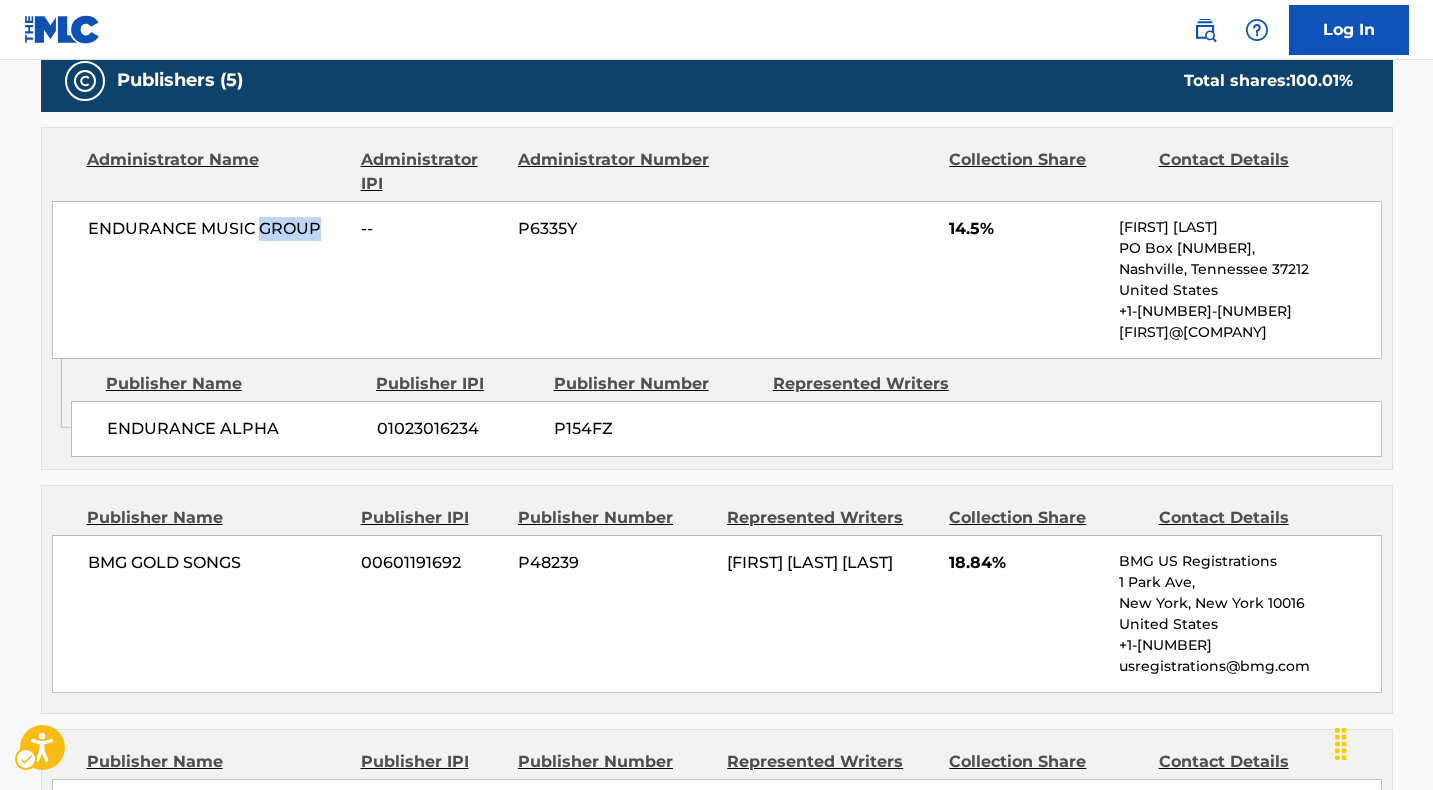 click on "ENDURANCE MUSIC GROUP" at bounding box center (217, 229) 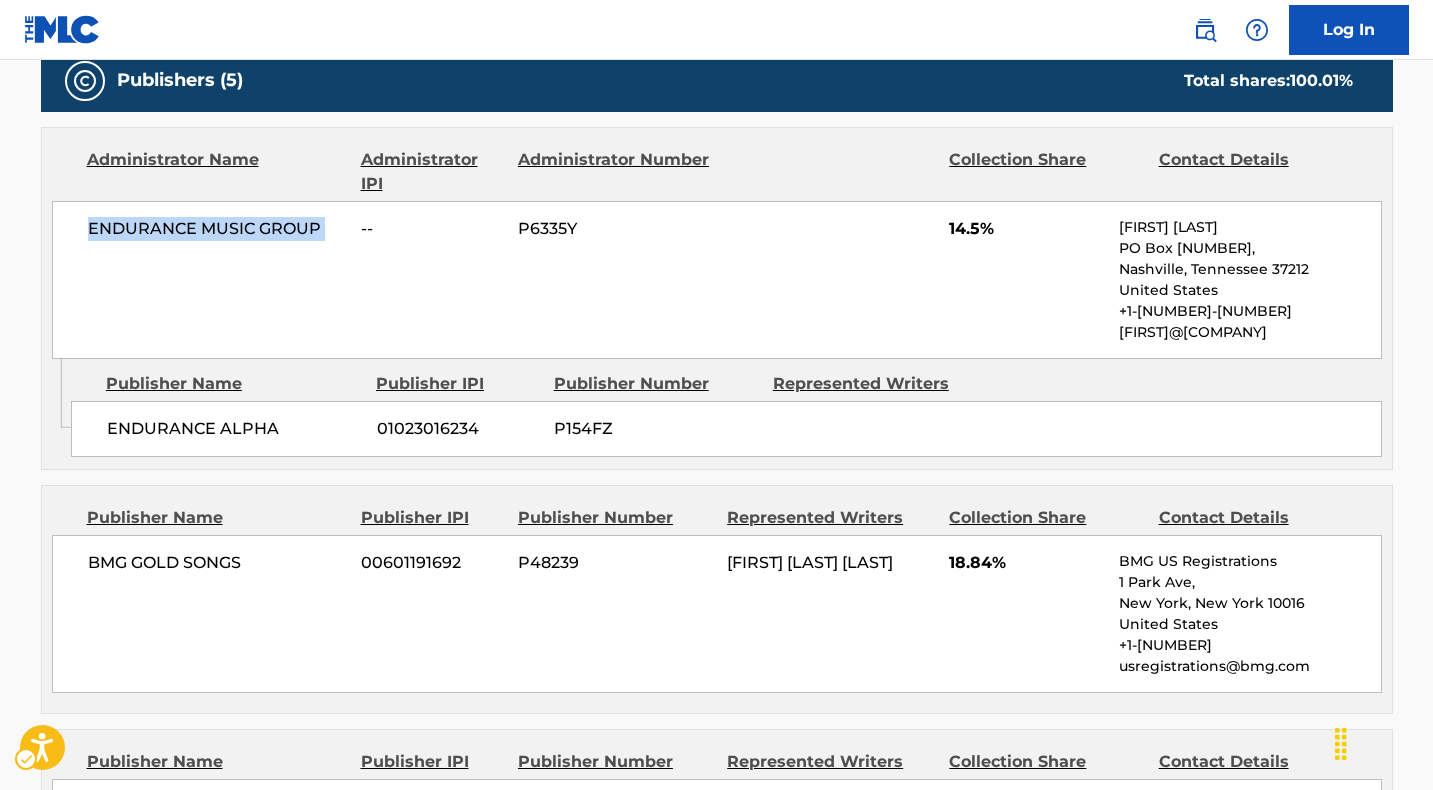 click on "ENDURANCE MUSIC GROUP" at bounding box center [217, 229] 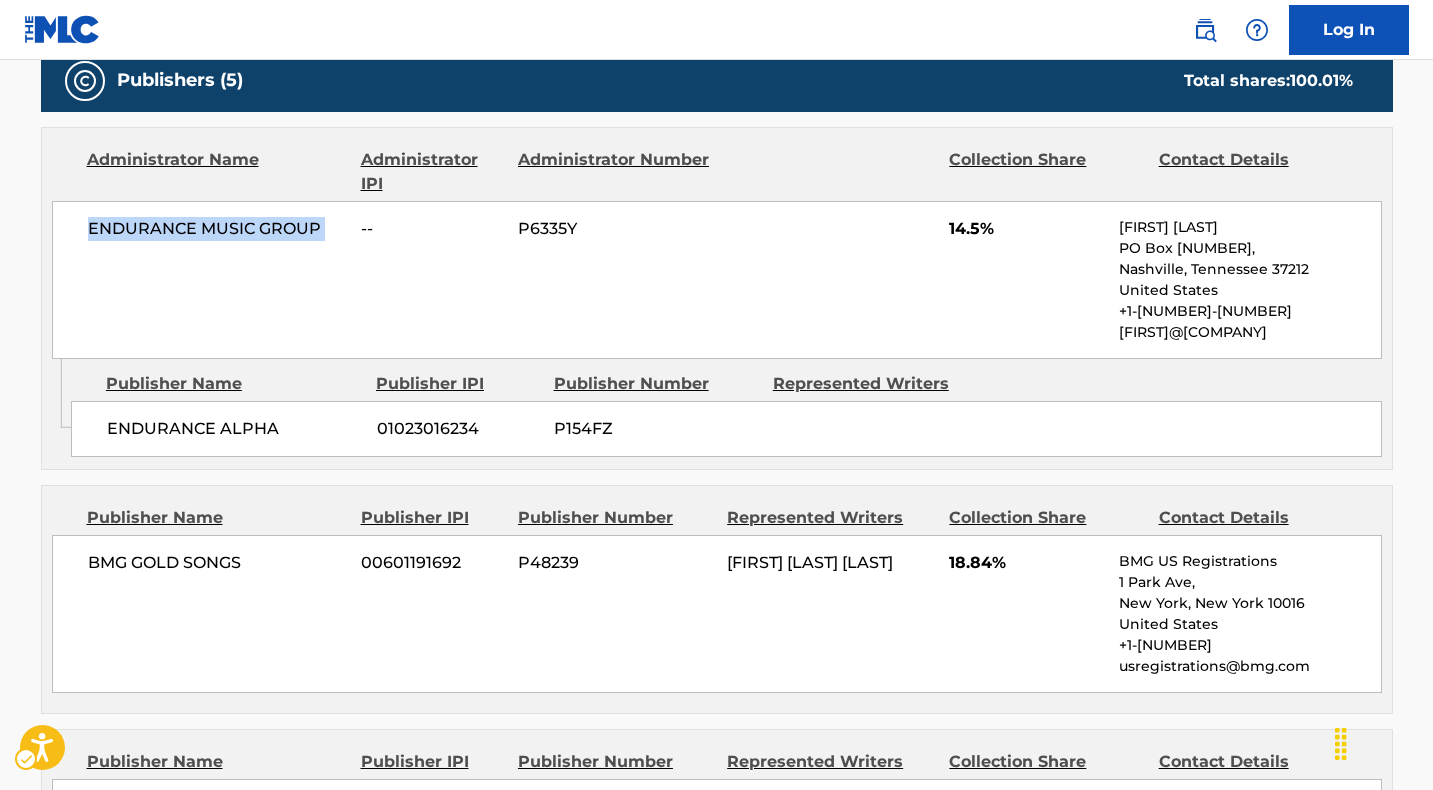 copy on "ENDURANCE MUSIC GROUP" 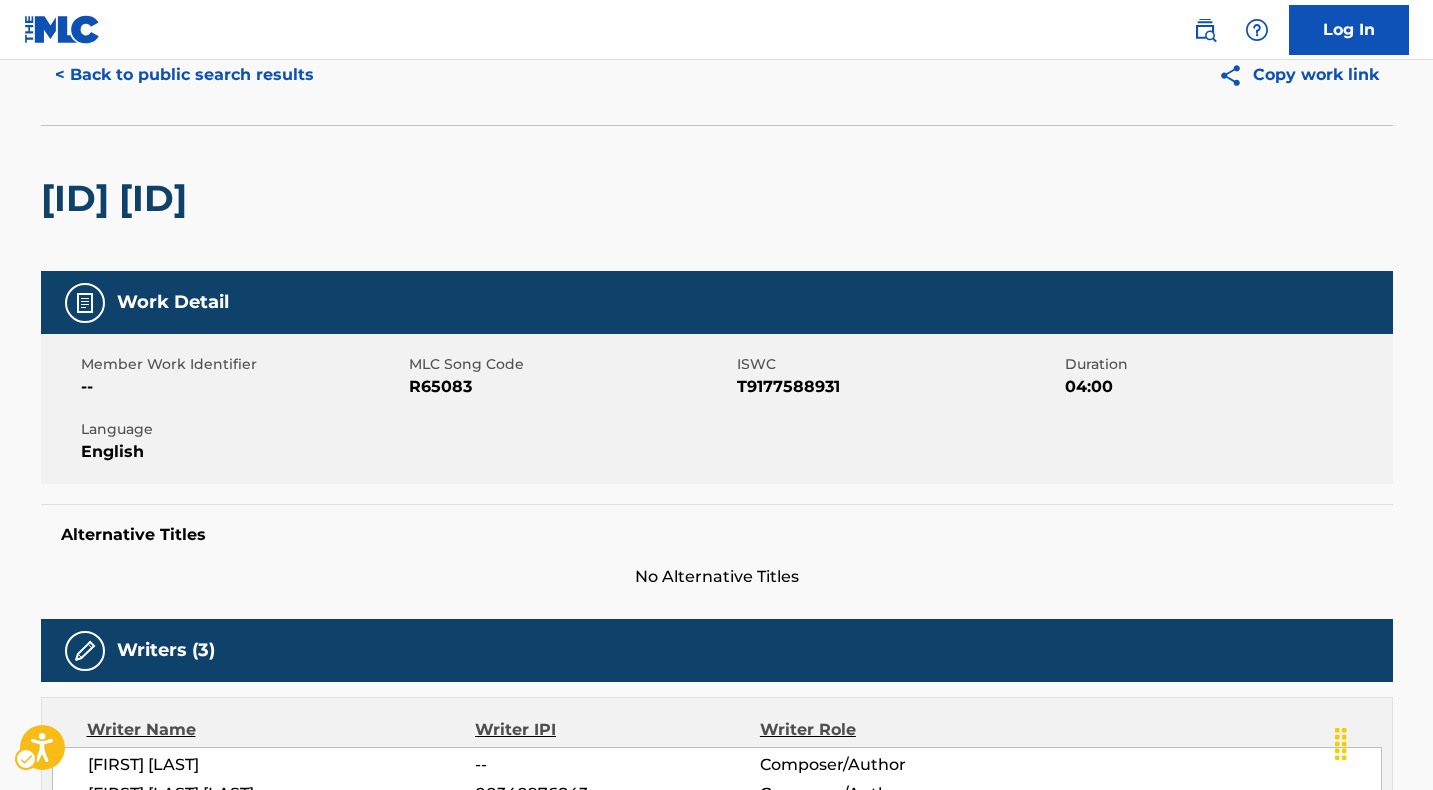 scroll, scrollTop: 0, scrollLeft: 0, axis: both 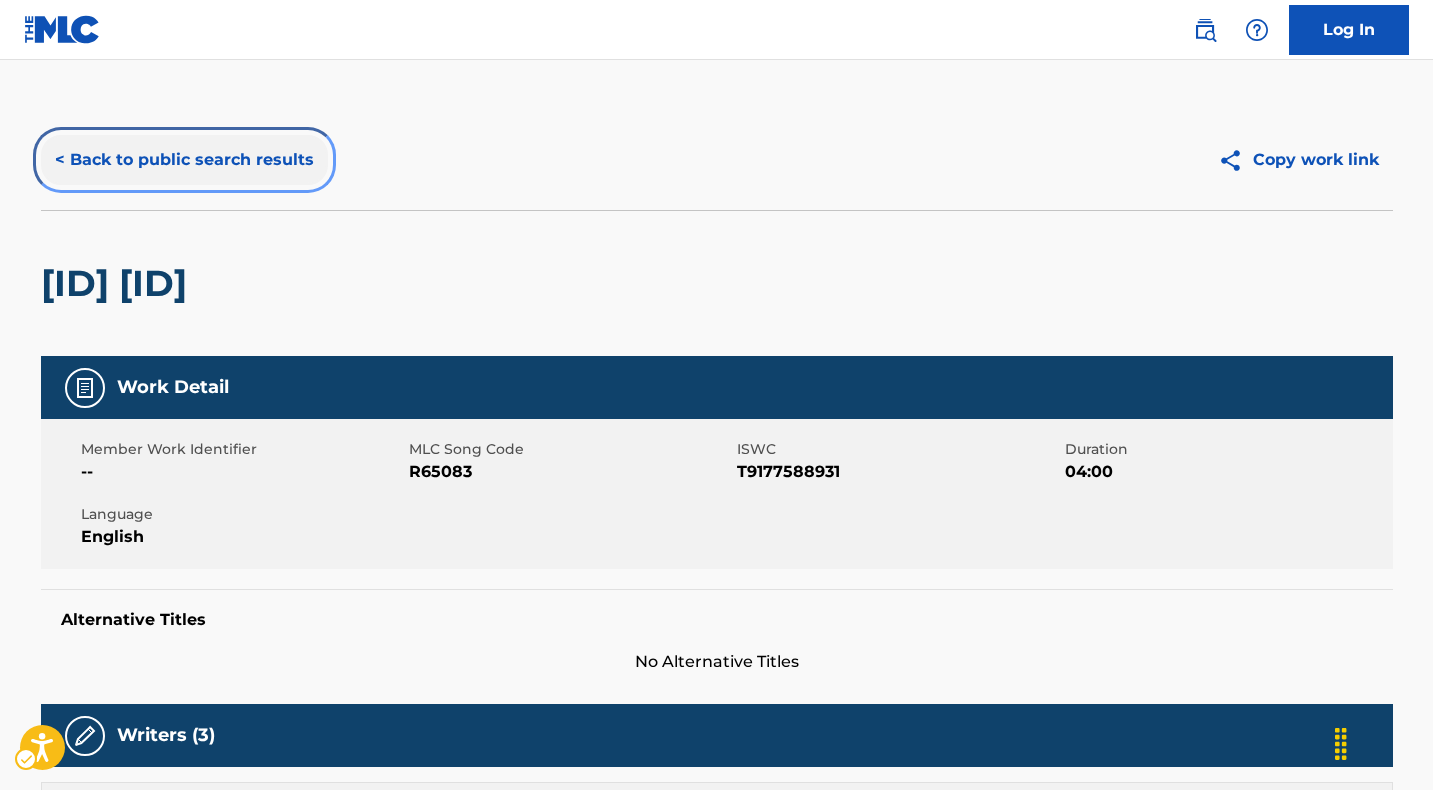 click on "< Back to public search results" at bounding box center (184, 160) 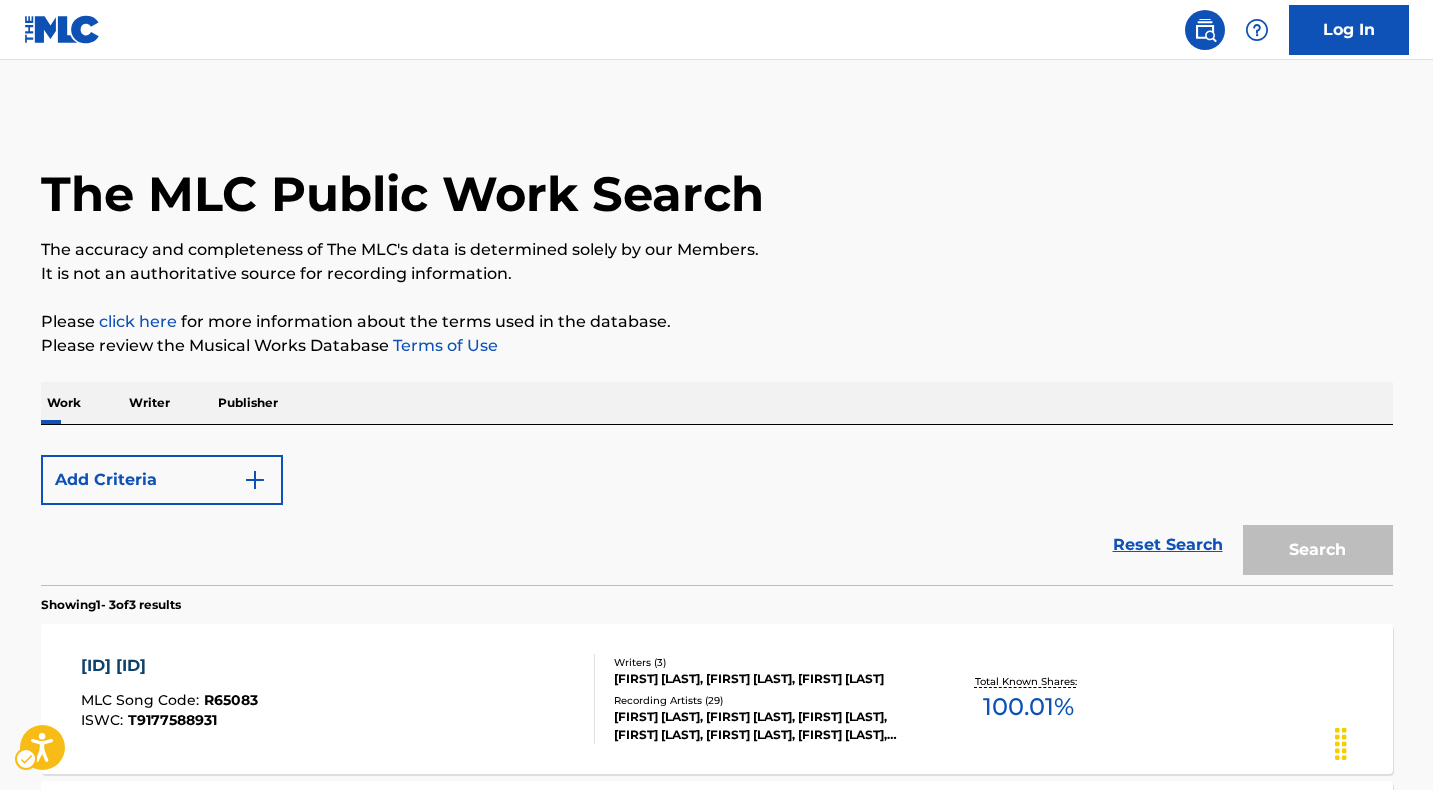 scroll, scrollTop: 425, scrollLeft: 0, axis: vertical 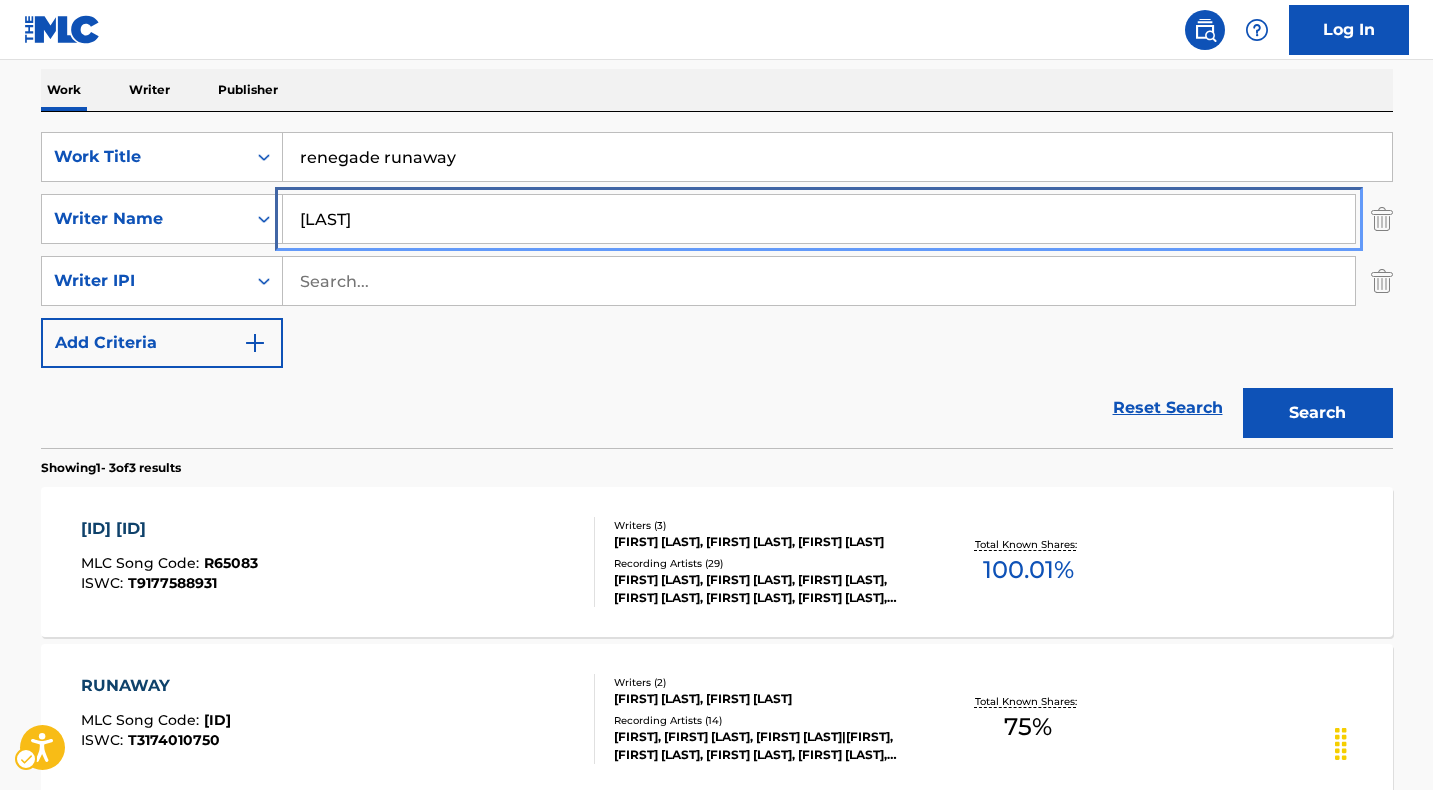 click on "SearchWithCriteria9bfe6427-ef44-4faf-aaa5-152b3f9f9a02 Work Title renegade runaway SearchWithCriteriae7e0d61e-93e7-49a3-8c0d-bcd16d8ee0c7 Writer Name [LAST] SearchWithCriteria34422e45-9341-463a-8904-10ea2e1fead9 Writer IPI Add Criteria" at bounding box center [717, 250] 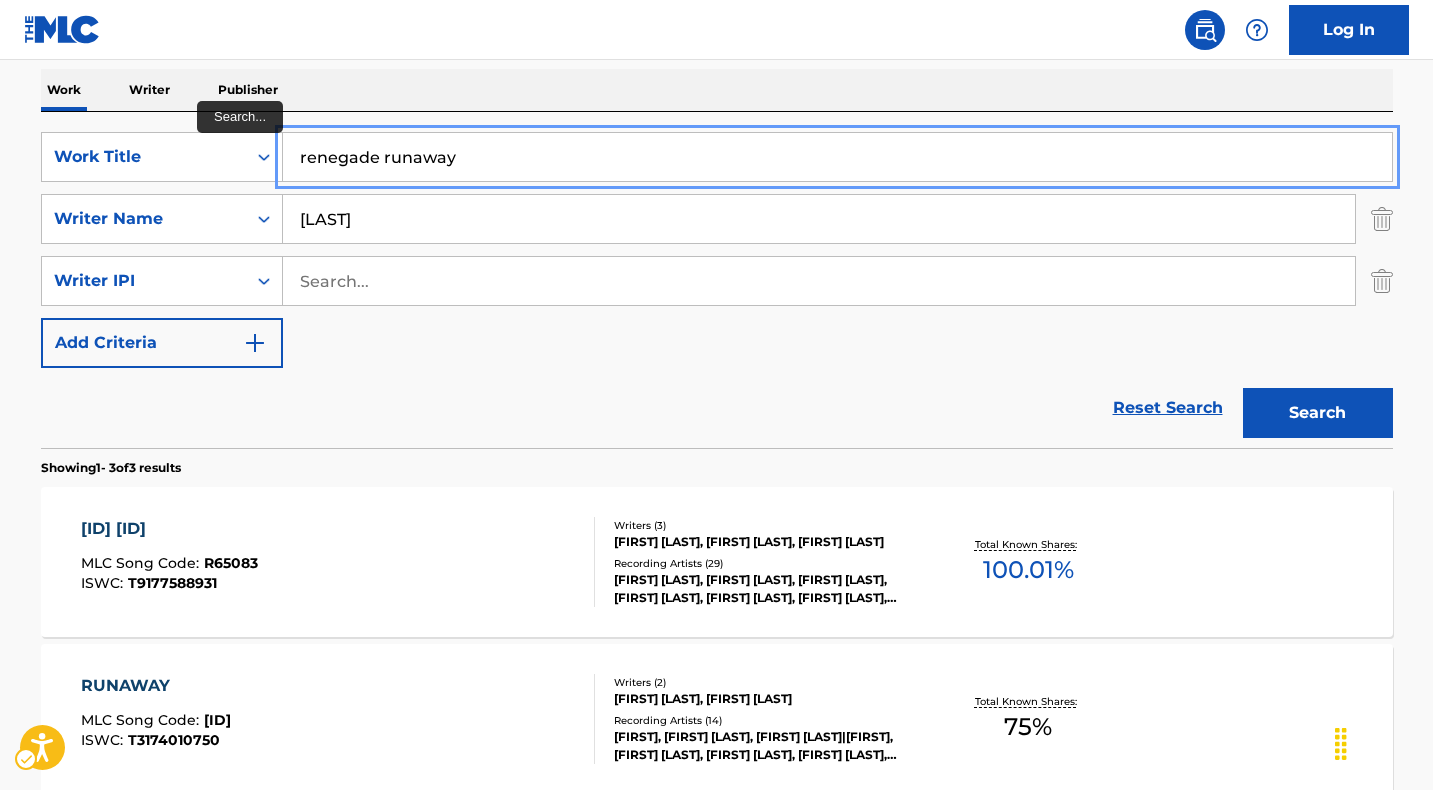 click on "renegade runaway" at bounding box center [837, 157] 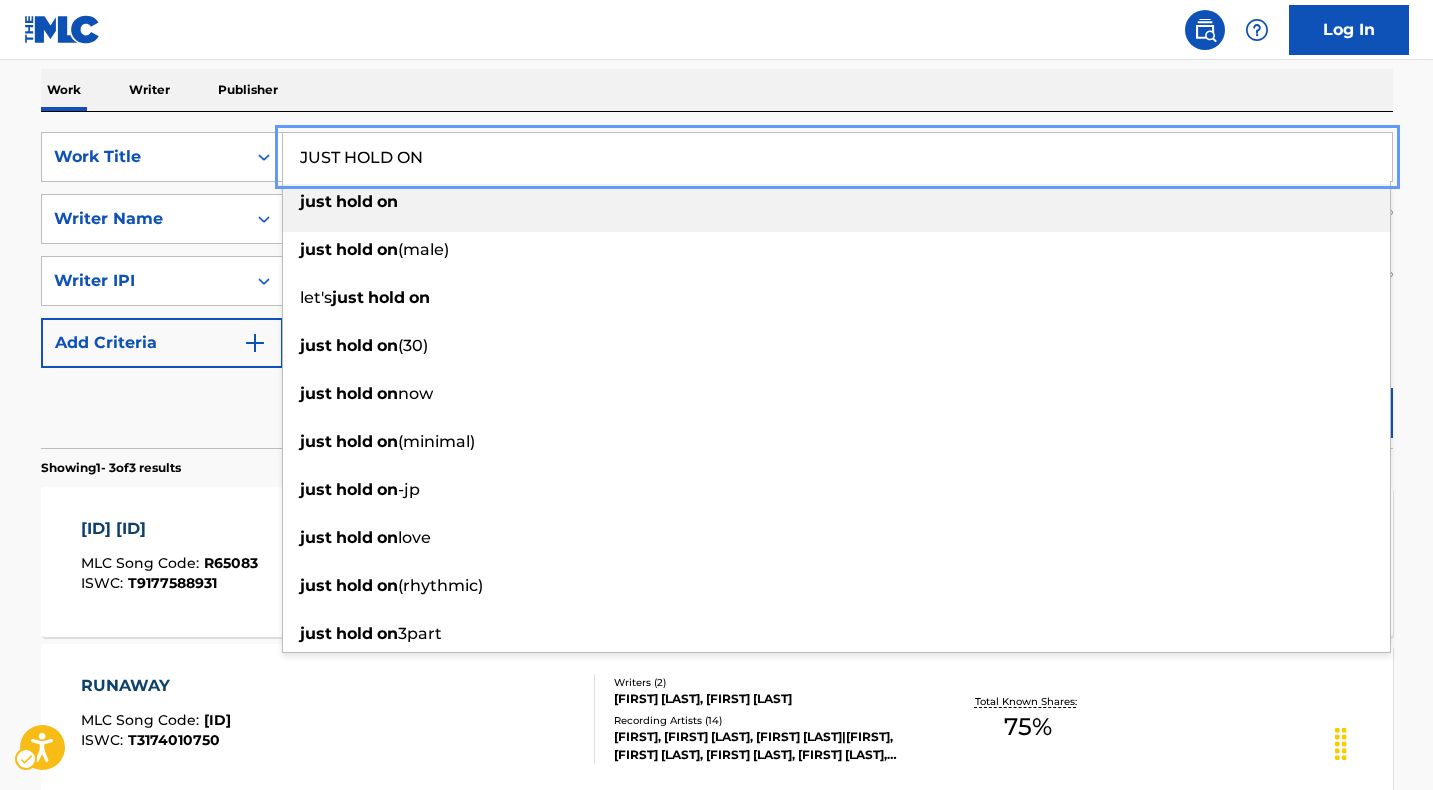 type on "JUST HOLD ON" 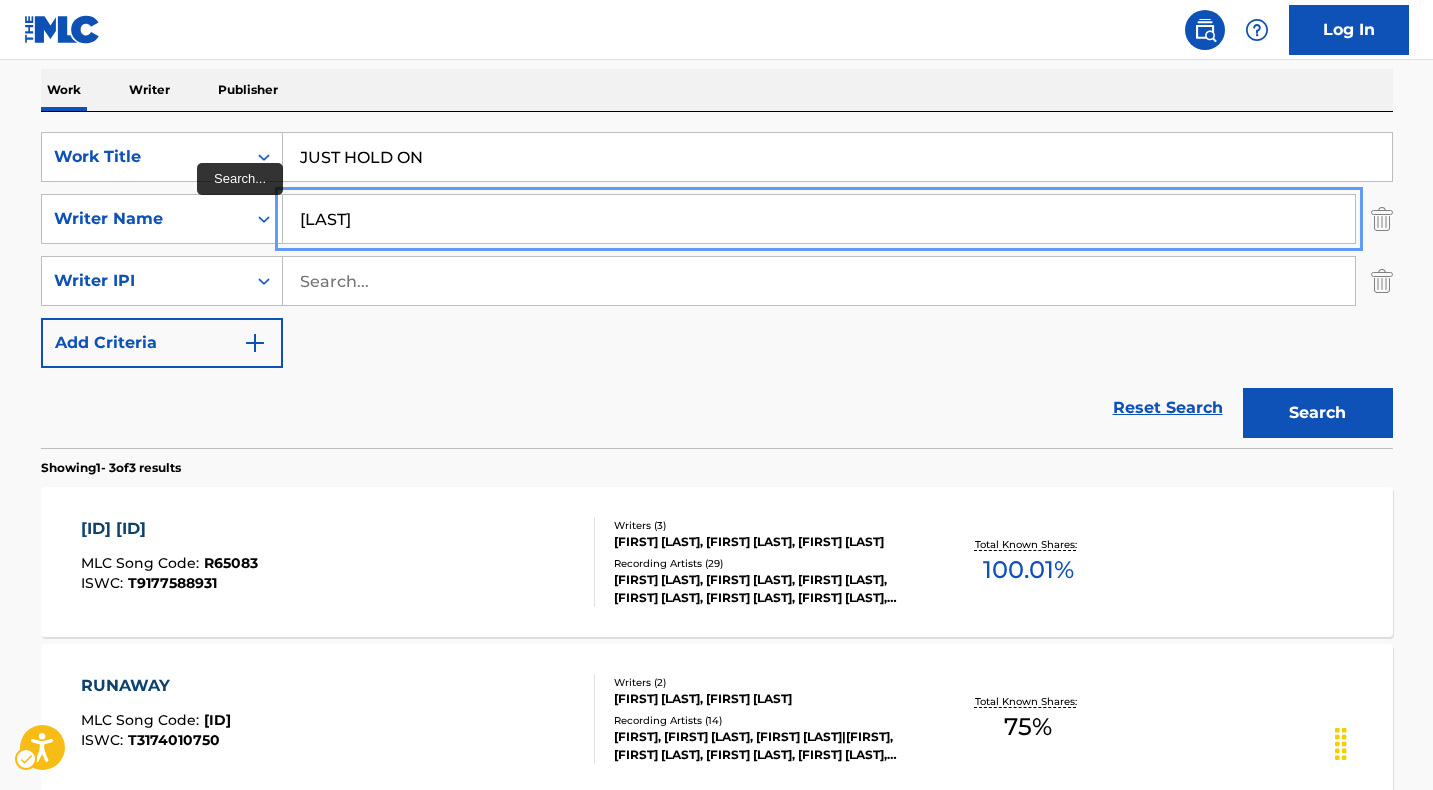 type on "[LAST]" 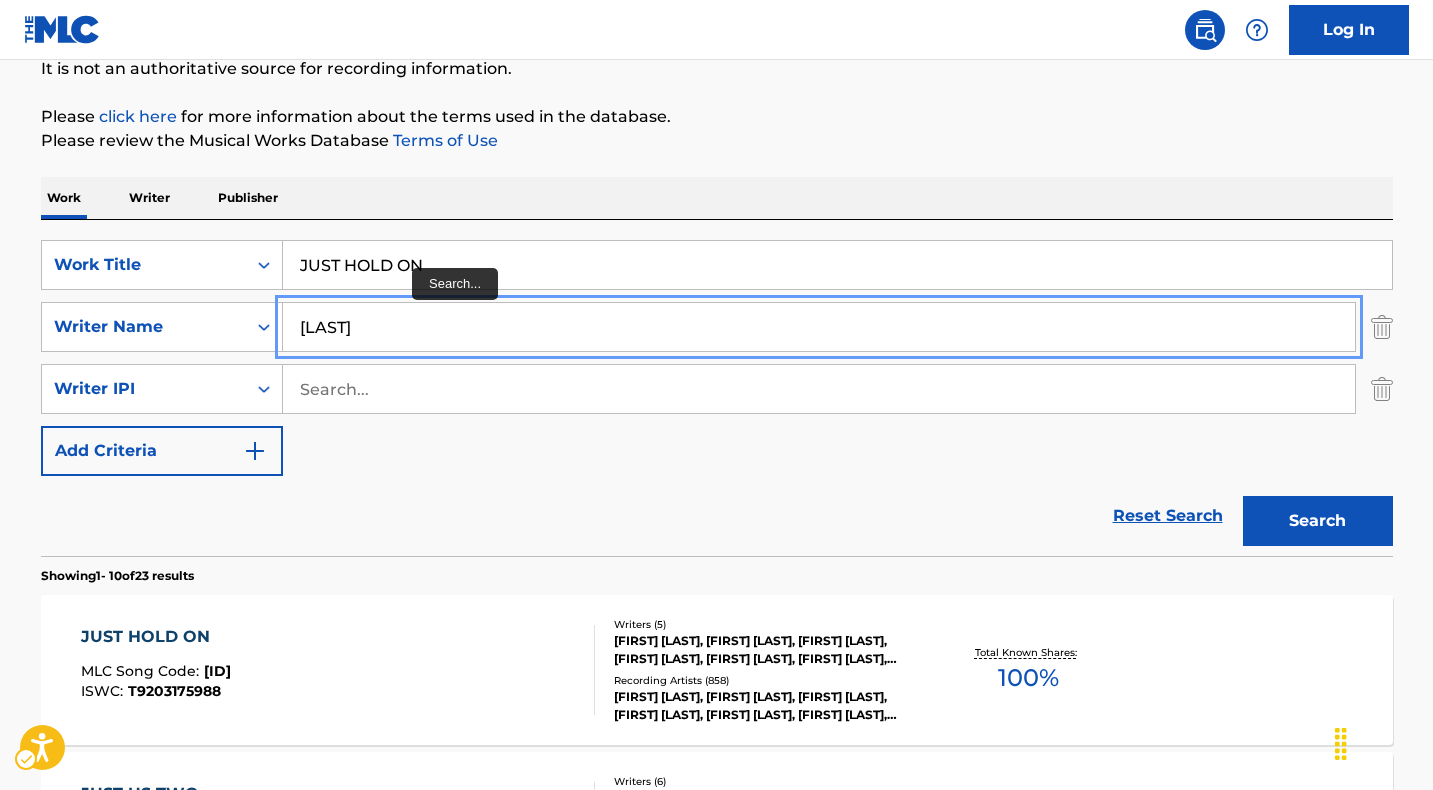 scroll, scrollTop: 313, scrollLeft: 0, axis: vertical 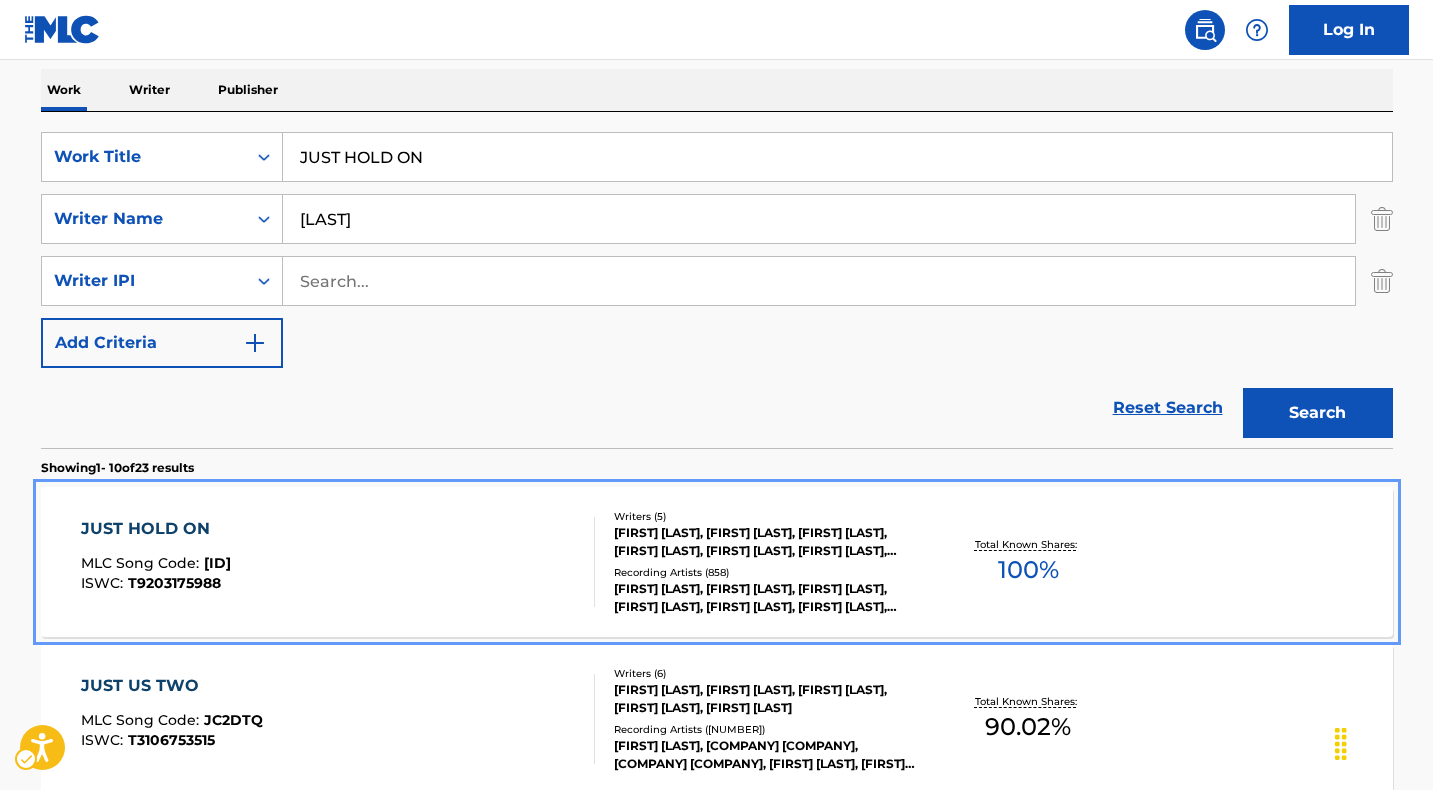 click on "JUST HOLD ON" at bounding box center (156, 529) 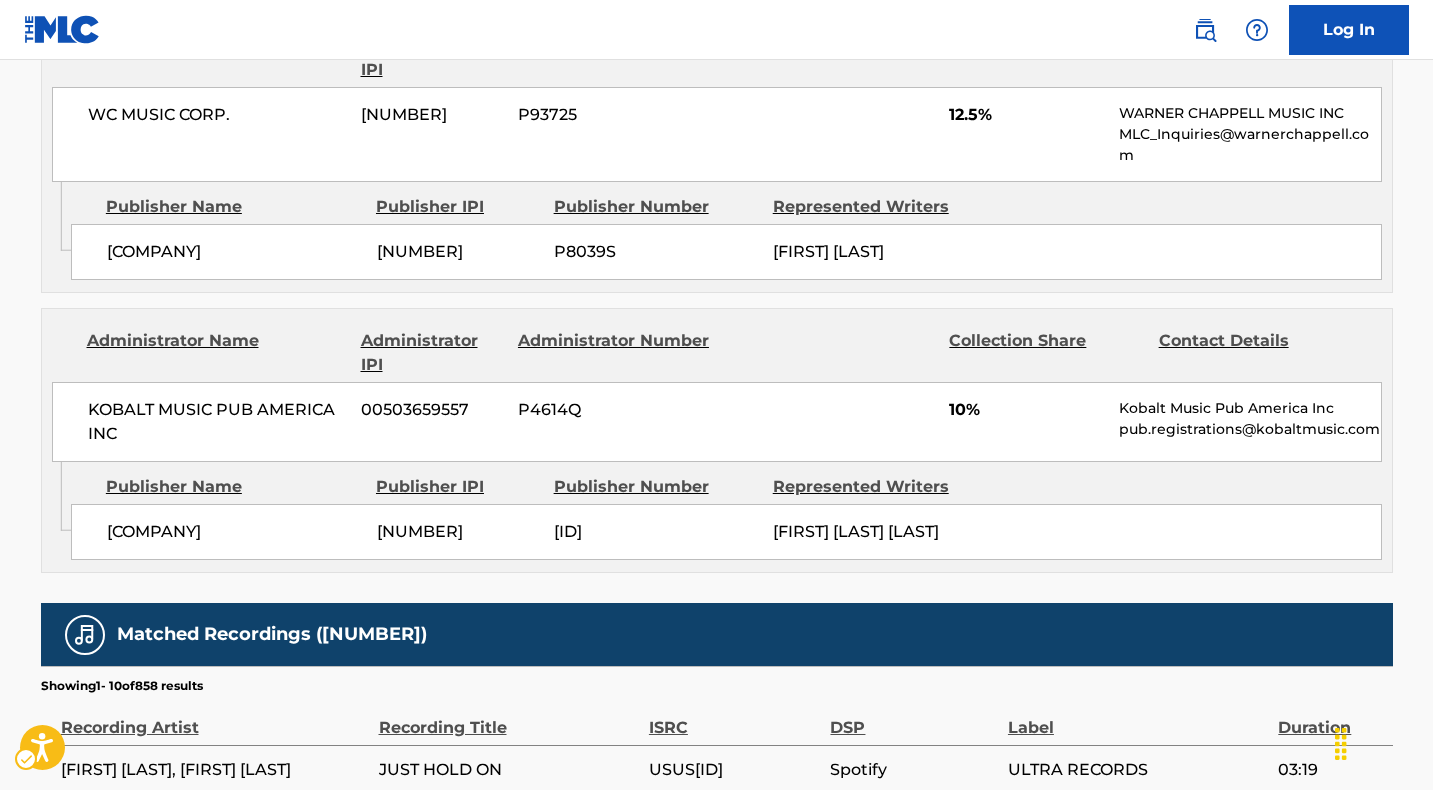 scroll, scrollTop: 2064, scrollLeft: 0, axis: vertical 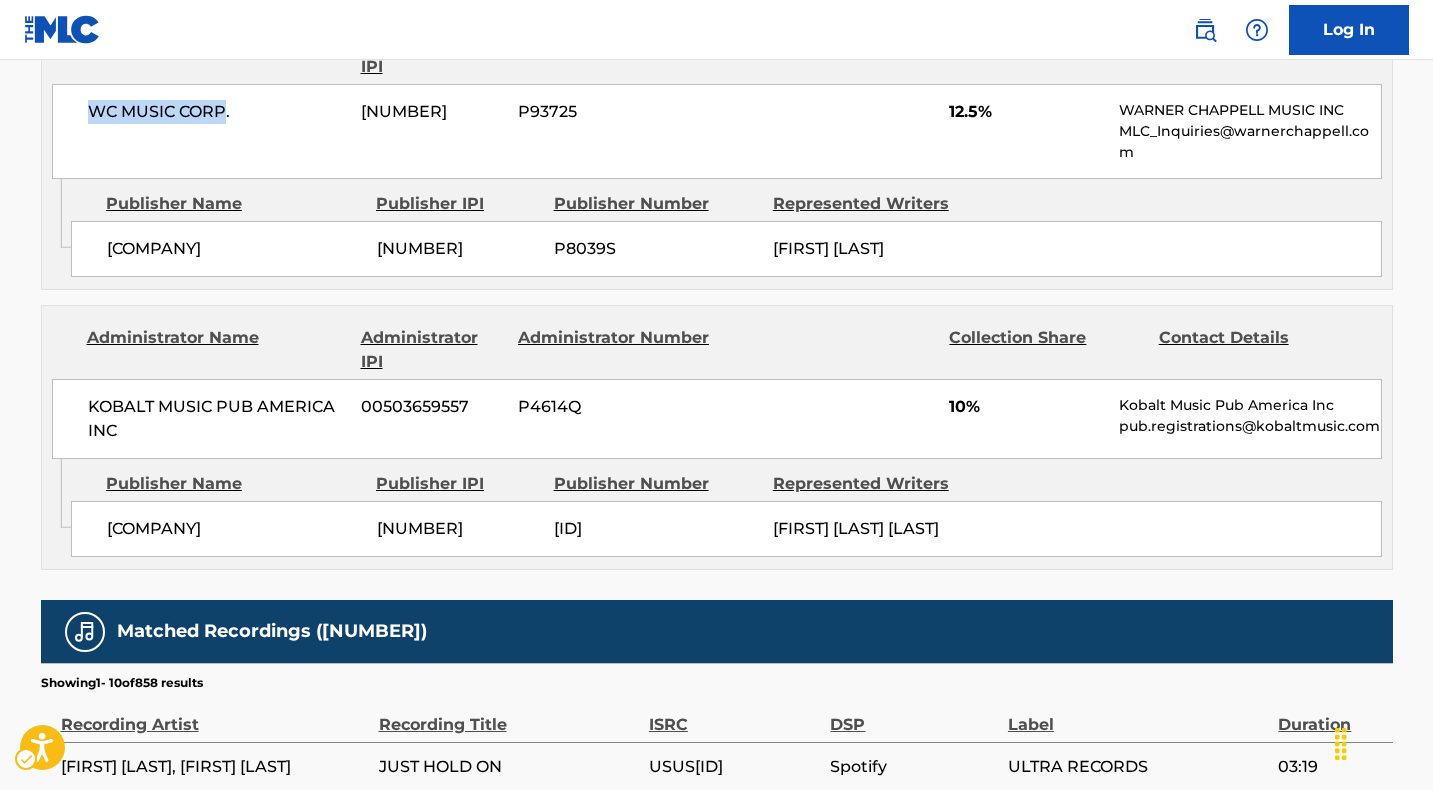 drag, startPoint x: 225, startPoint y: 142, endPoint x: 92, endPoint y: 142, distance: 133 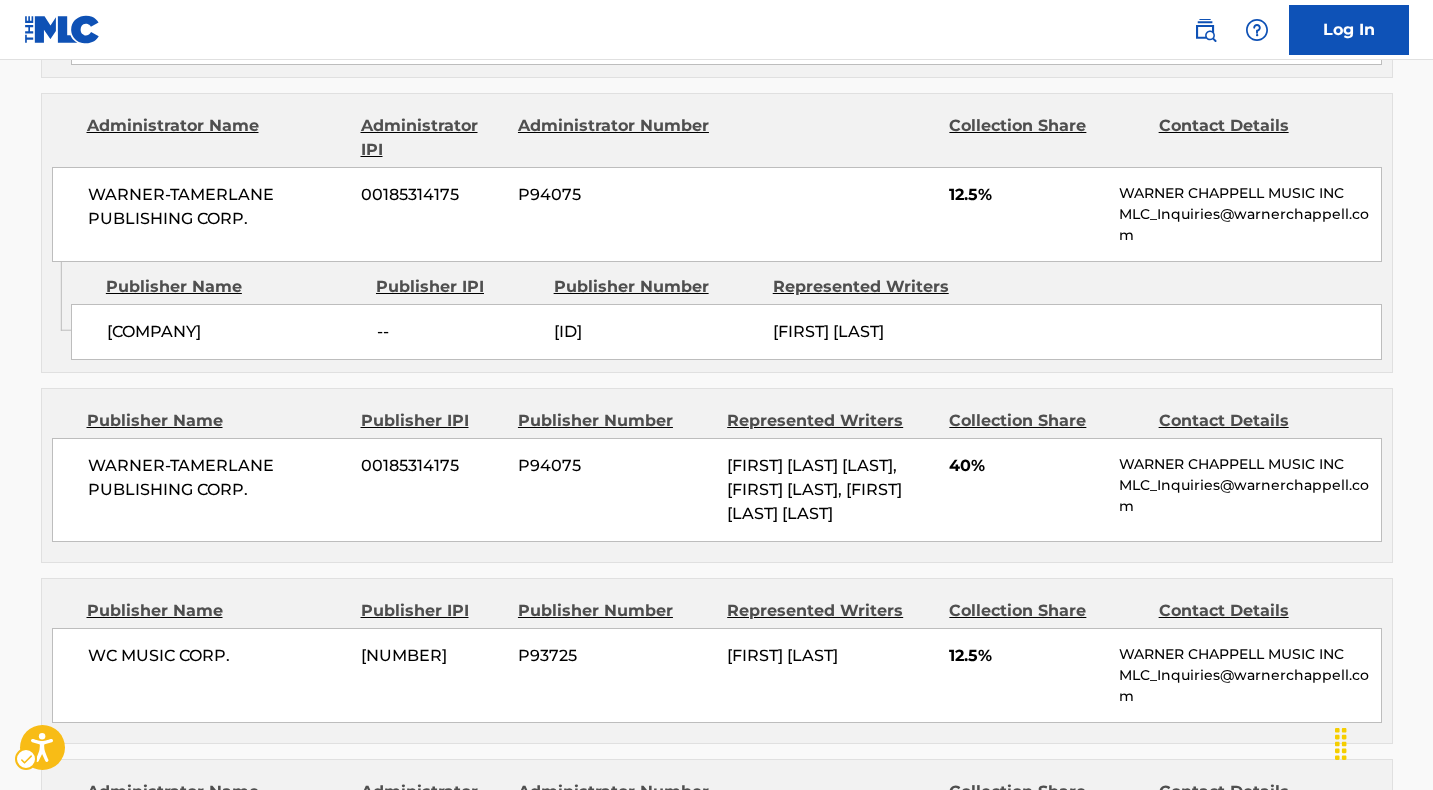 scroll, scrollTop: 1298, scrollLeft: 0, axis: vertical 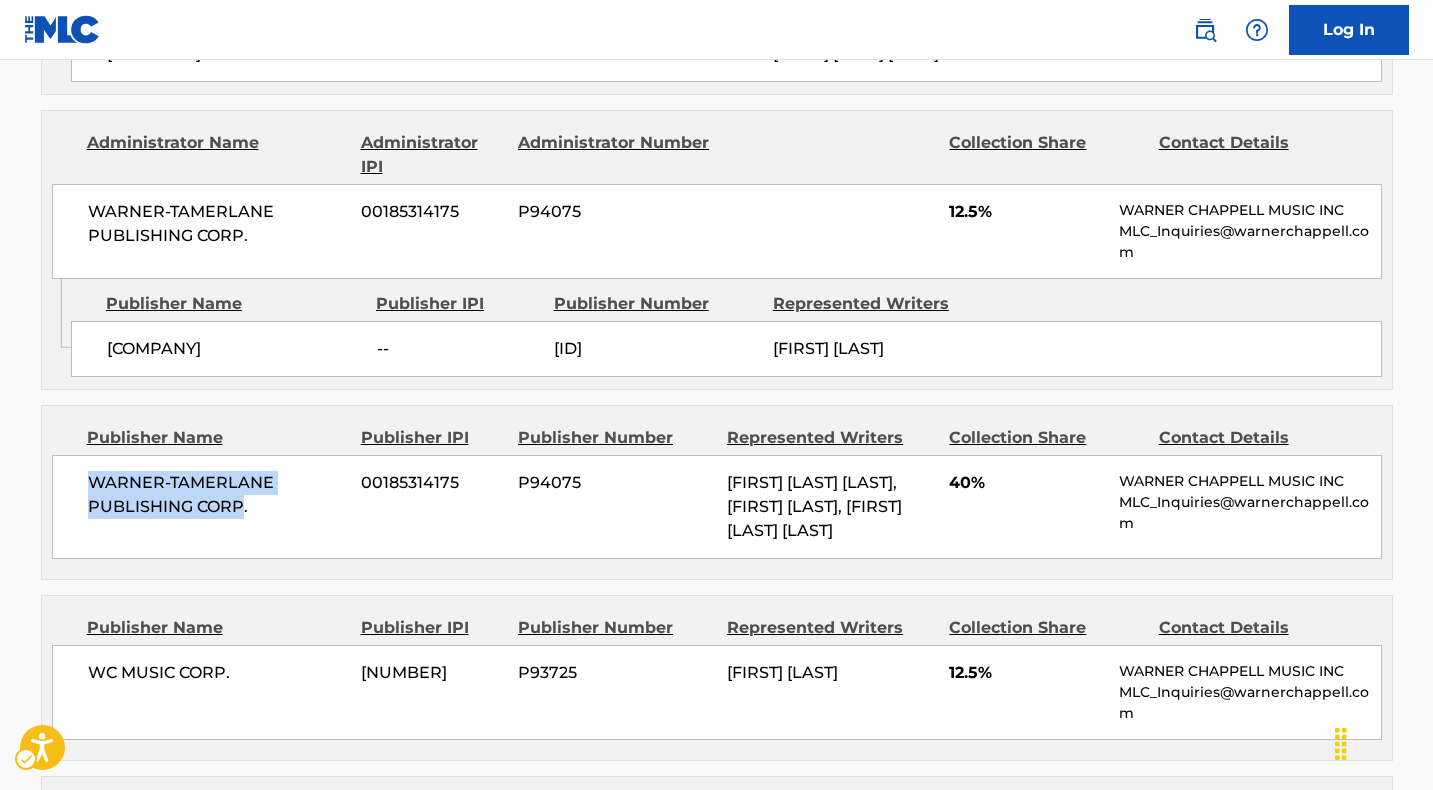 drag, startPoint x: 243, startPoint y: 516, endPoint x: 87, endPoint y: 494, distance: 157.54364 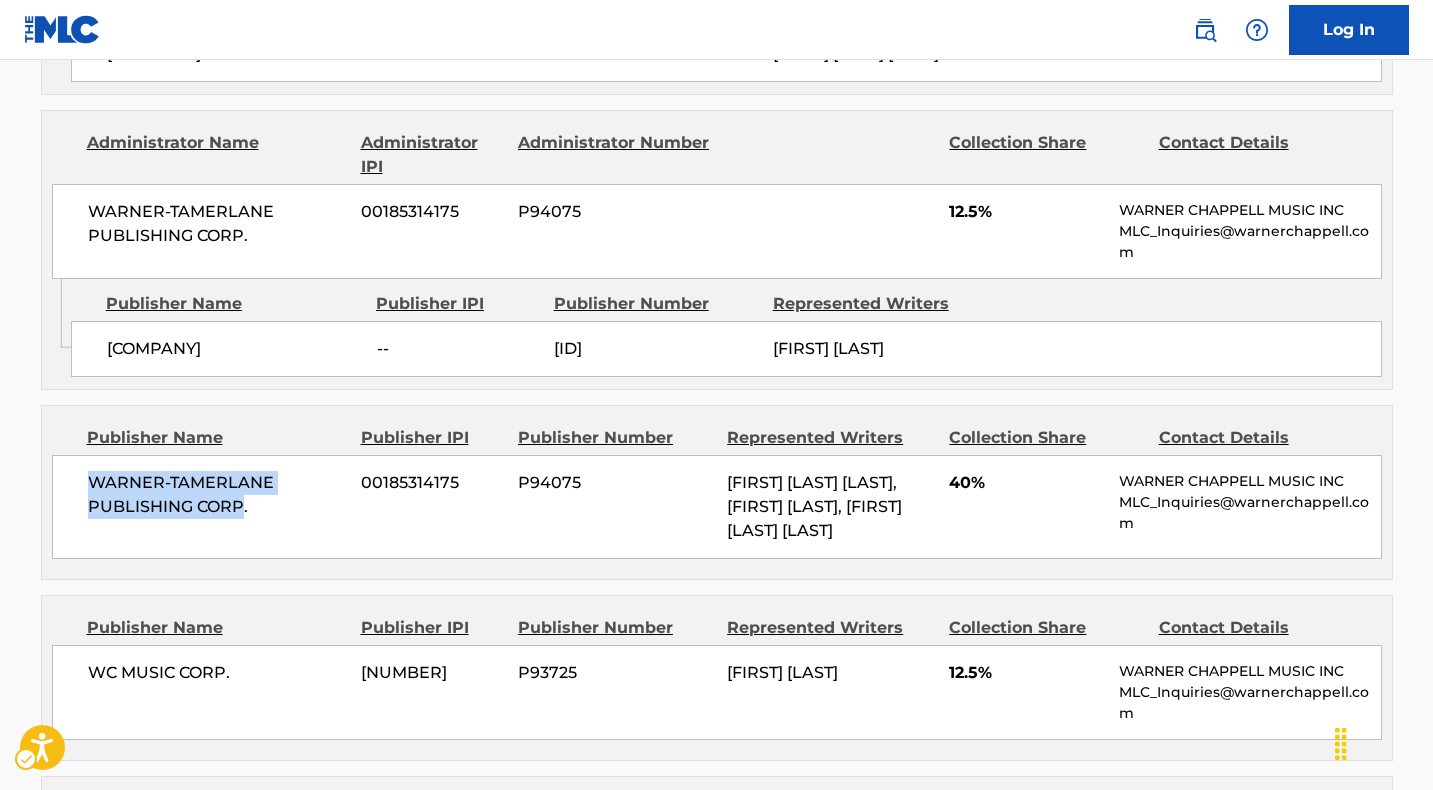 copy on "[COMPANY]" 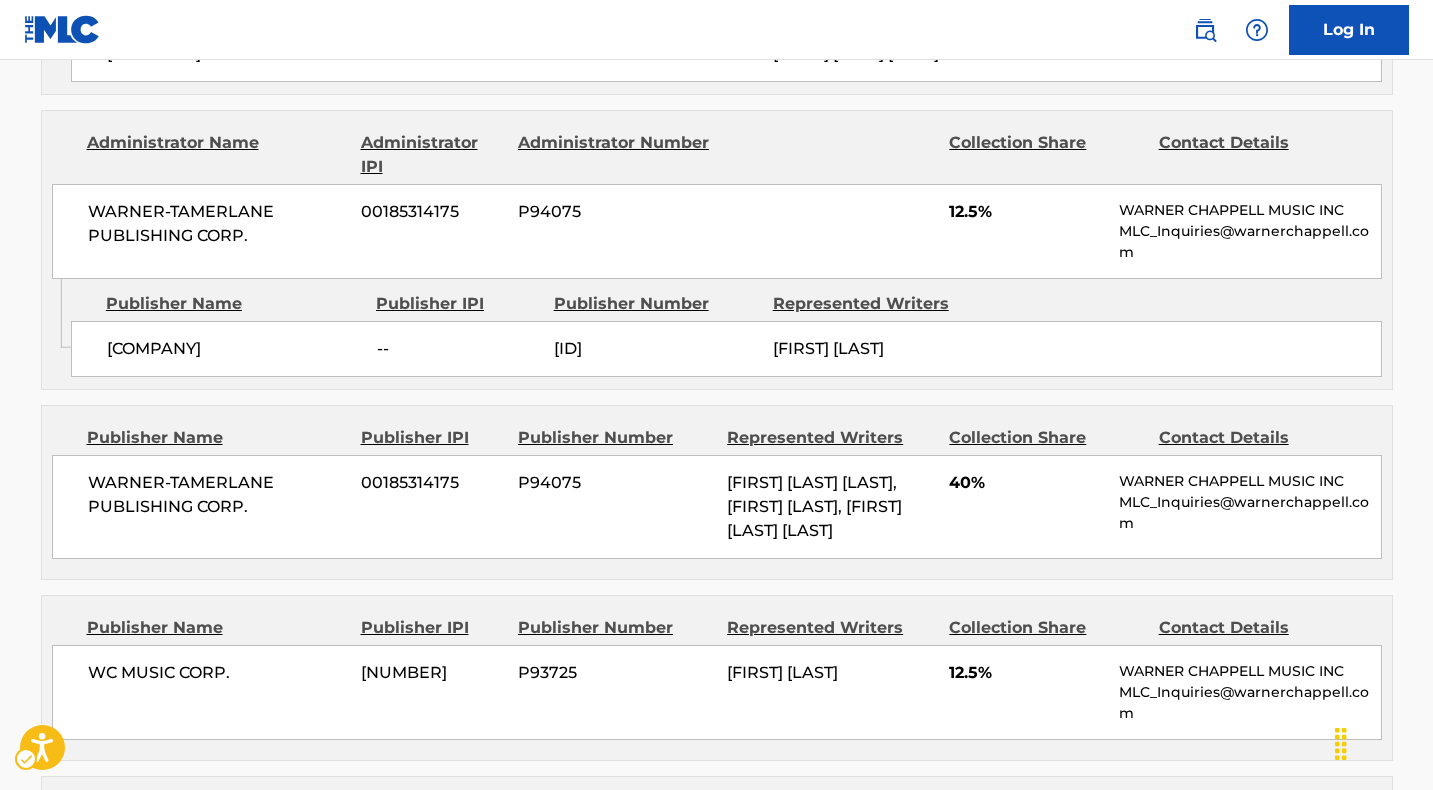click on "[COMPANY]" at bounding box center (234, 349) 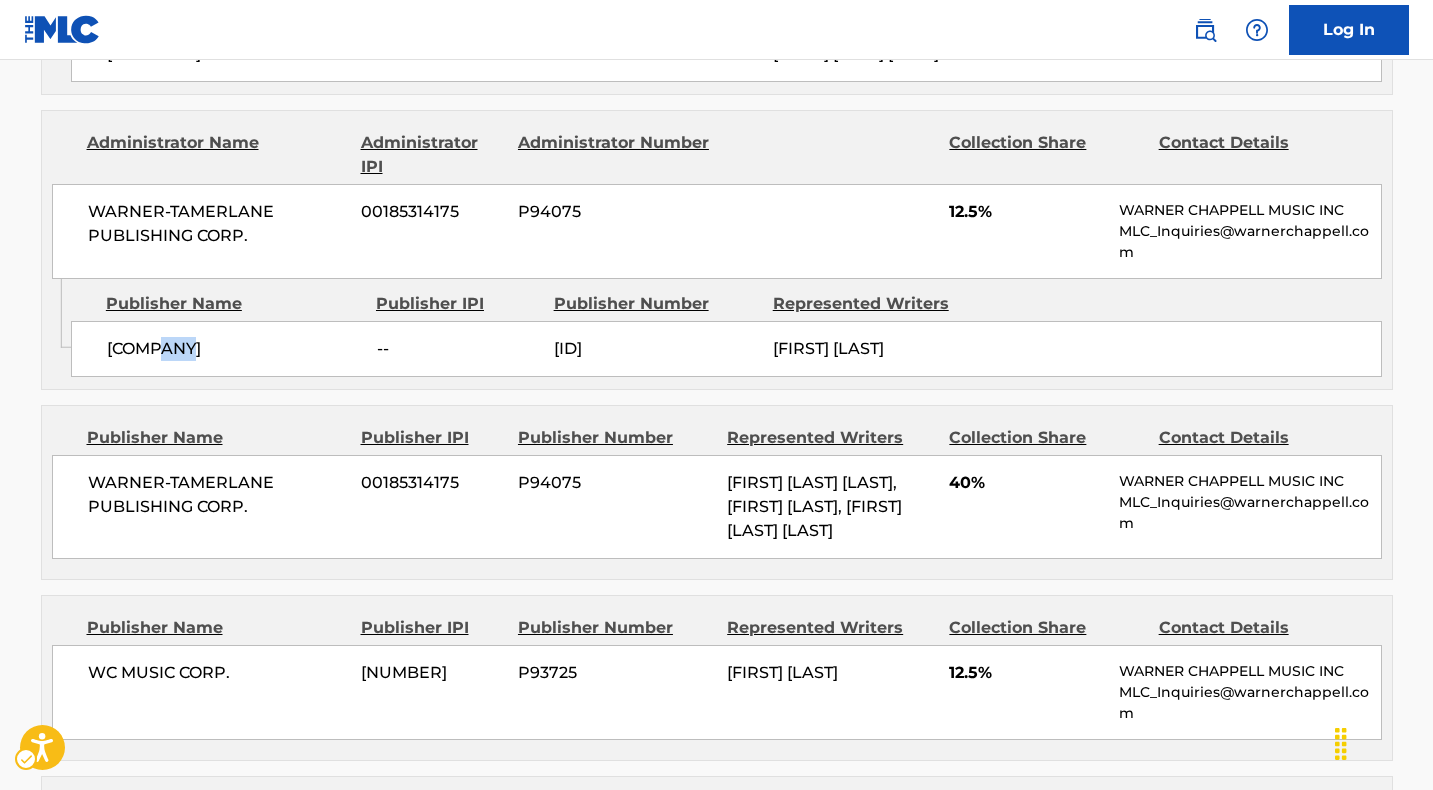 click on "[COMPANY]" at bounding box center (234, 349) 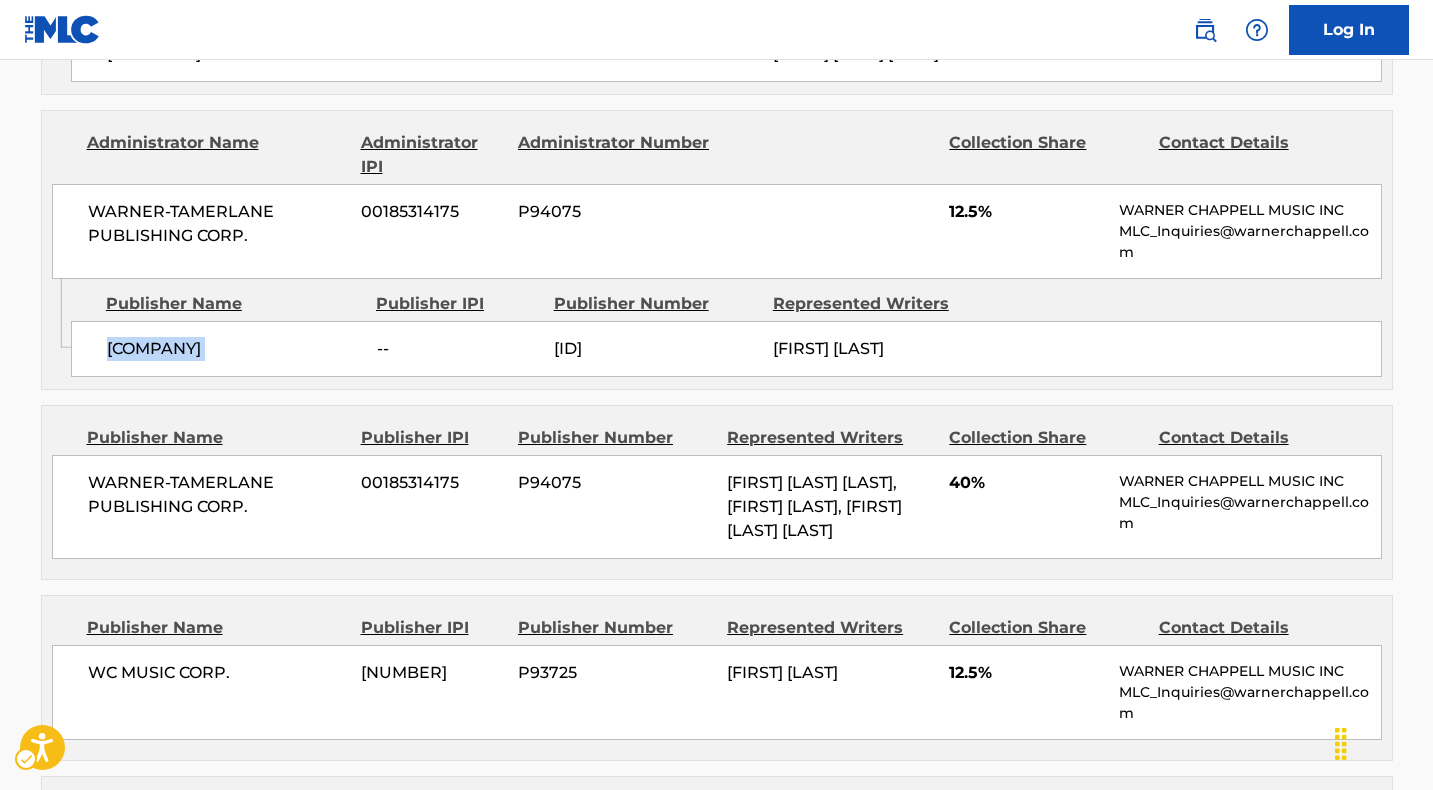 click on "[COMPANY]" at bounding box center (234, 349) 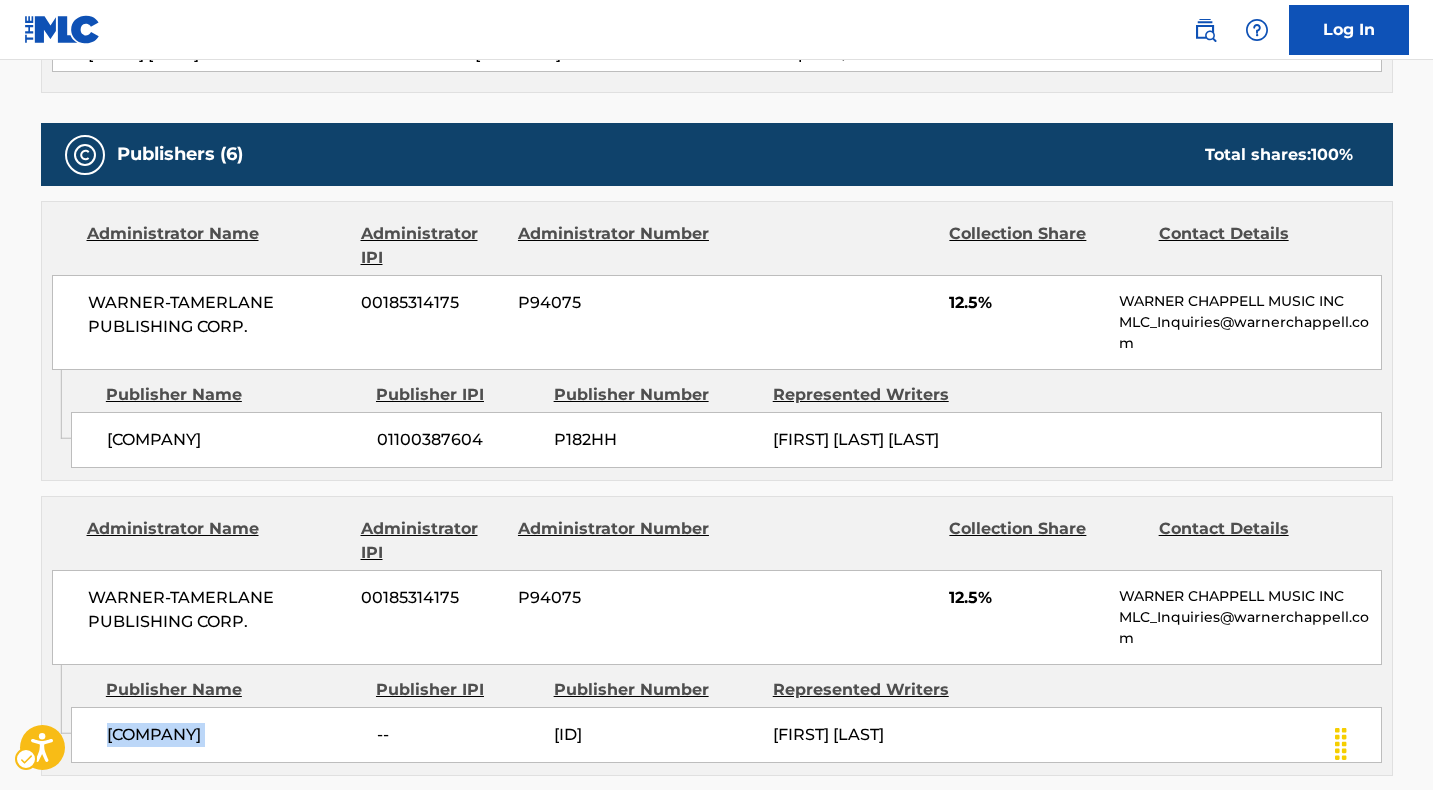 scroll, scrollTop: 886, scrollLeft: 0, axis: vertical 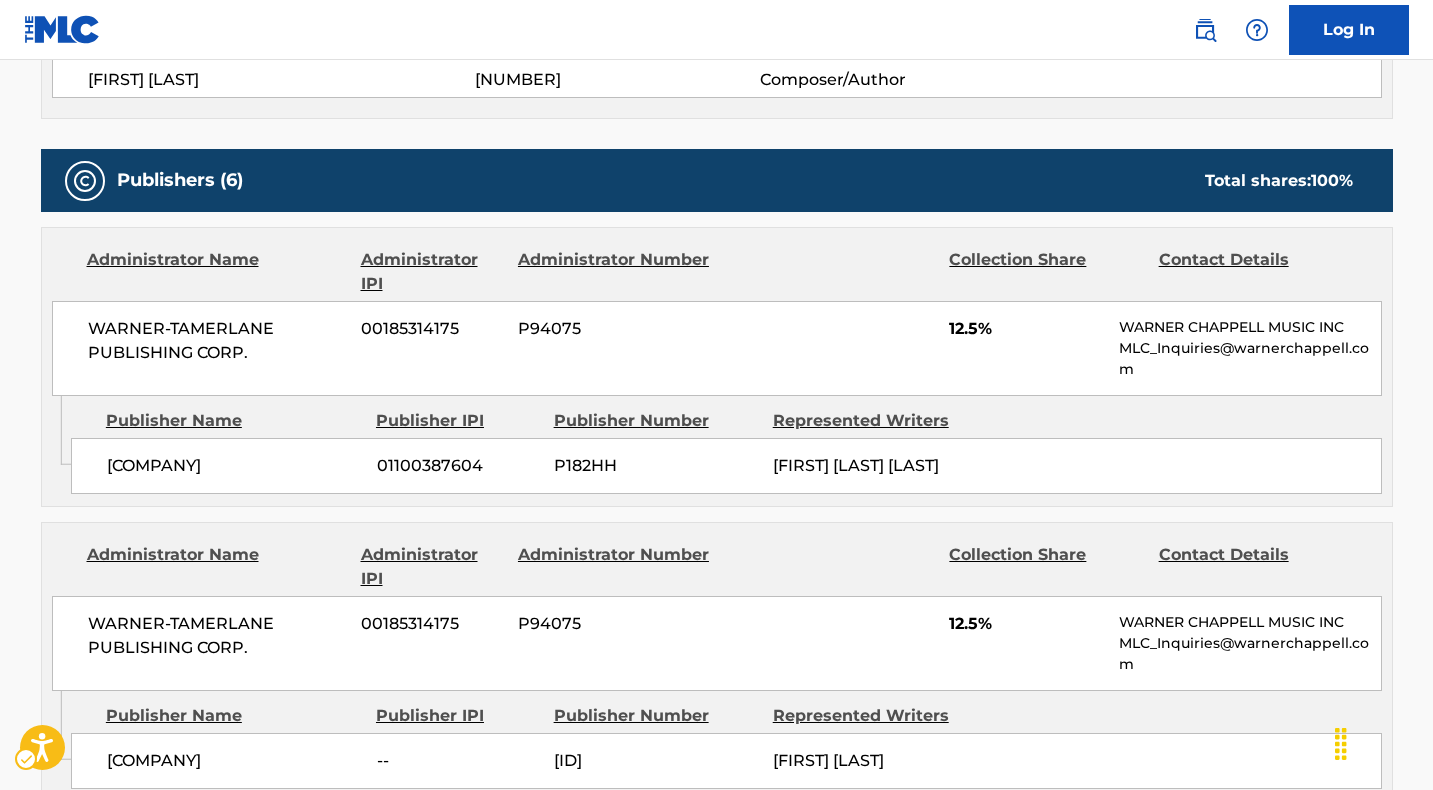 click on "[COMPANY]" at bounding box center (234, 466) 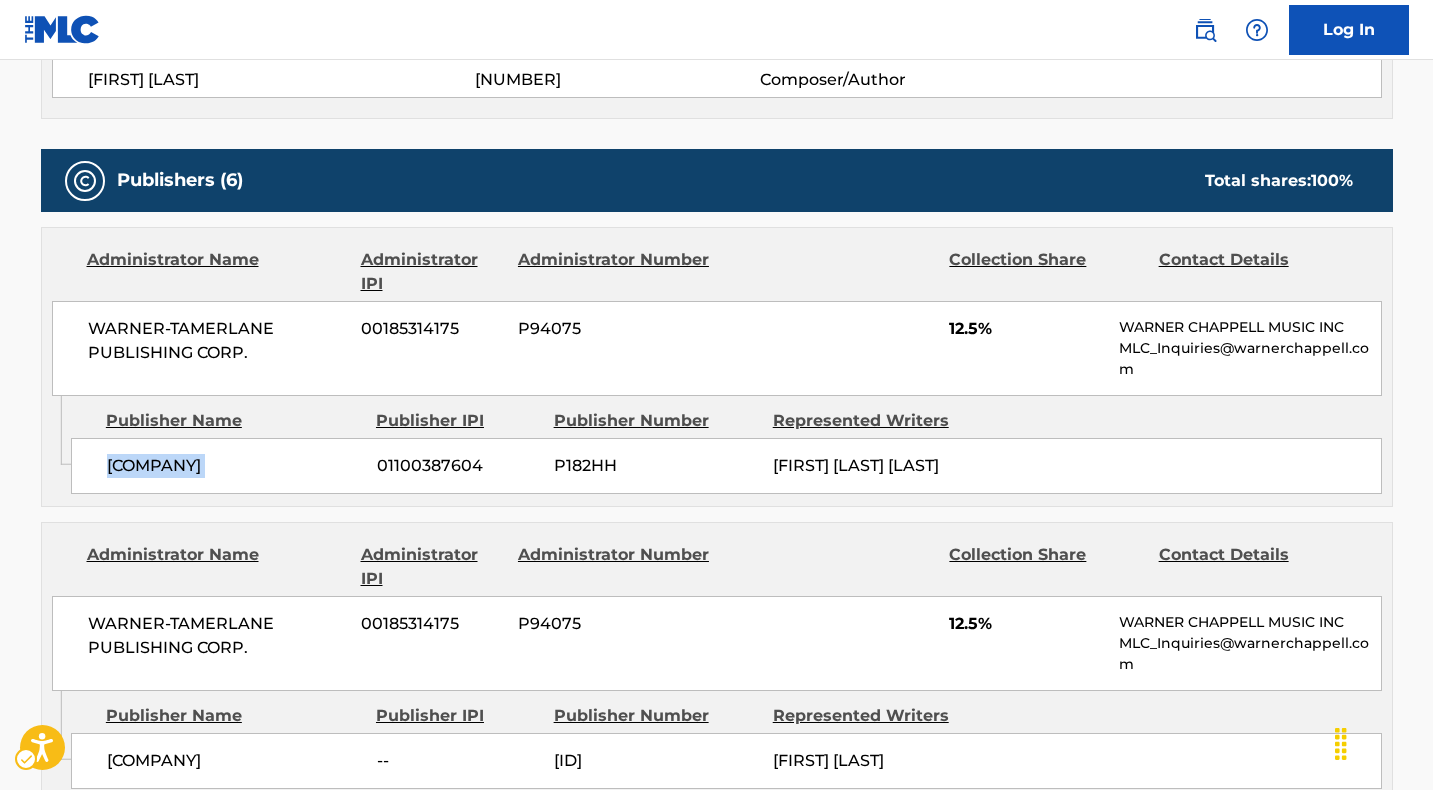 click on "[COMPANY]" at bounding box center [234, 466] 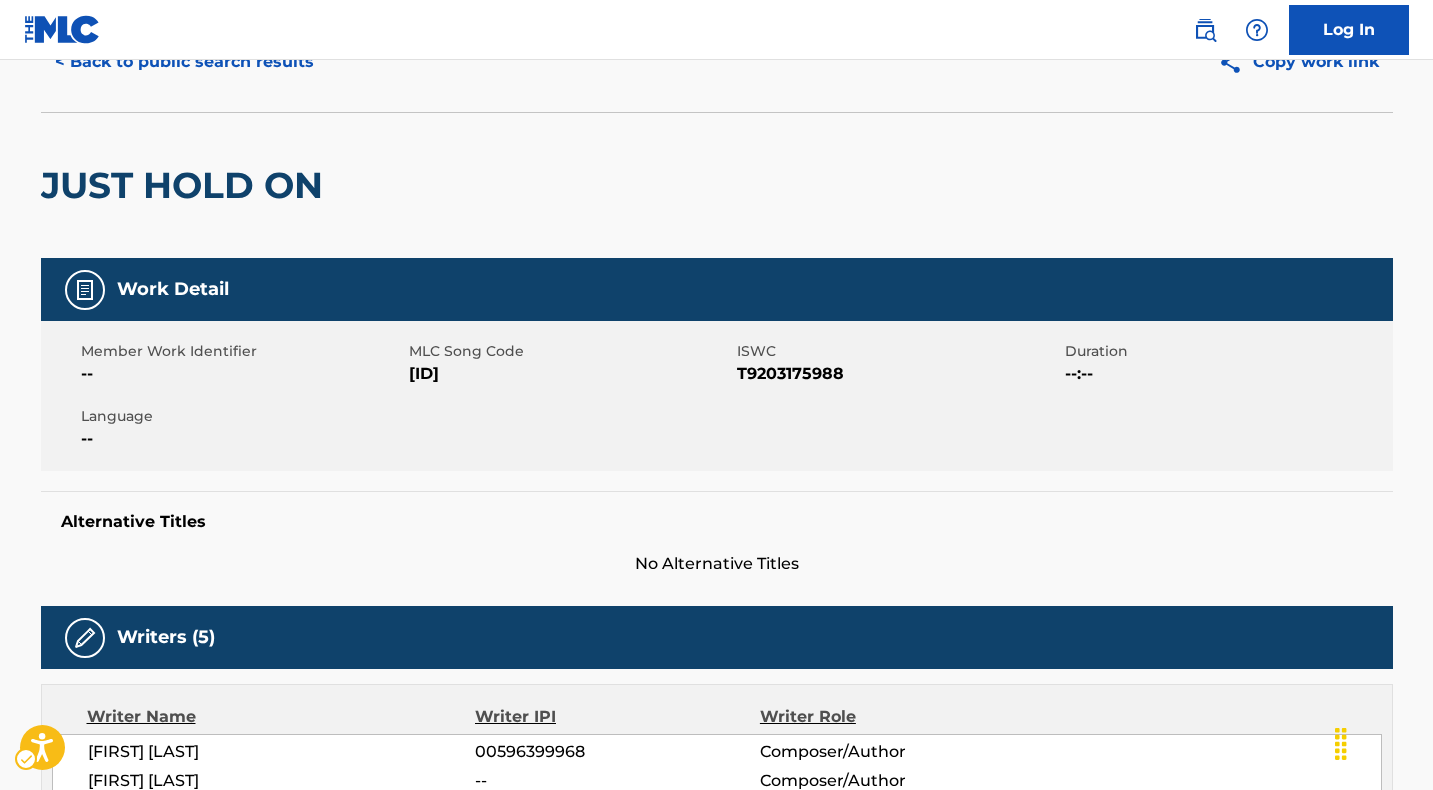 scroll, scrollTop: 0, scrollLeft: 0, axis: both 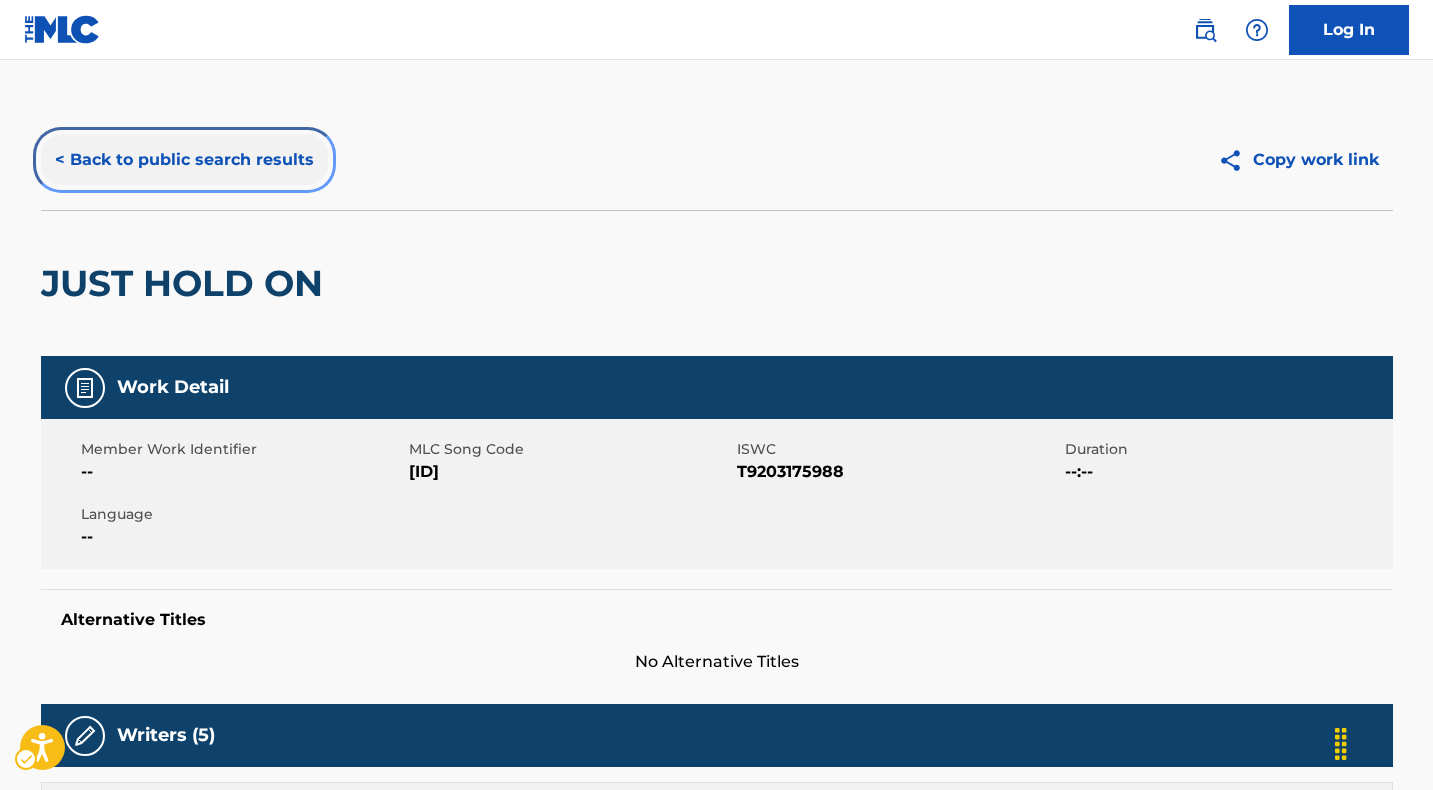 click on "< Back to public search results" at bounding box center (184, 160) 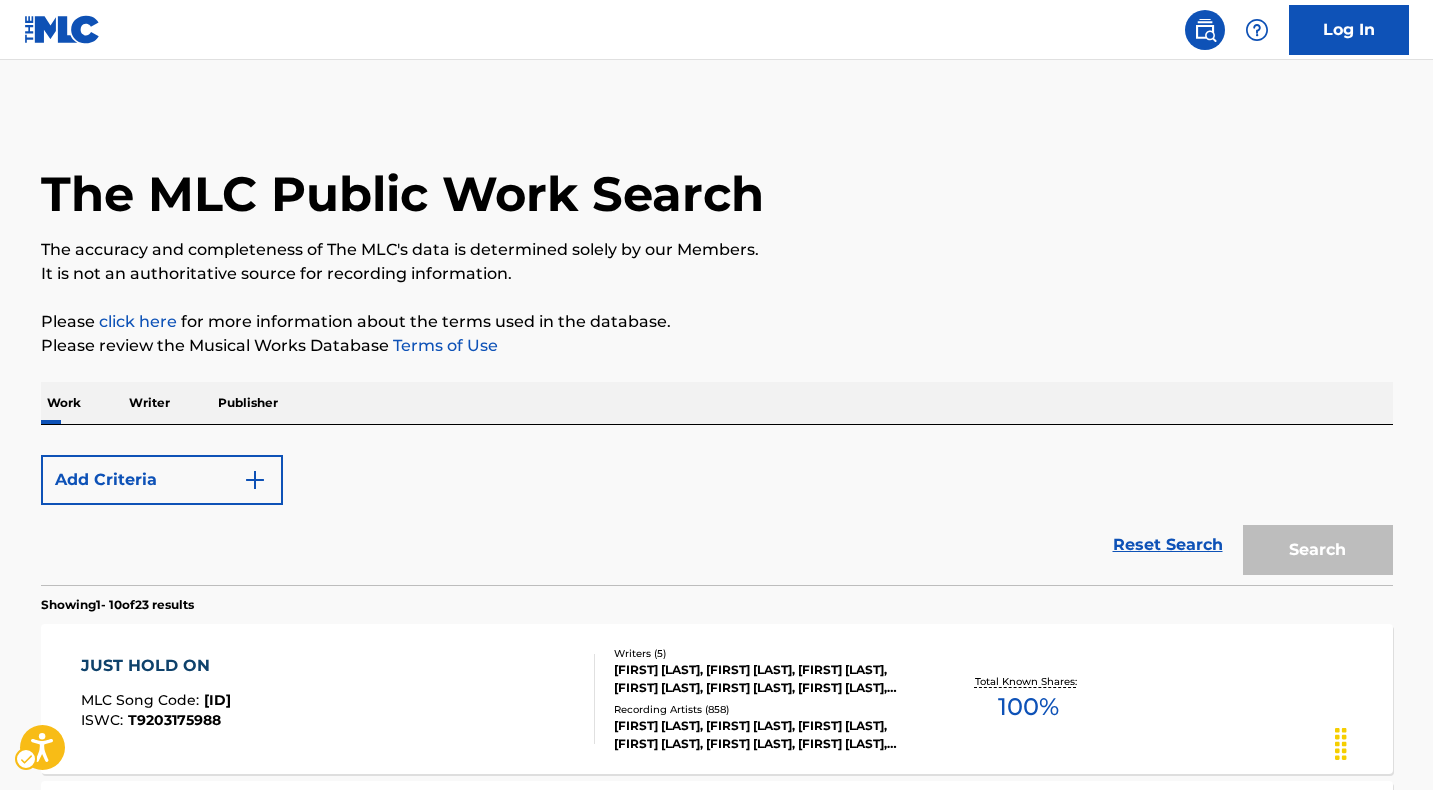 scroll, scrollTop: 313, scrollLeft: 0, axis: vertical 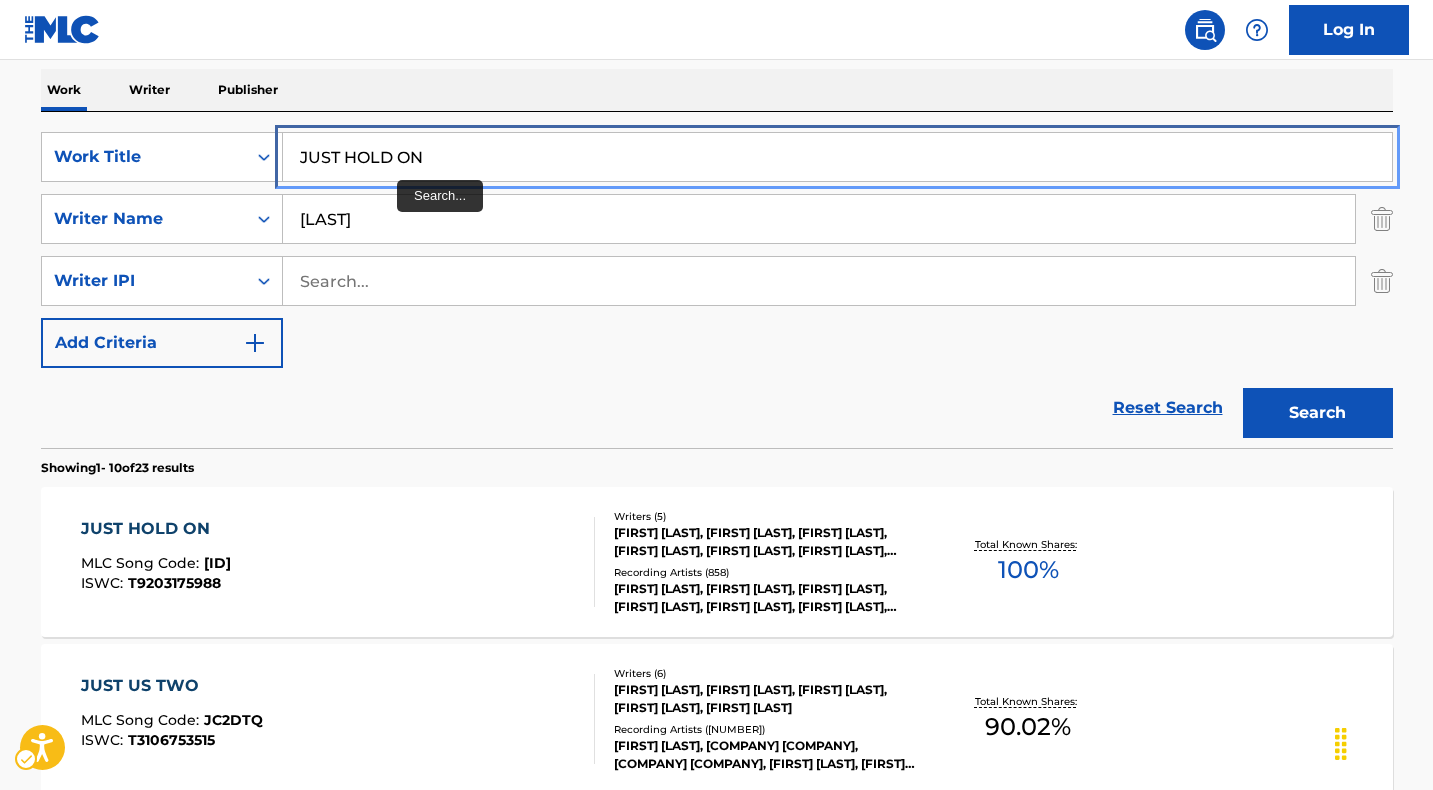 click on "JUST HOLD ON" at bounding box center (837, 157) 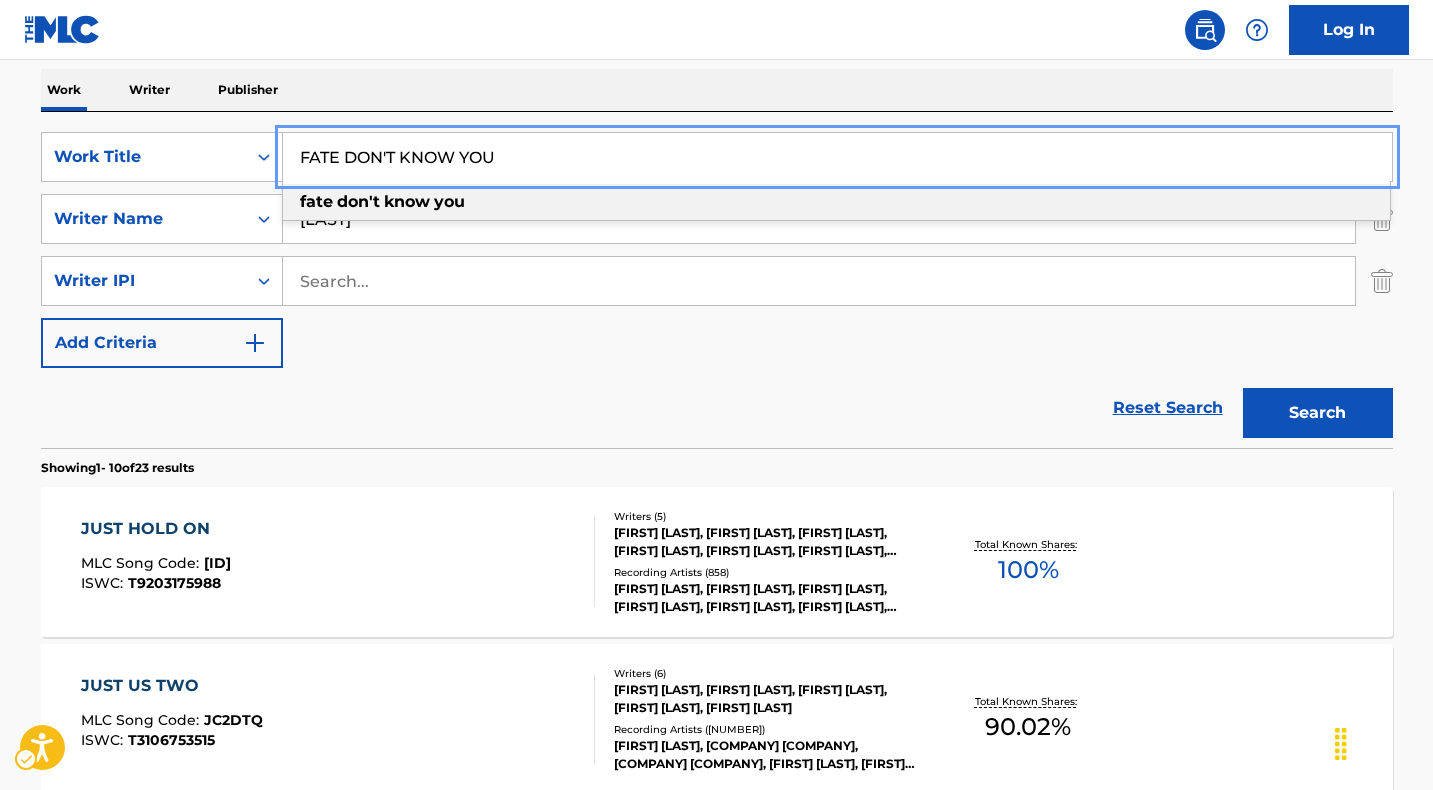 click on "don't" at bounding box center (358, 201) 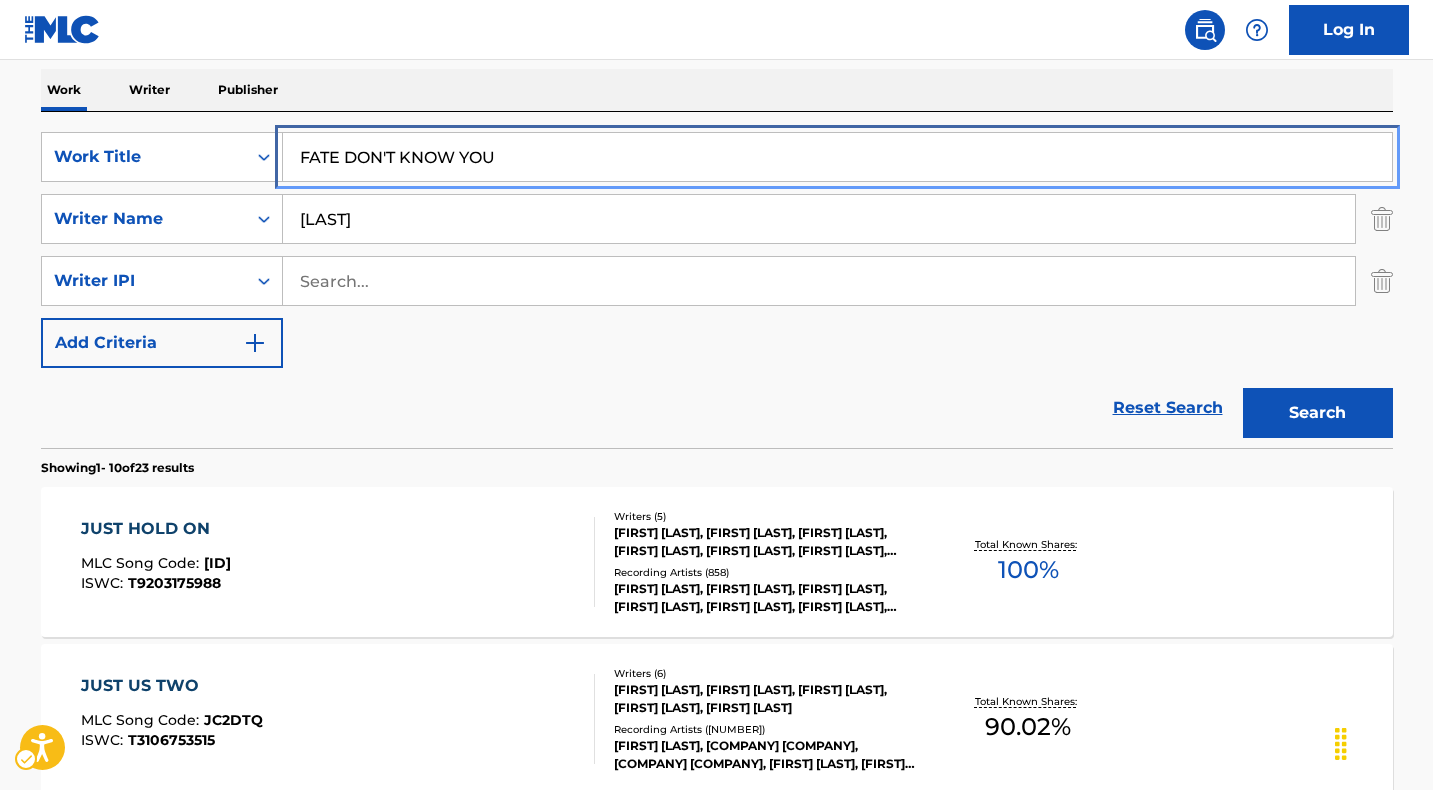 type on "[FIRST] [LAST] [LAST]" 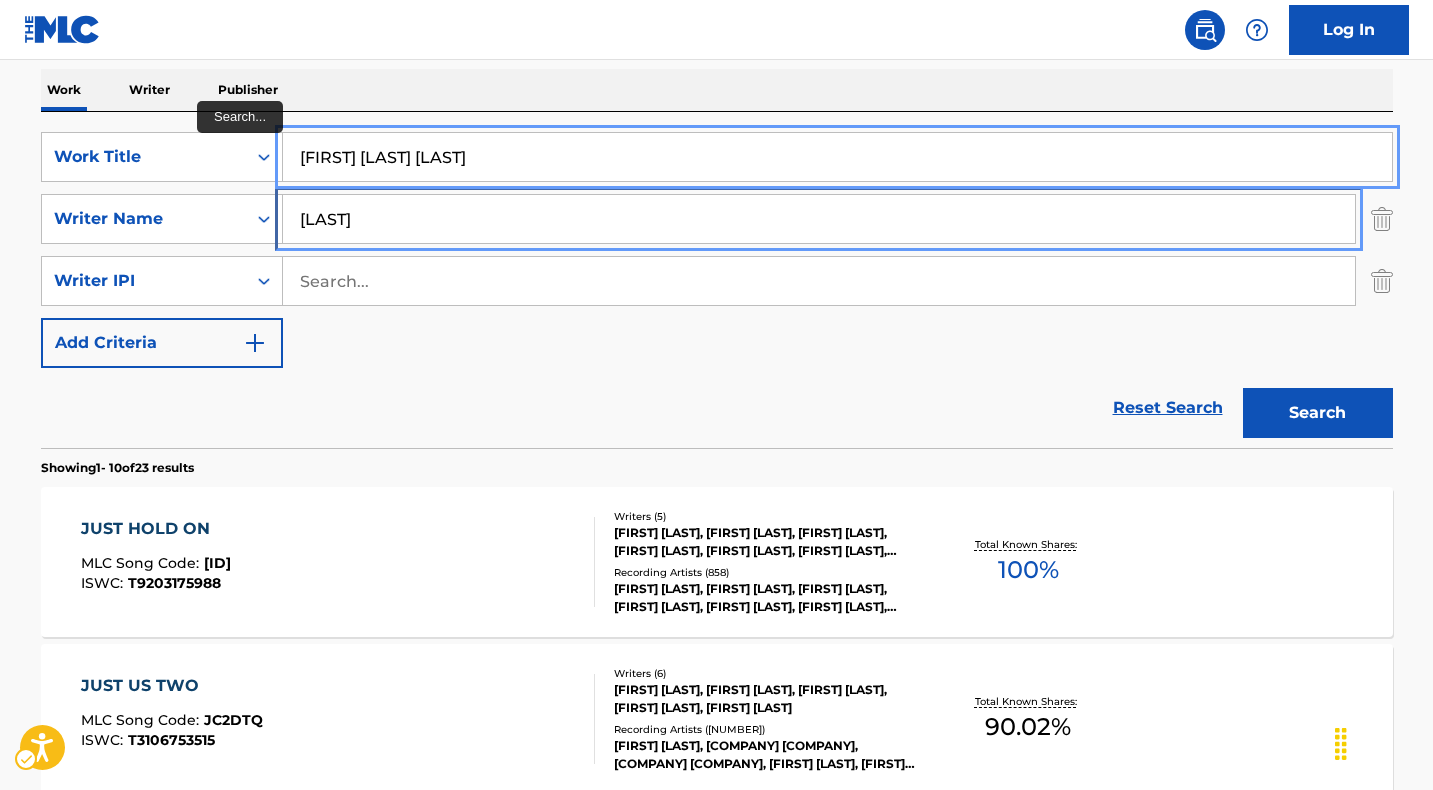 click on "[LAST]" at bounding box center [819, 219] 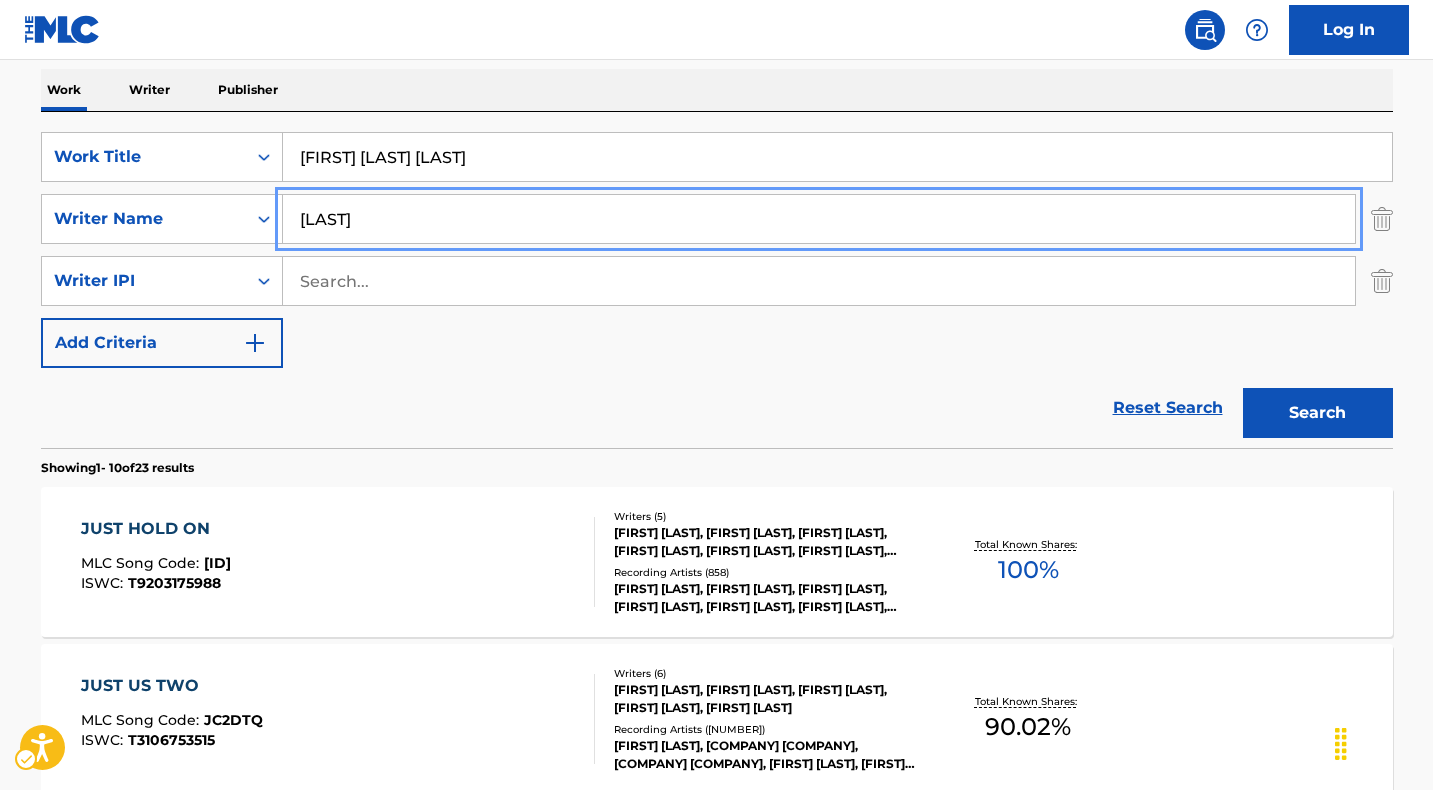 click on "[LAST]" at bounding box center (819, 219) 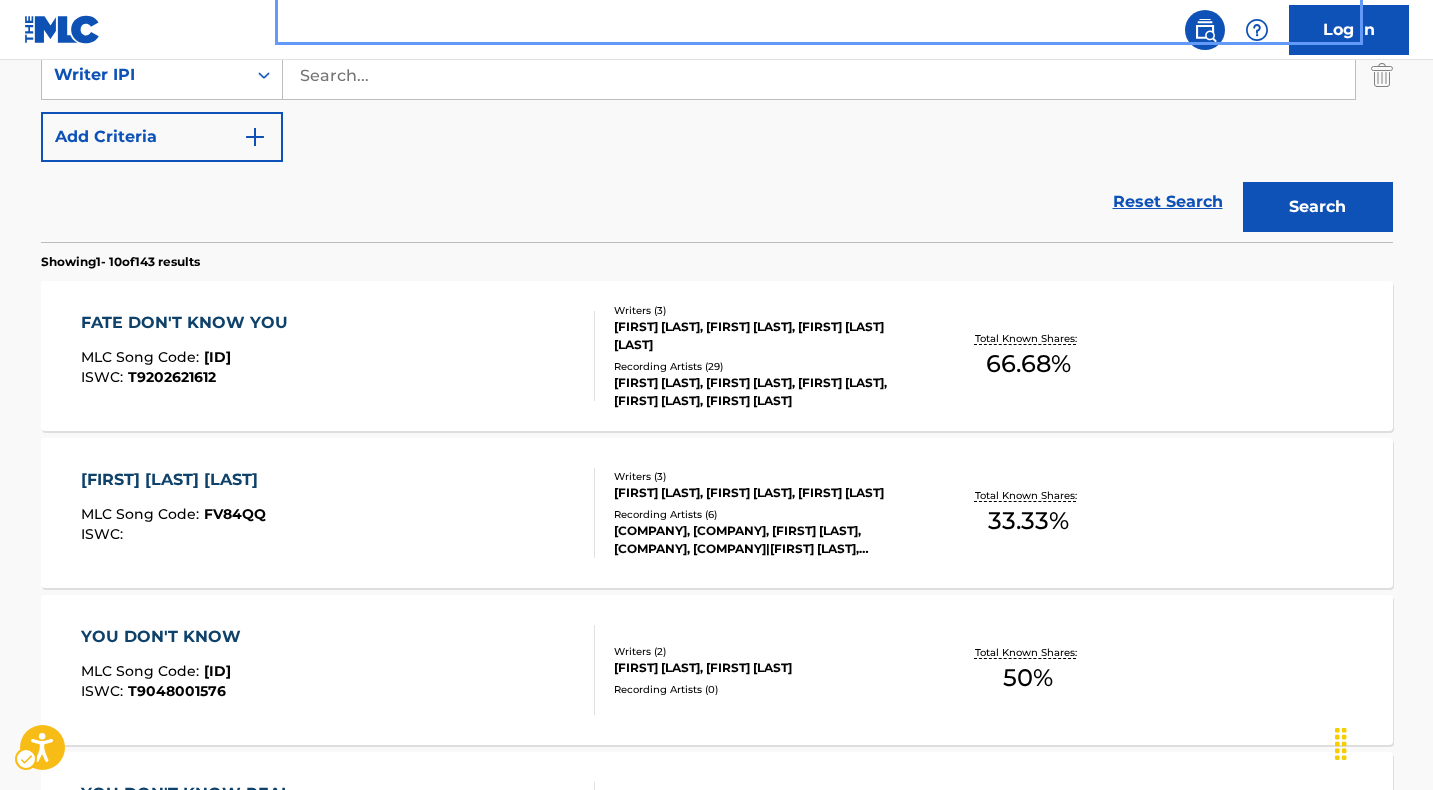 scroll, scrollTop: 522, scrollLeft: 0, axis: vertical 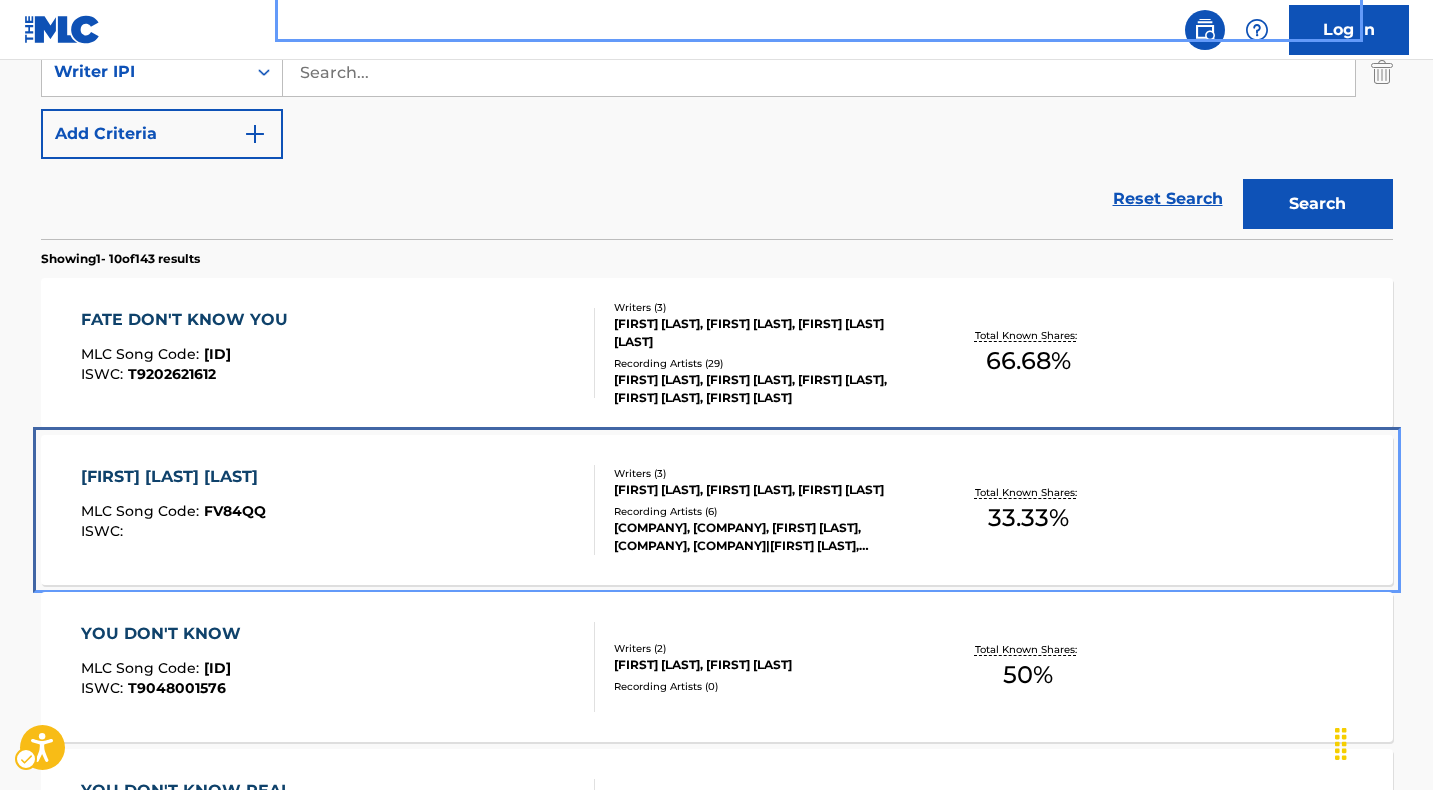 click on "[FIRST] [LAST] [LAST]" at bounding box center [174, 477] 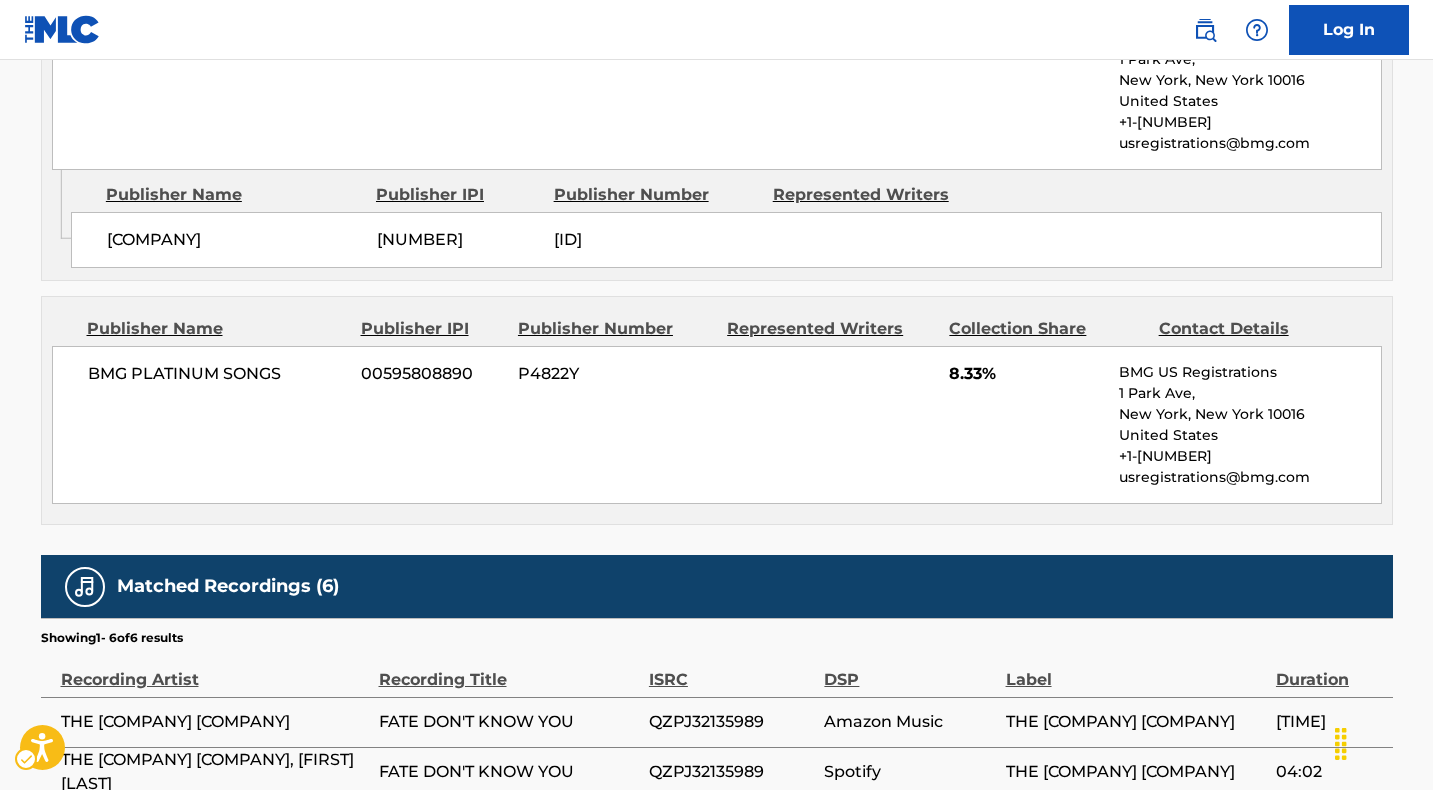 scroll, scrollTop: 1572, scrollLeft: 0, axis: vertical 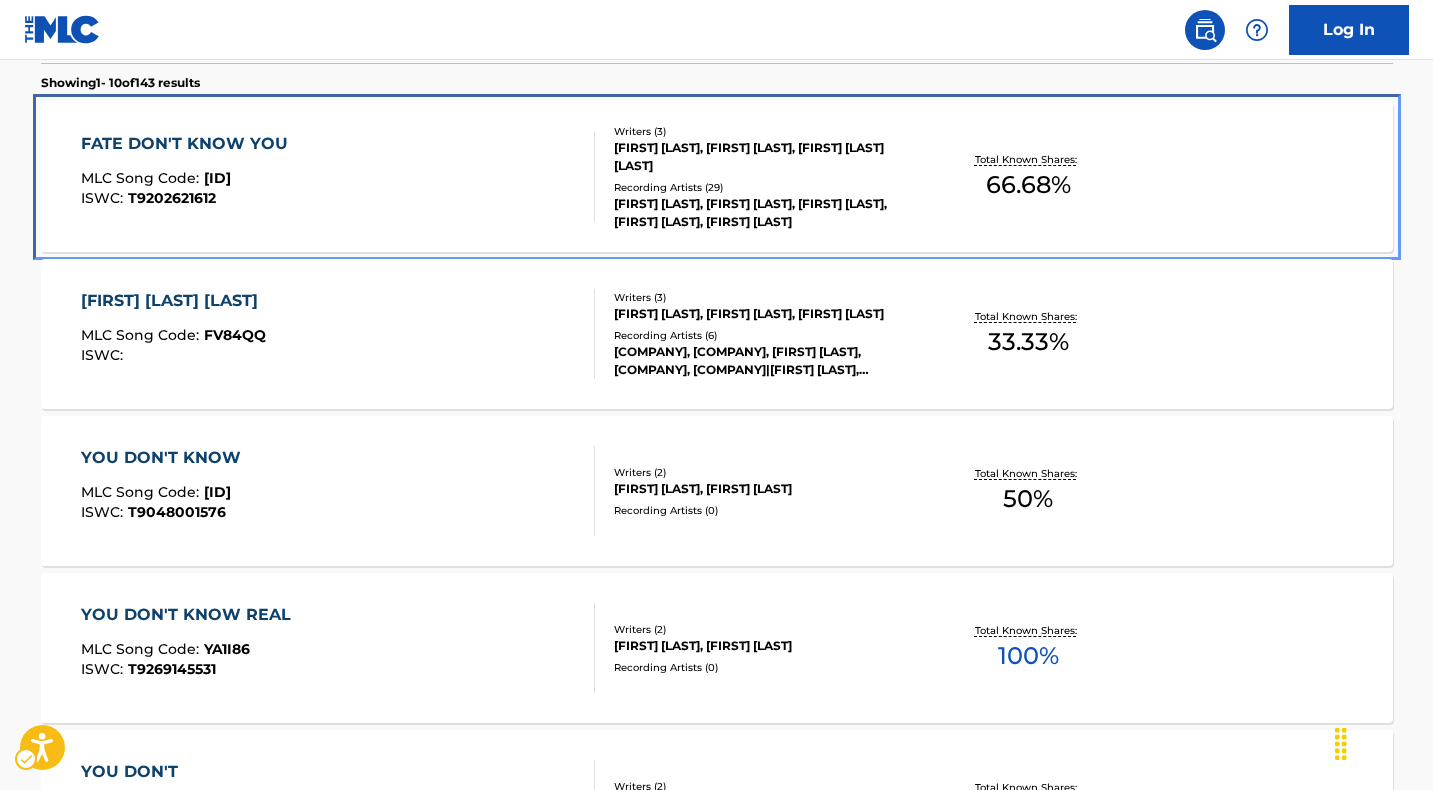 click on "FATE DON'T KNOW YOU" at bounding box center (189, 144) 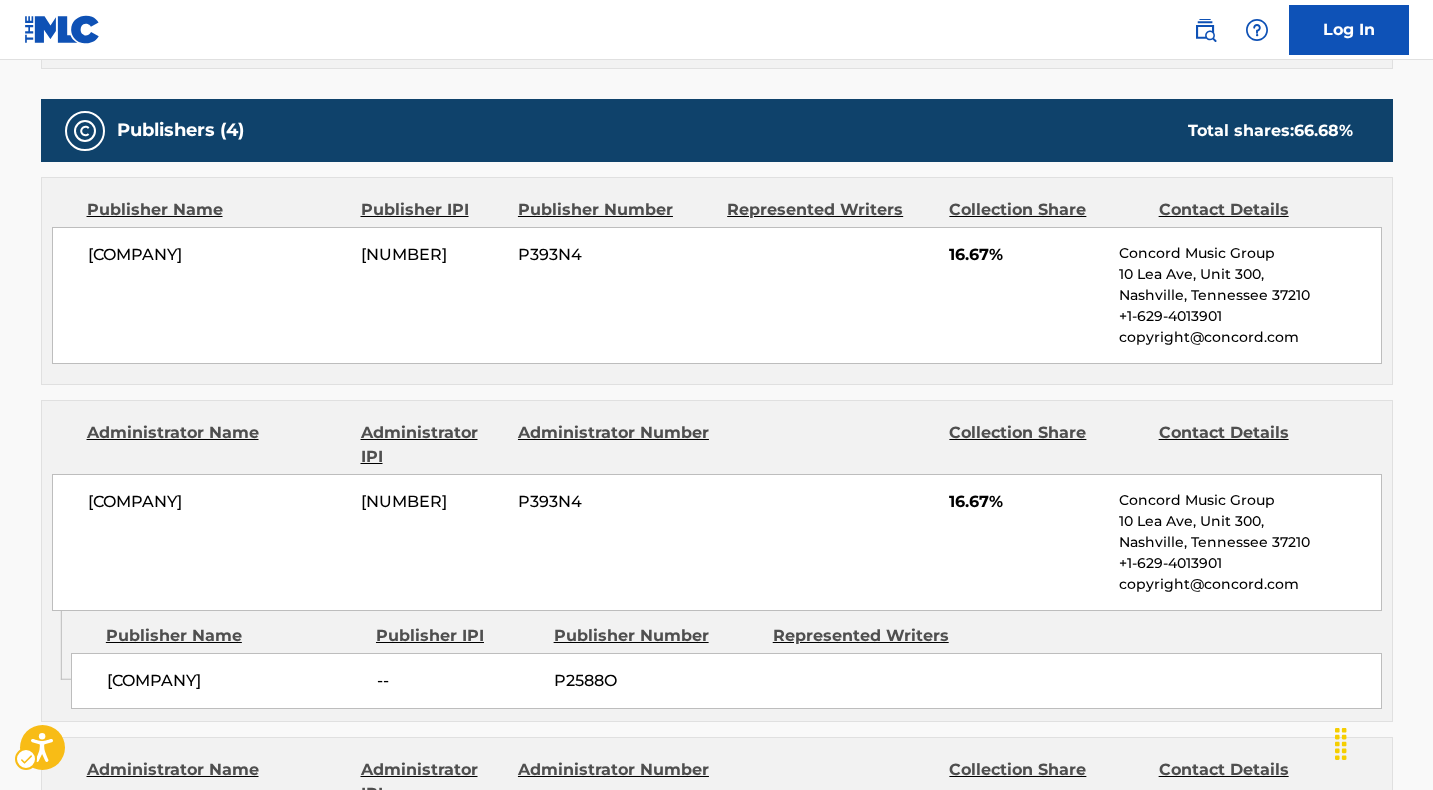 scroll, scrollTop: 876, scrollLeft: 0, axis: vertical 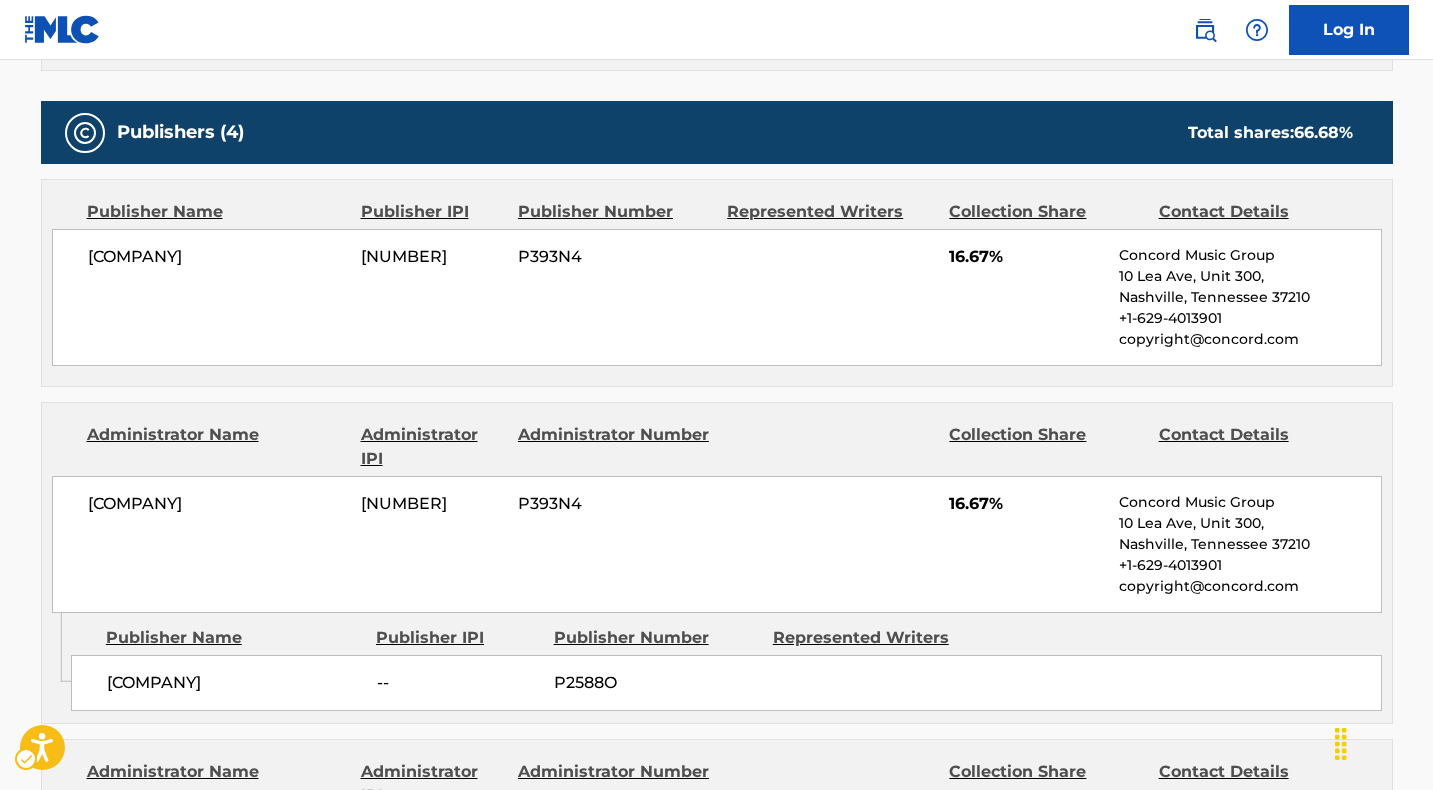 click on "[COMPANY]" at bounding box center (217, 257) 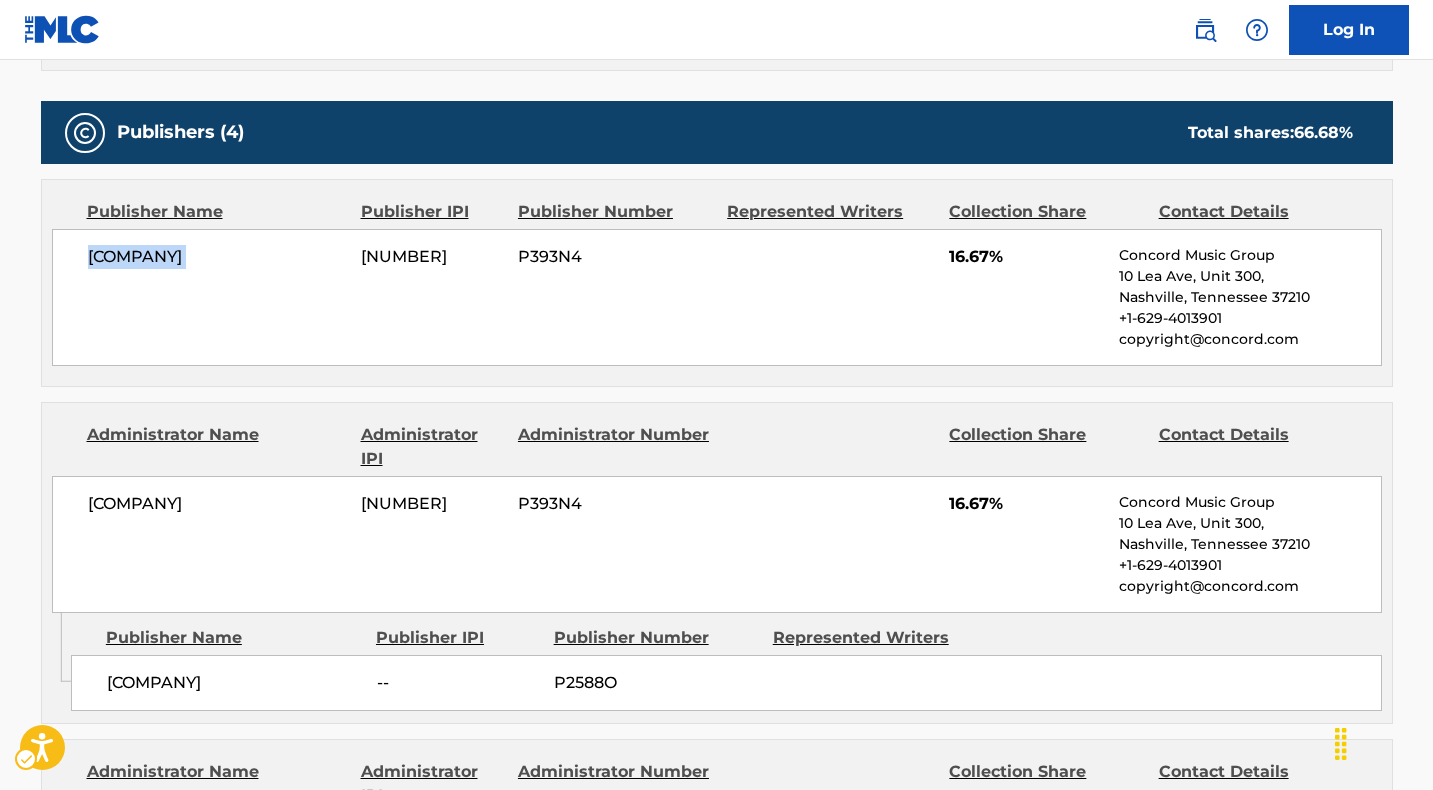 click on "[COMPANY]" at bounding box center [217, 257] 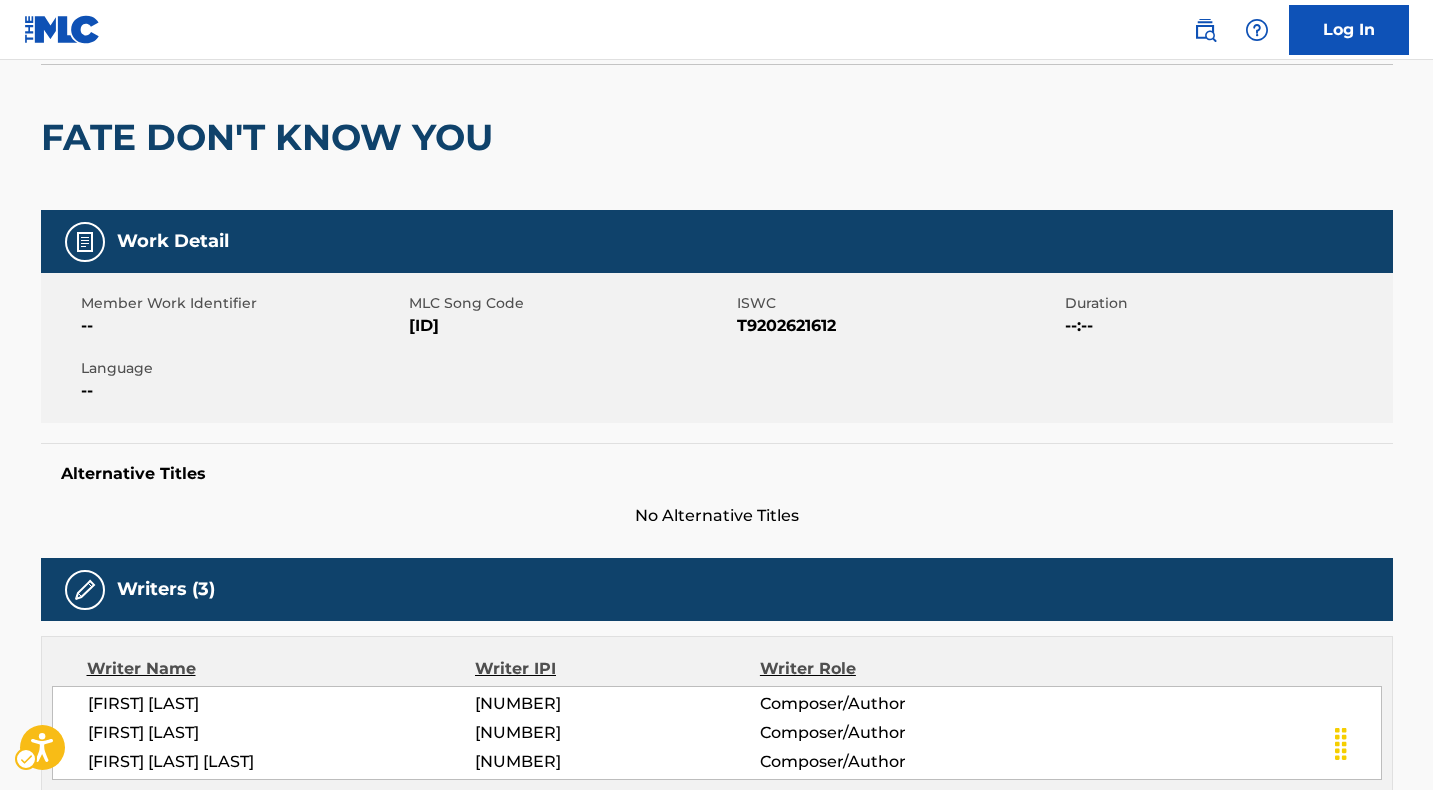 scroll, scrollTop: 133, scrollLeft: 0, axis: vertical 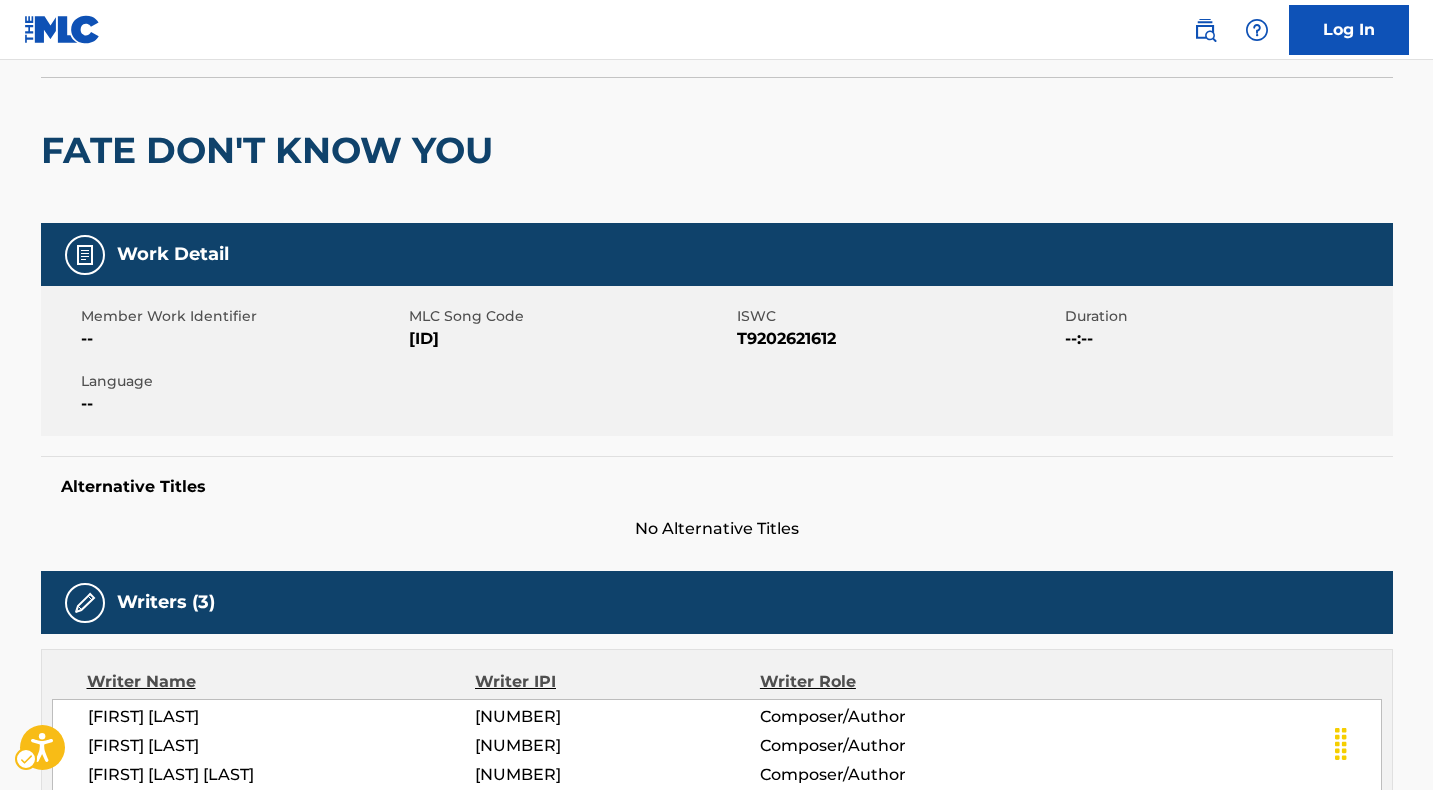 click on "MLC Song Code -  [ID]" at bounding box center [570, 339] 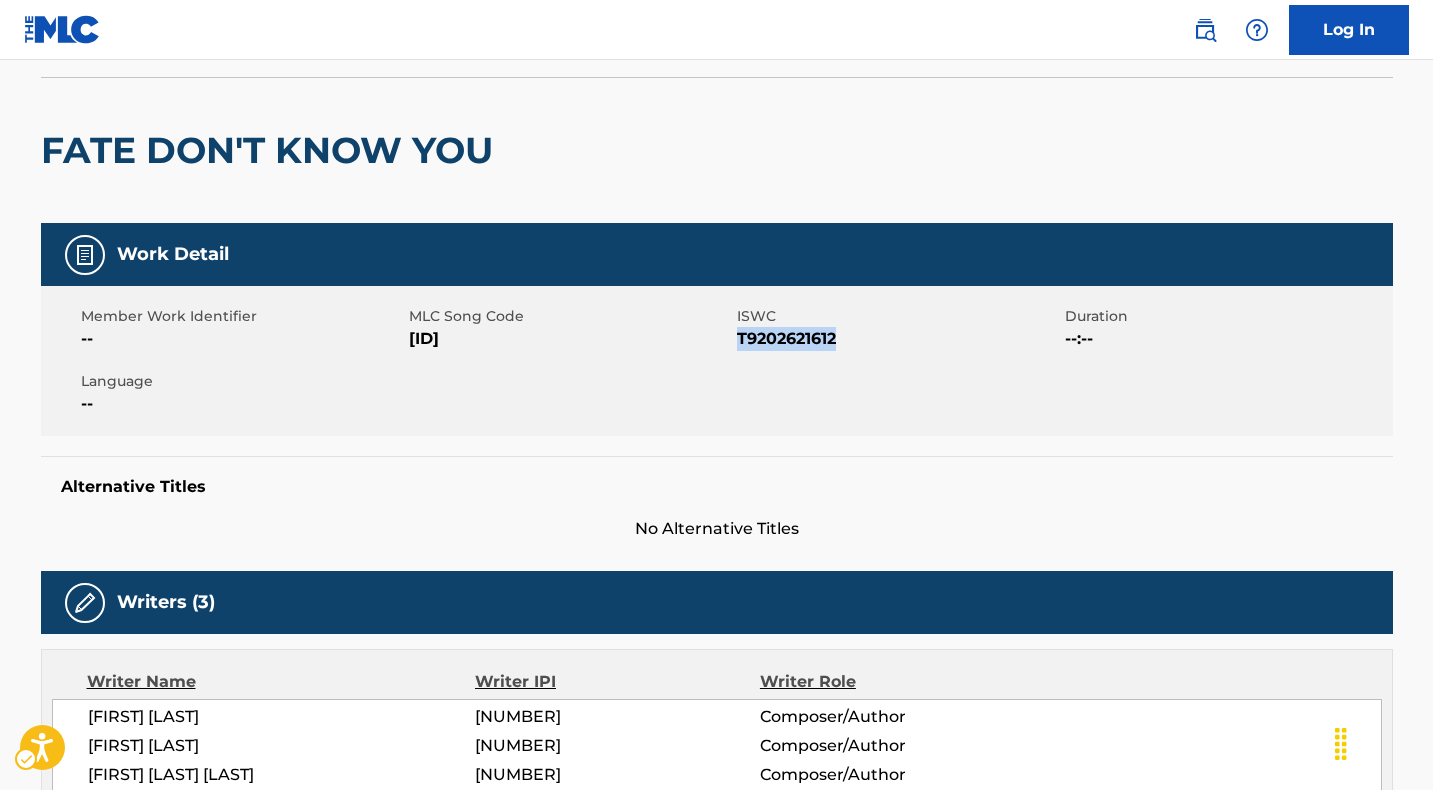 click on "ISWC -  [PHONE]" at bounding box center (898, 339) 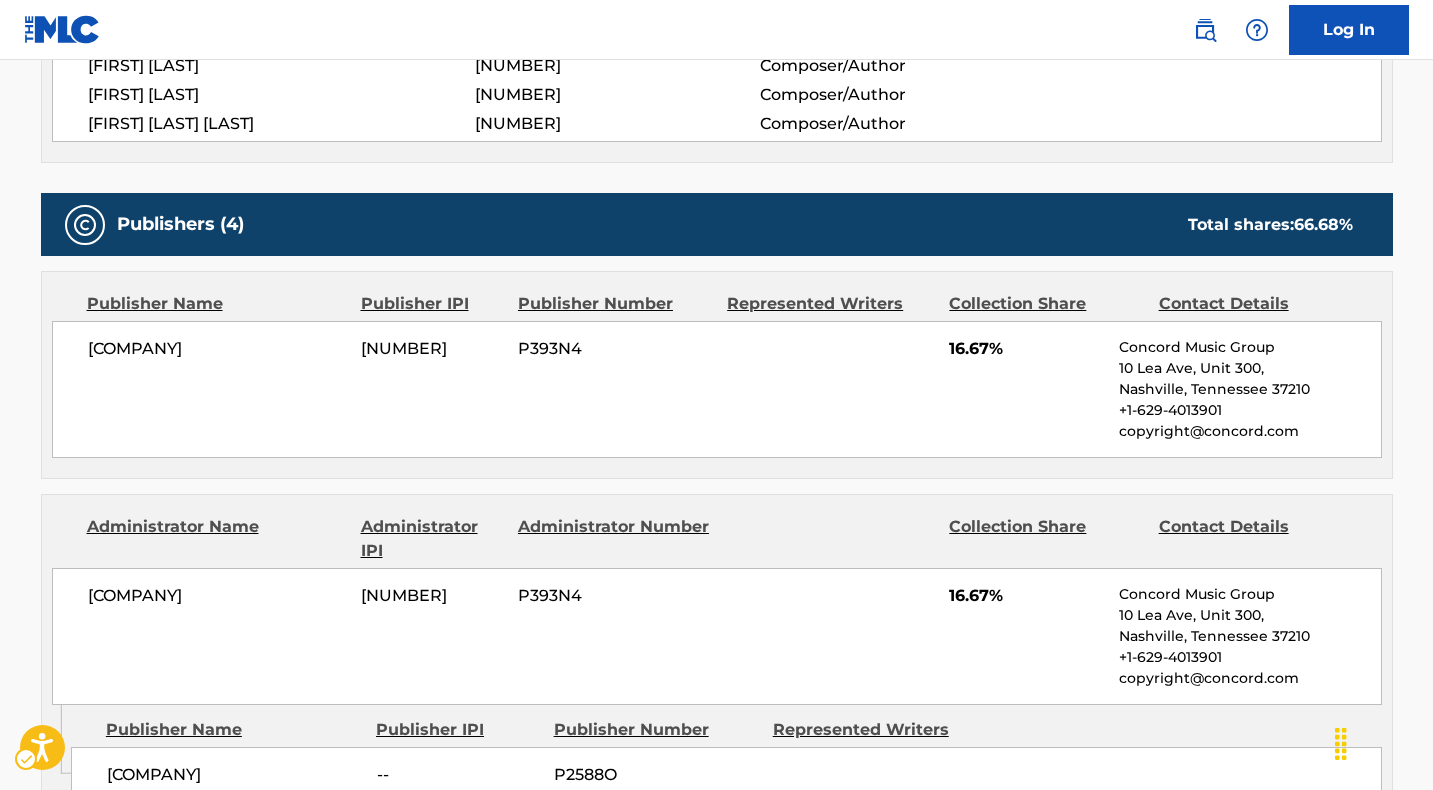 scroll, scrollTop: 794, scrollLeft: 0, axis: vertical 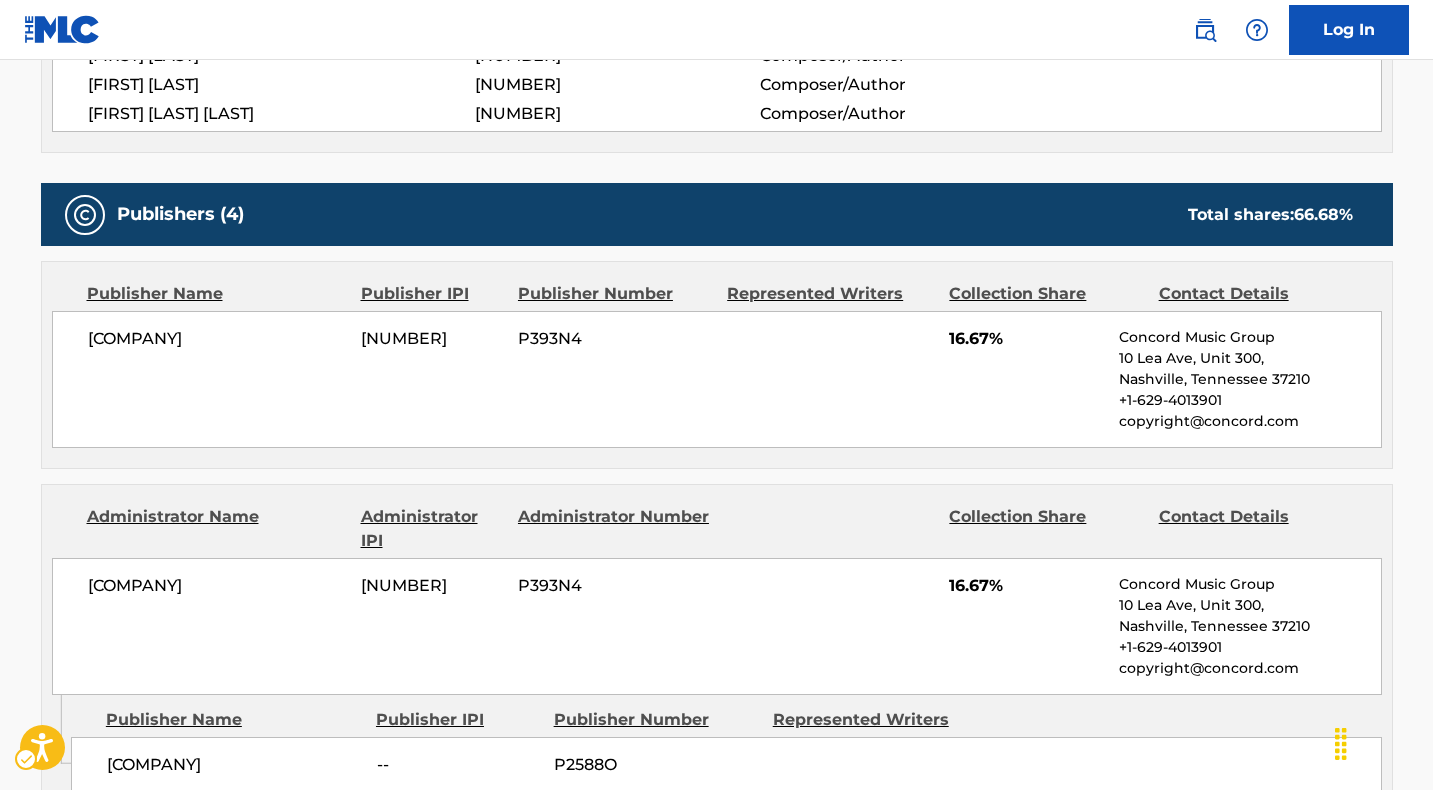 click on "[COMPANY]" at bounding box center (217, 339) 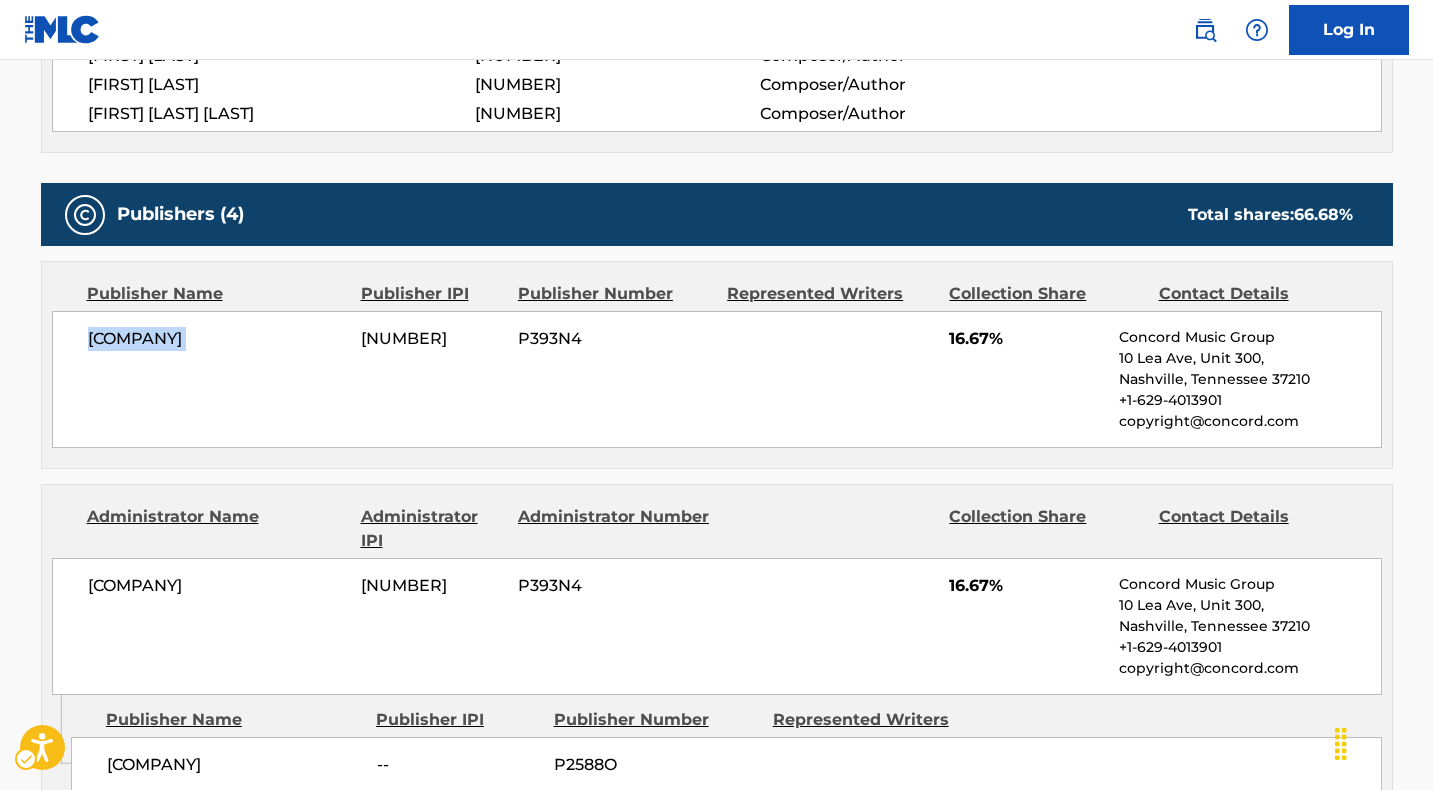 click on "[COMPANY]" at bounding box center [217, 339] 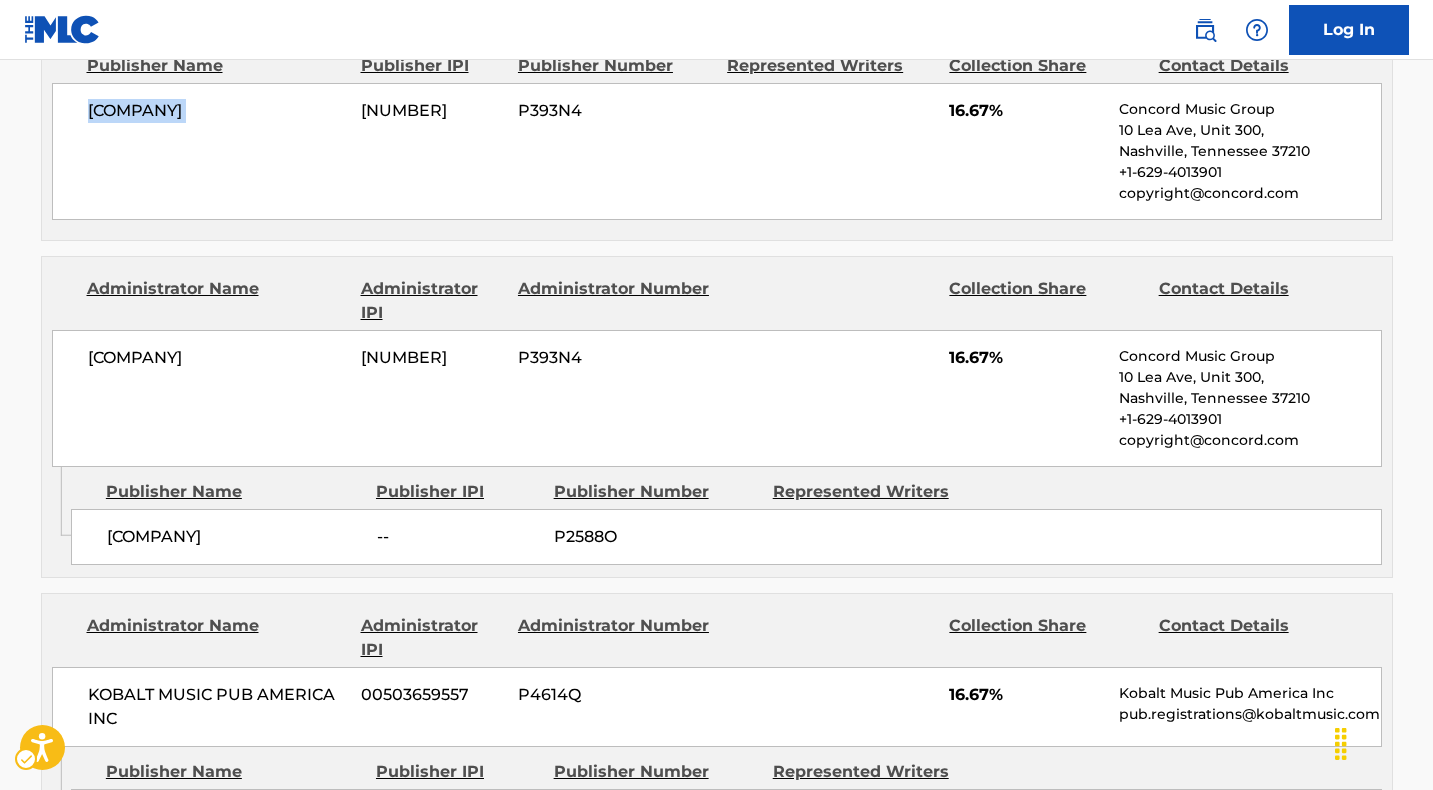 scroll, scrollTop: 1026, scrollLeft: 0, axis: vertical 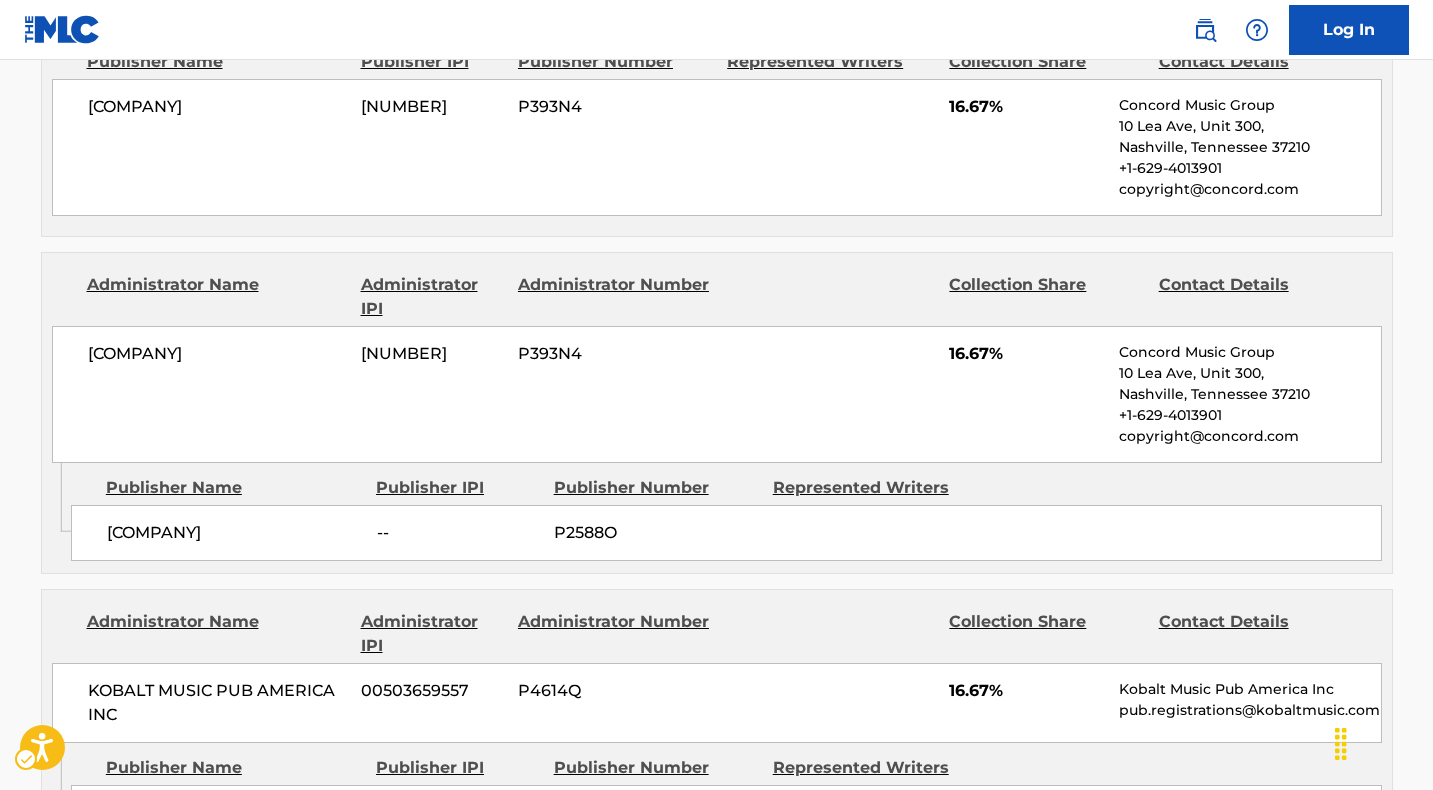 click on "[COMPANY]" at bounding box center (234, 533) 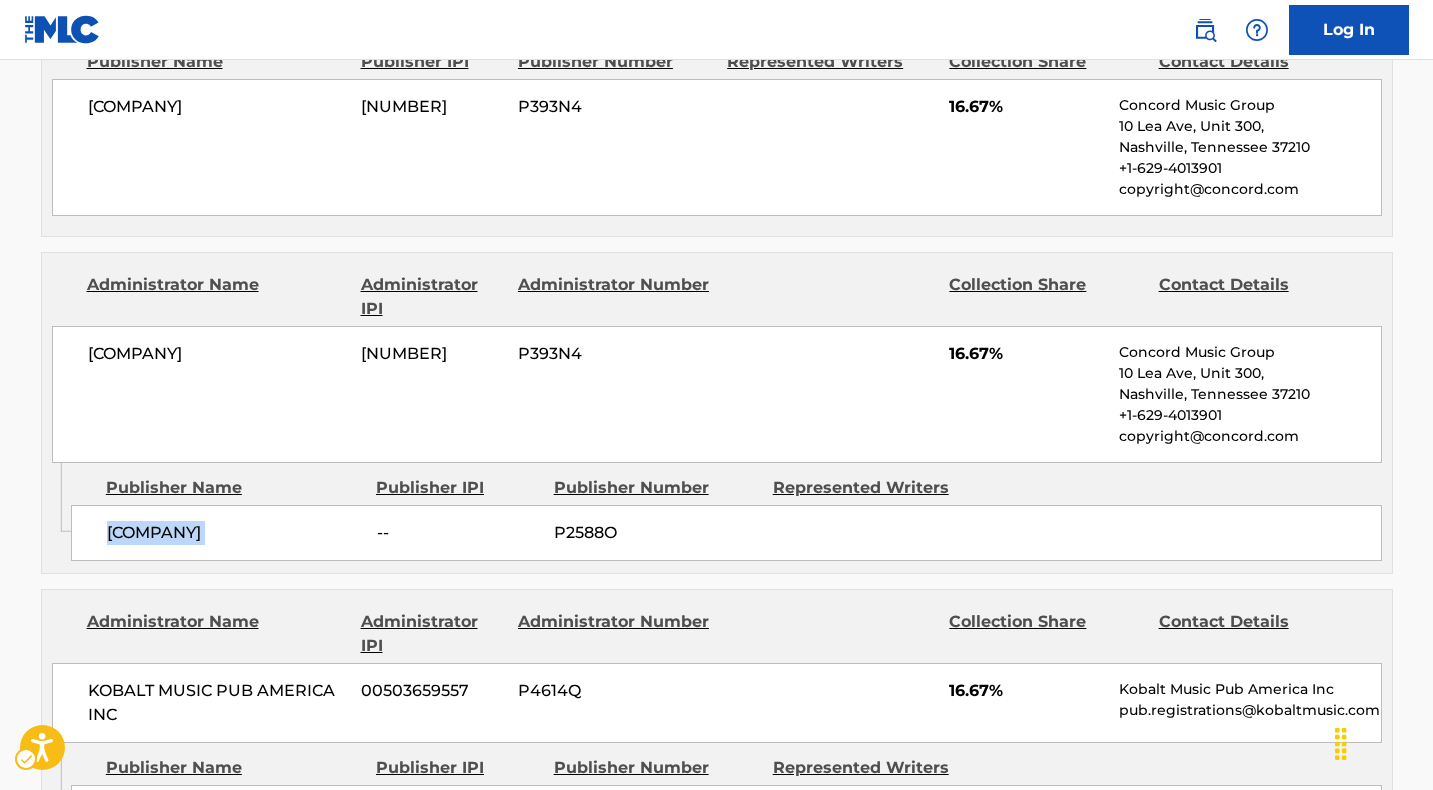 click on "[COMPANY]" at bounding box center [234, 533] 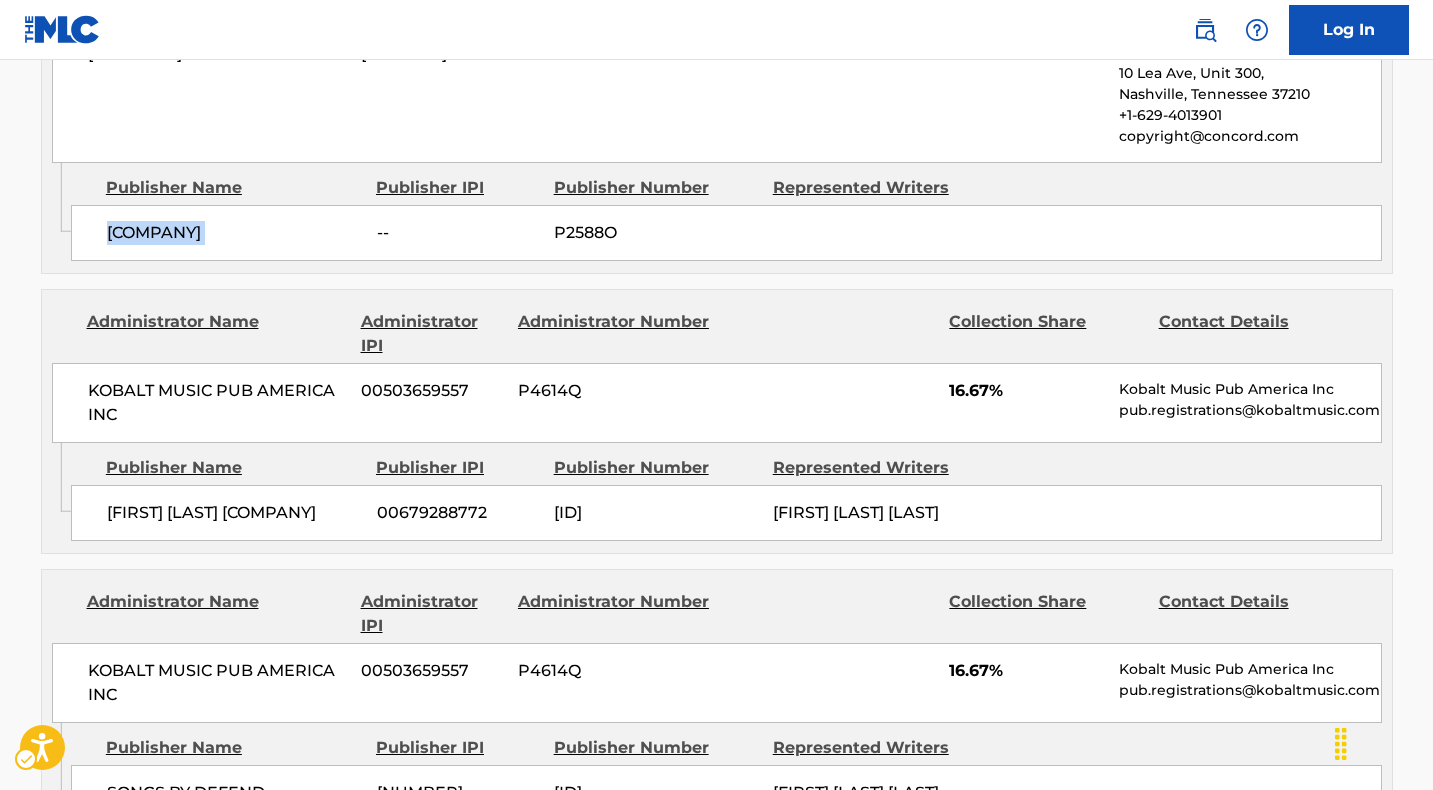 scroll, scrollTop: 1337, scrollLeft: 0, axis: vertical 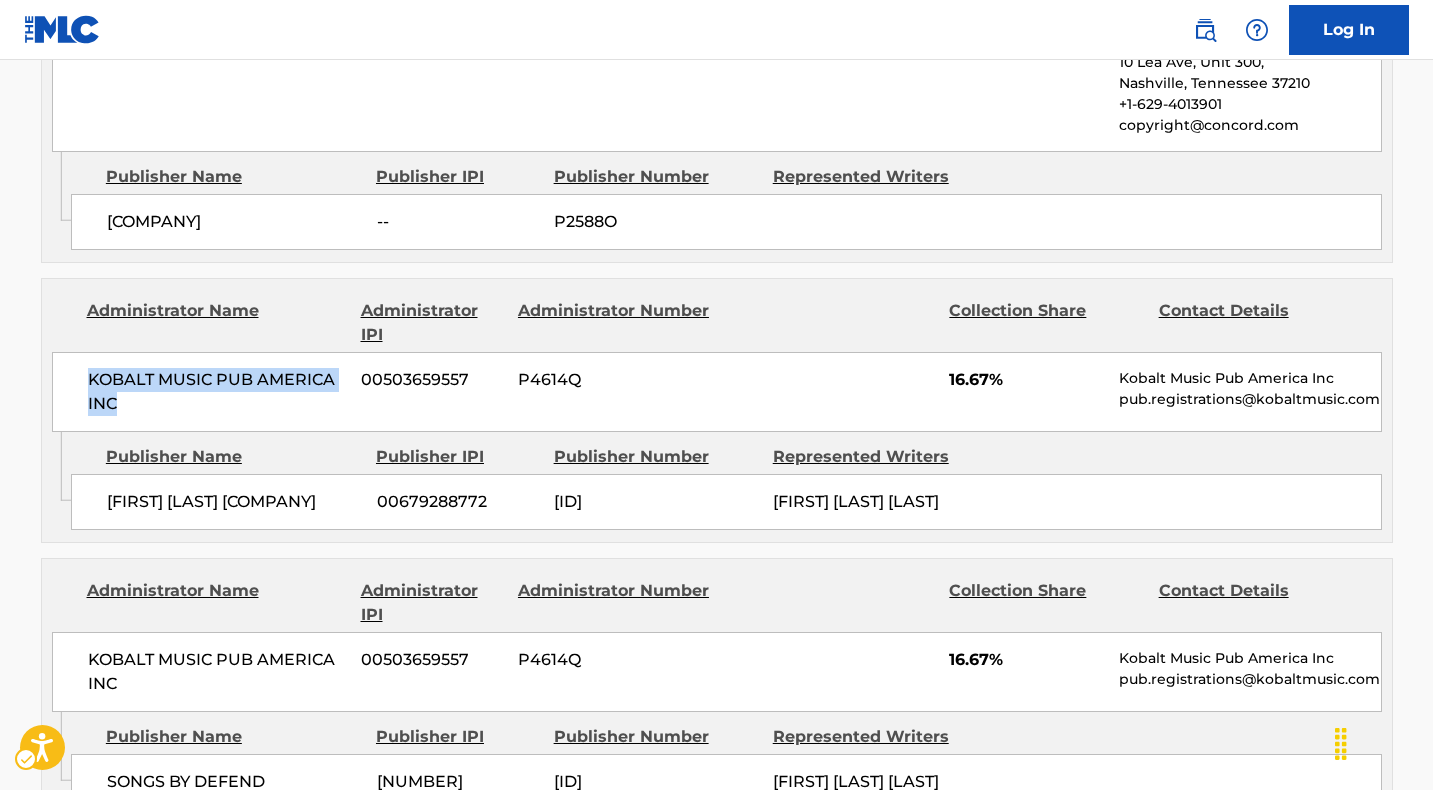 drag, startPoint x: 120, startPoint y: 396, endPoint x: 82, endPoint y: 371, distance: 45.486263 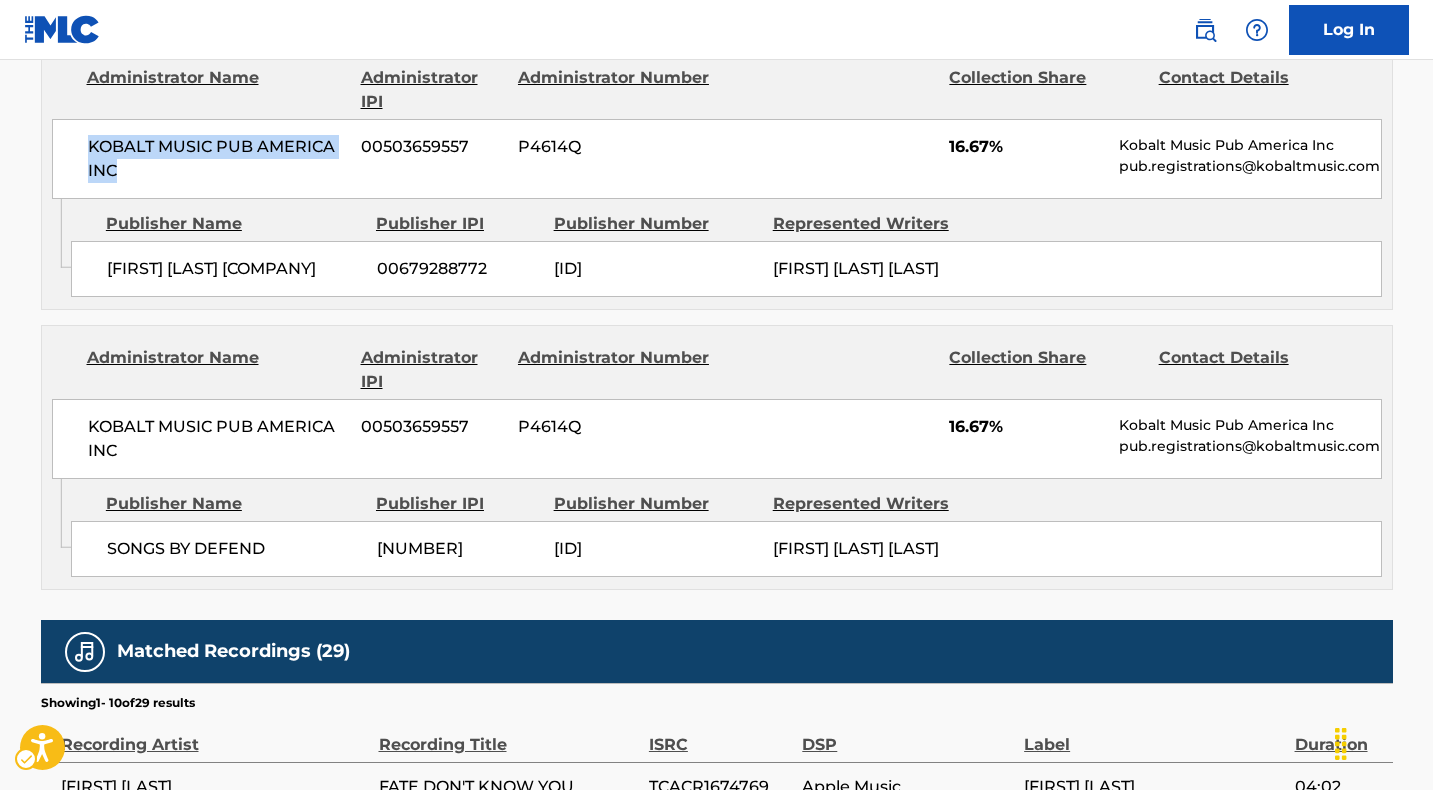 scroll, scrollTop: 1613, scrollLeft: 0, axis: vertical 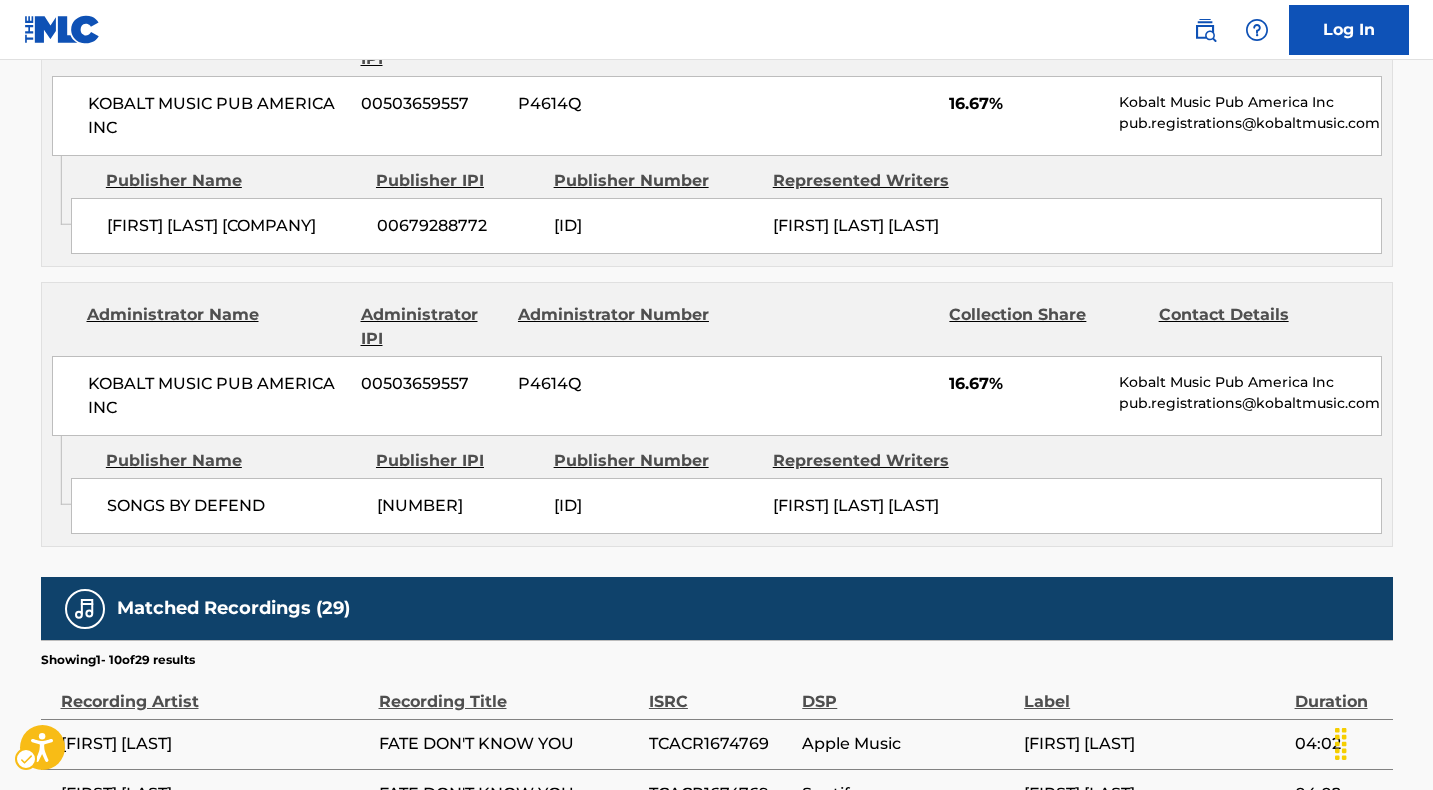click on "SONGS BY DEFEND" at bounding box center (234, 506) 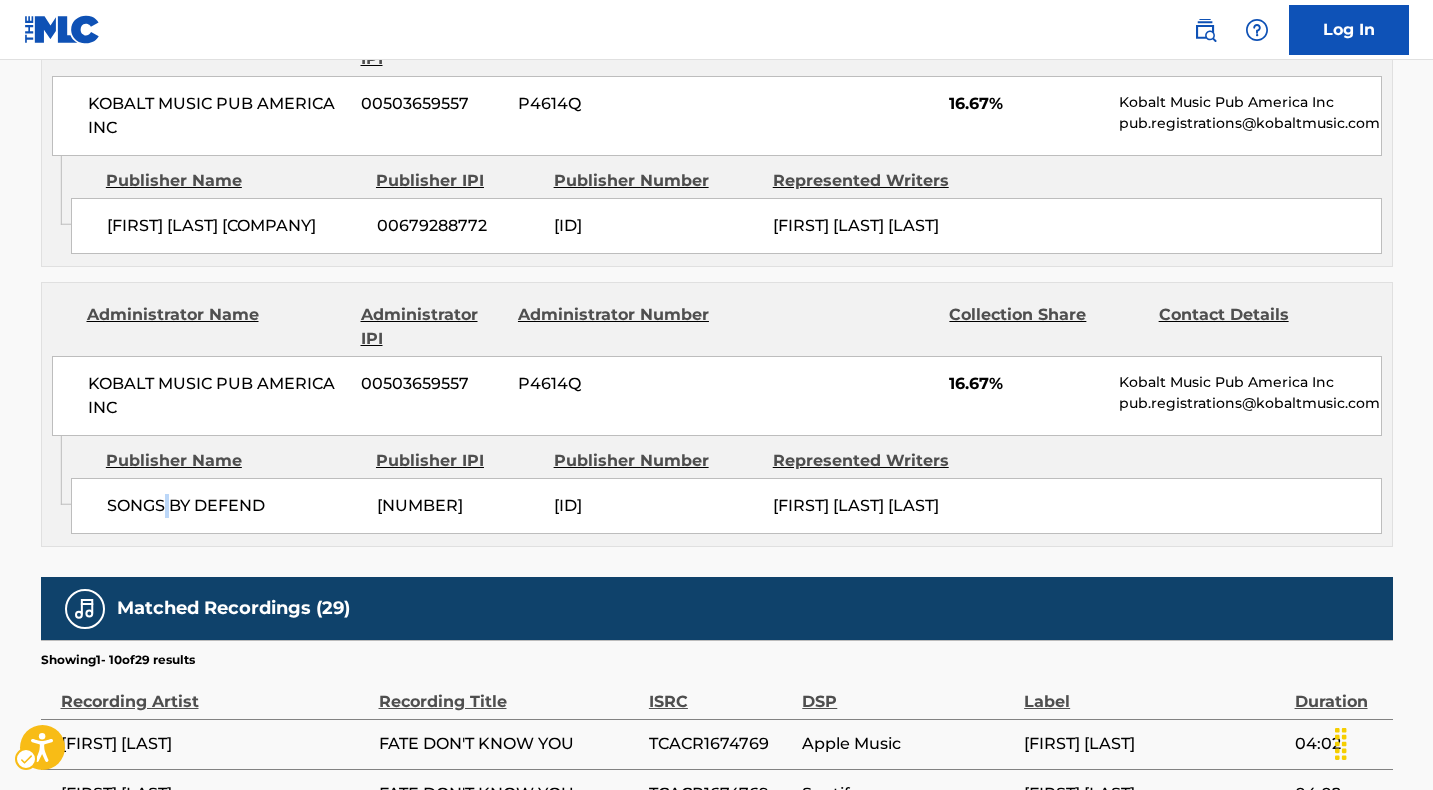 click on "SONGS BY DEFEND" at bounding box center (234, 506) 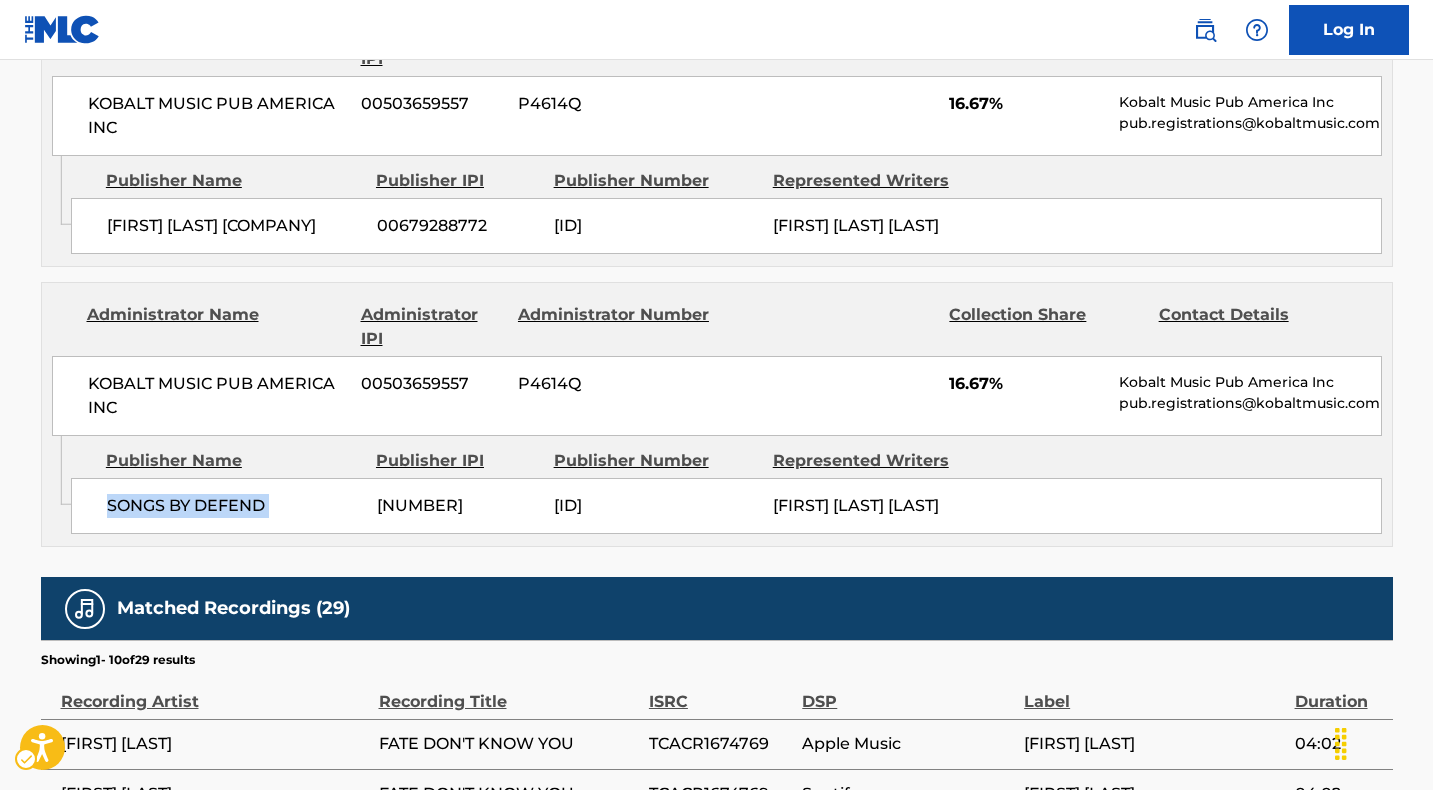 click on "SONGS BY DEFEND" at bounding box center [234, 506] 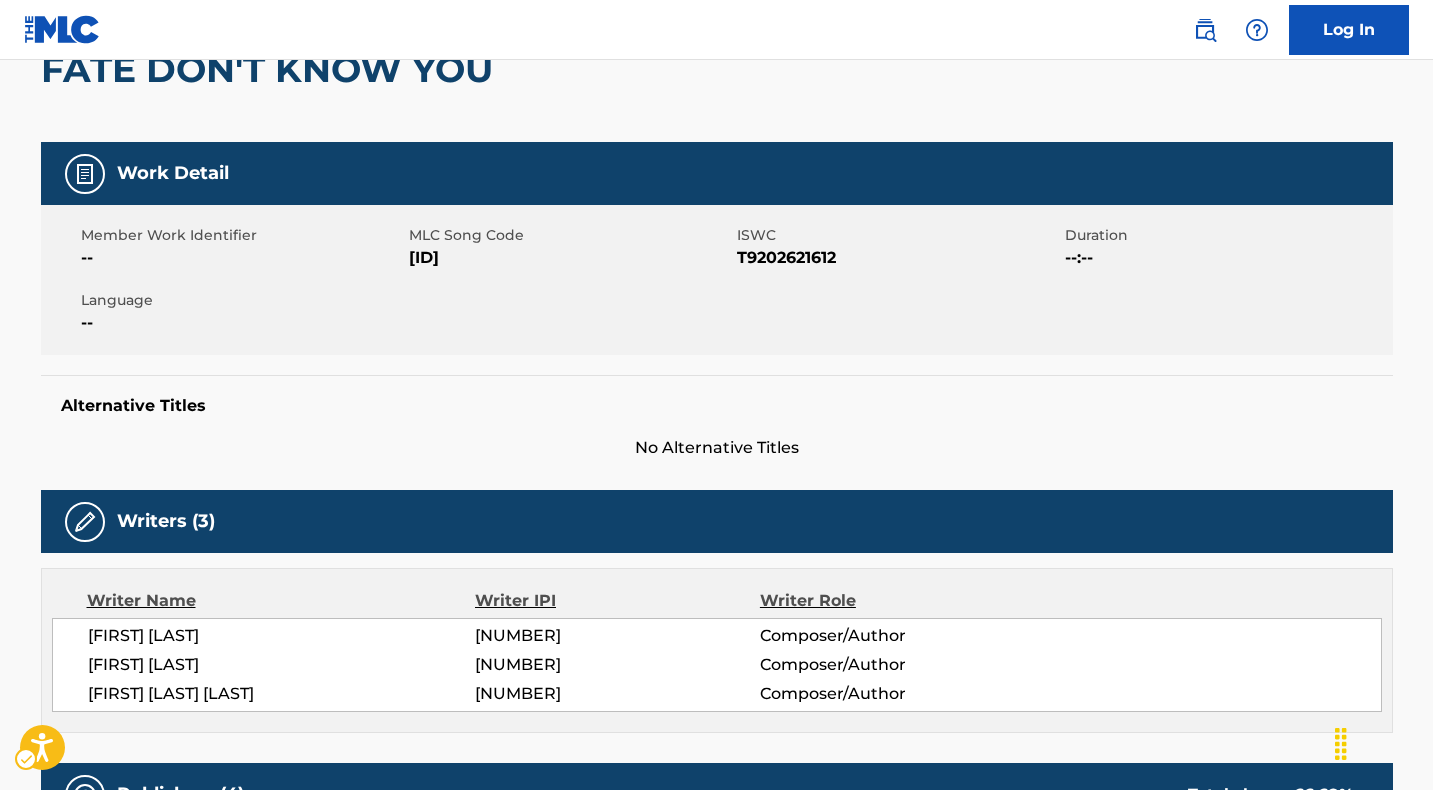 scroll, scrollTop: 0, scrollLeft: 0, axis: both 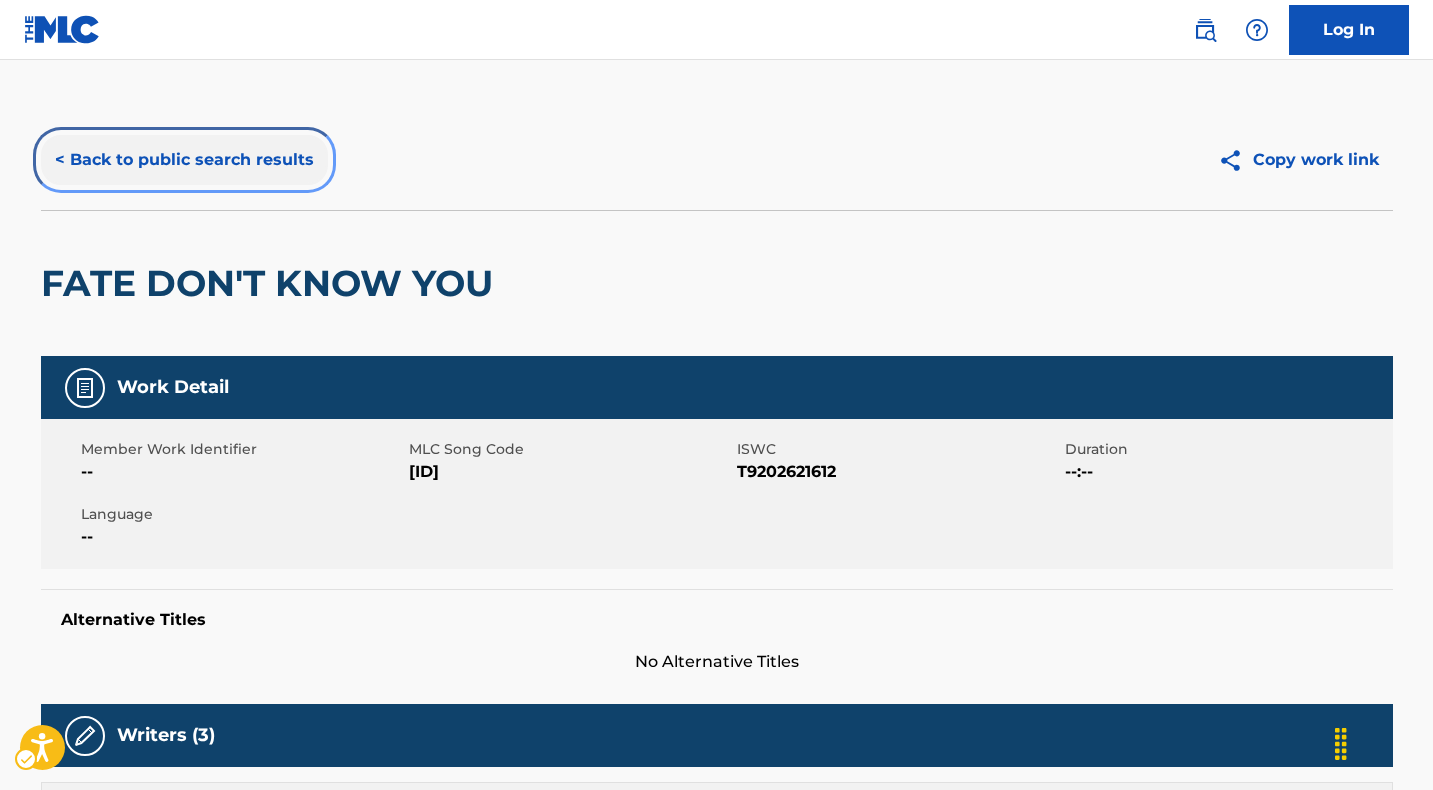click on "< Back to public search results" at bounding box center (184, 160) 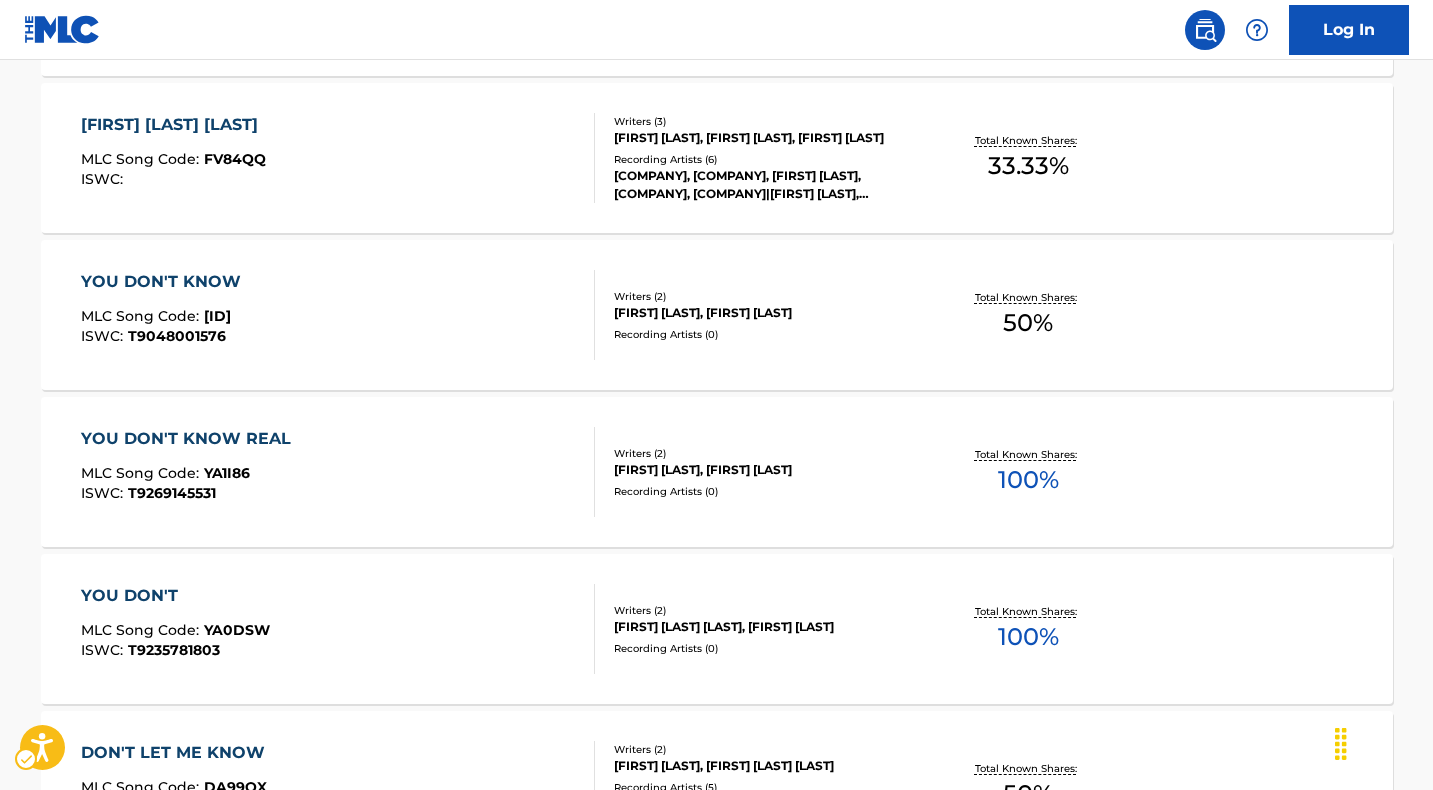scroll, scrollTop: 743, scrollLeft: 0, axis: vertical 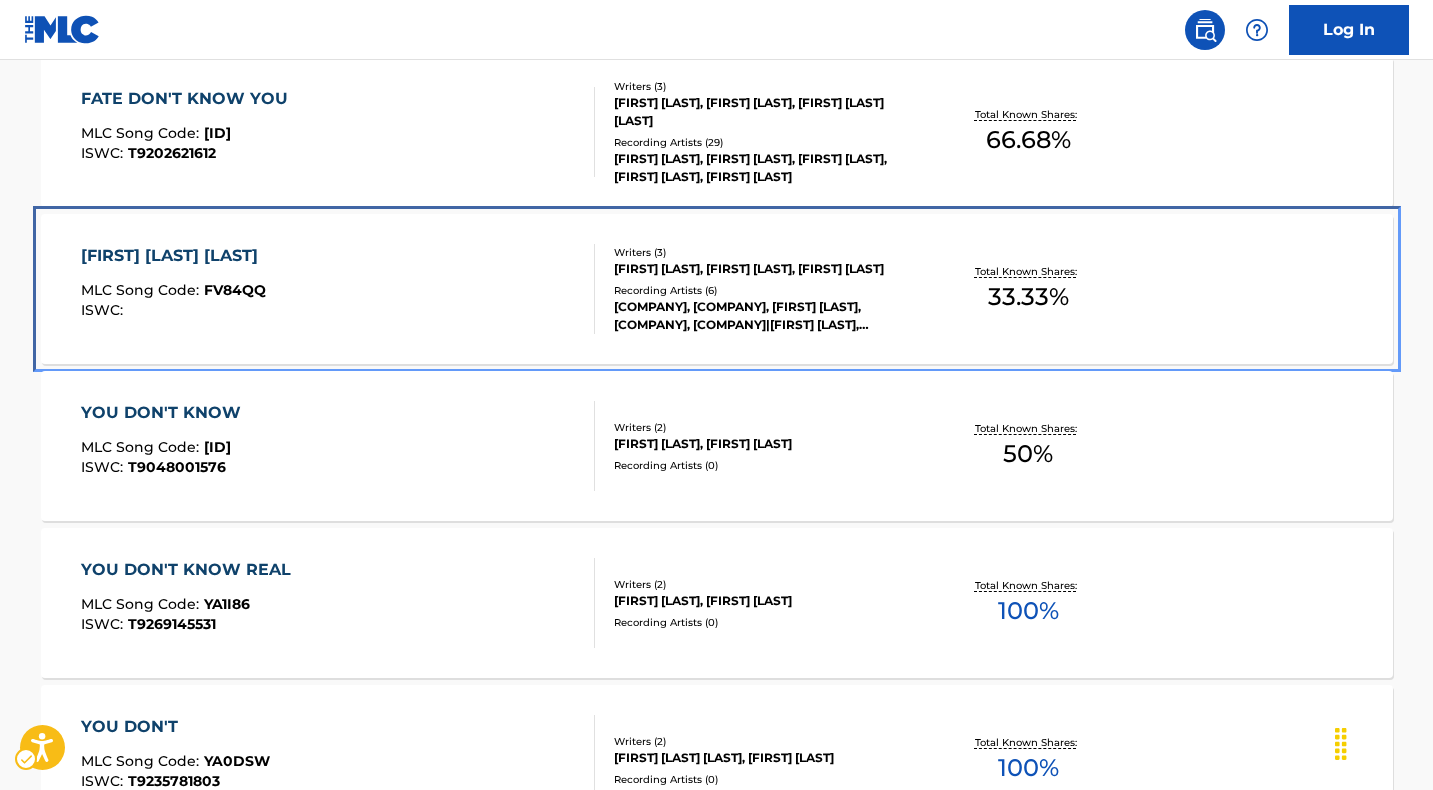 click on "[FIRST] [LAST] [LAST]" at bounding box center [174, 256] 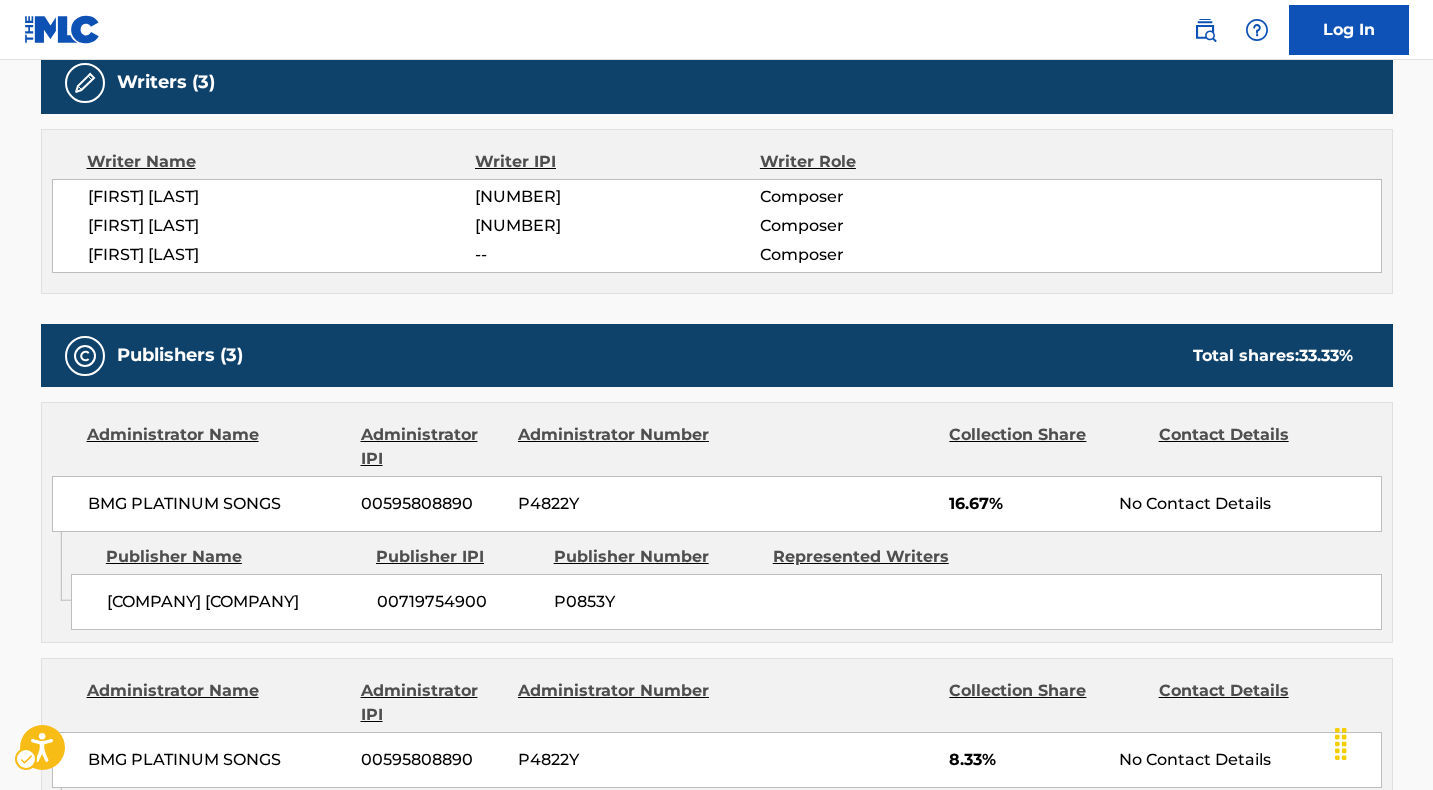 scroll, scrollTop: 0, scrollLeft: 0, axis: both 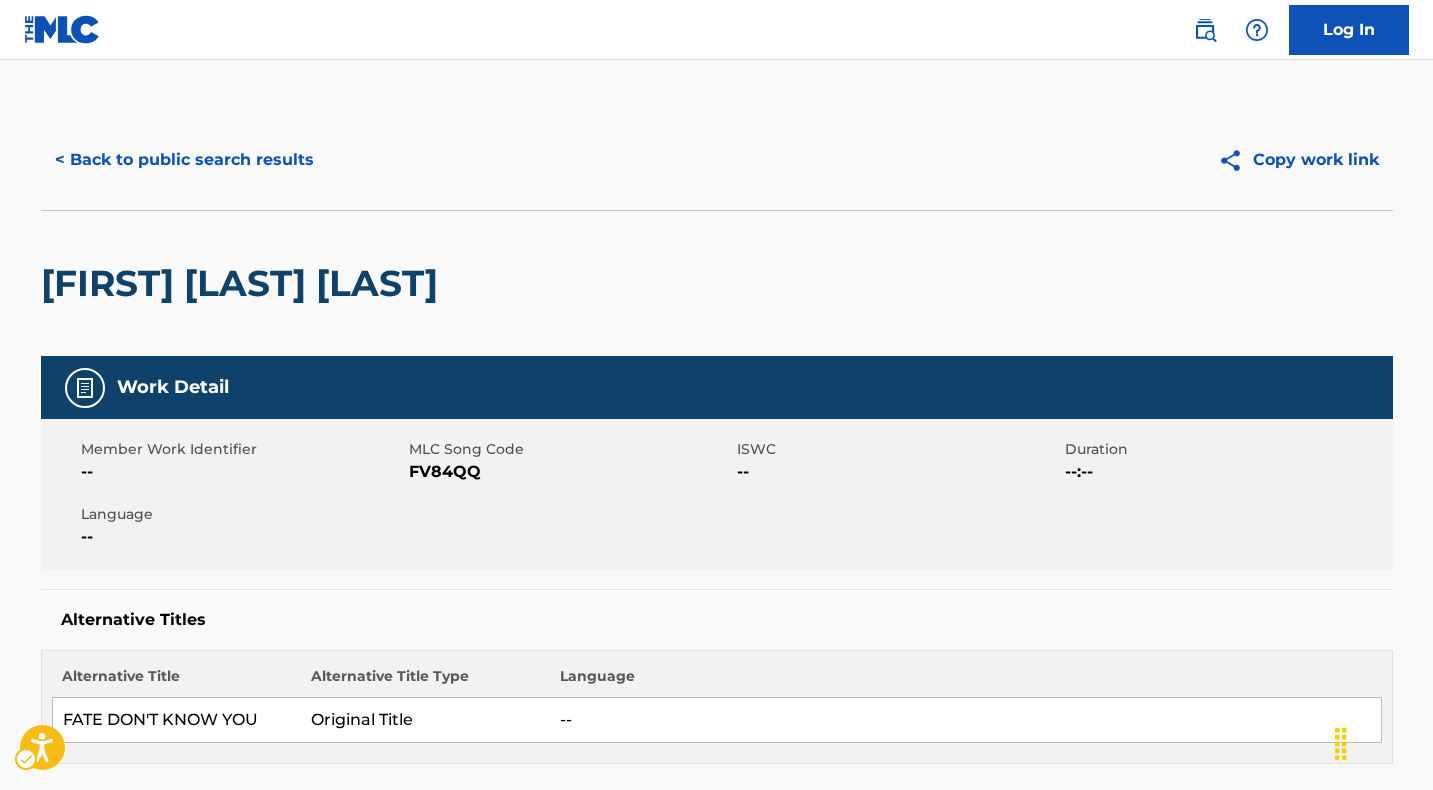 click on "MLC Song Code -  [ID]" at bounding box center [570, 472] 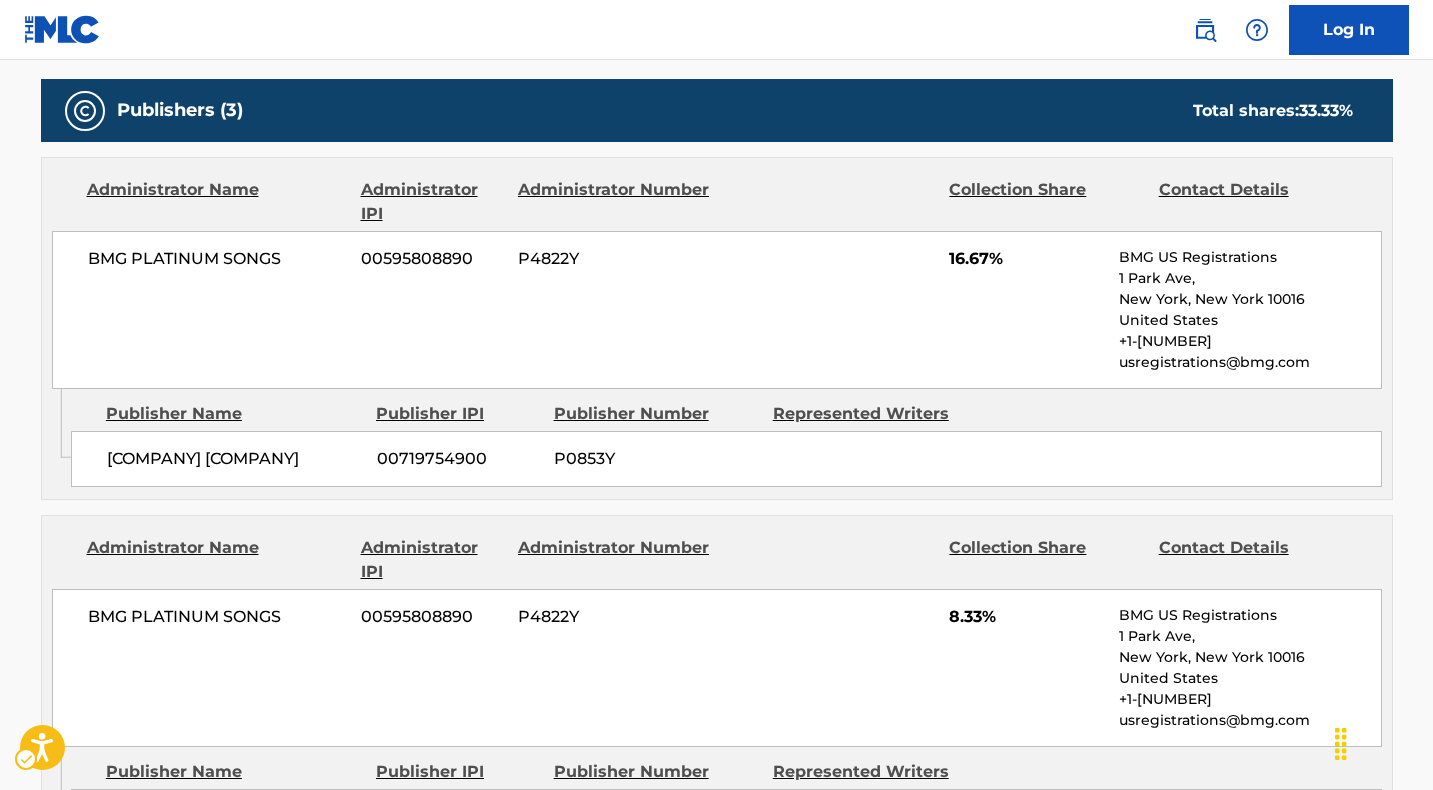 scroll, scrollTop: 996, scrollLeft: 0, axis: vertical 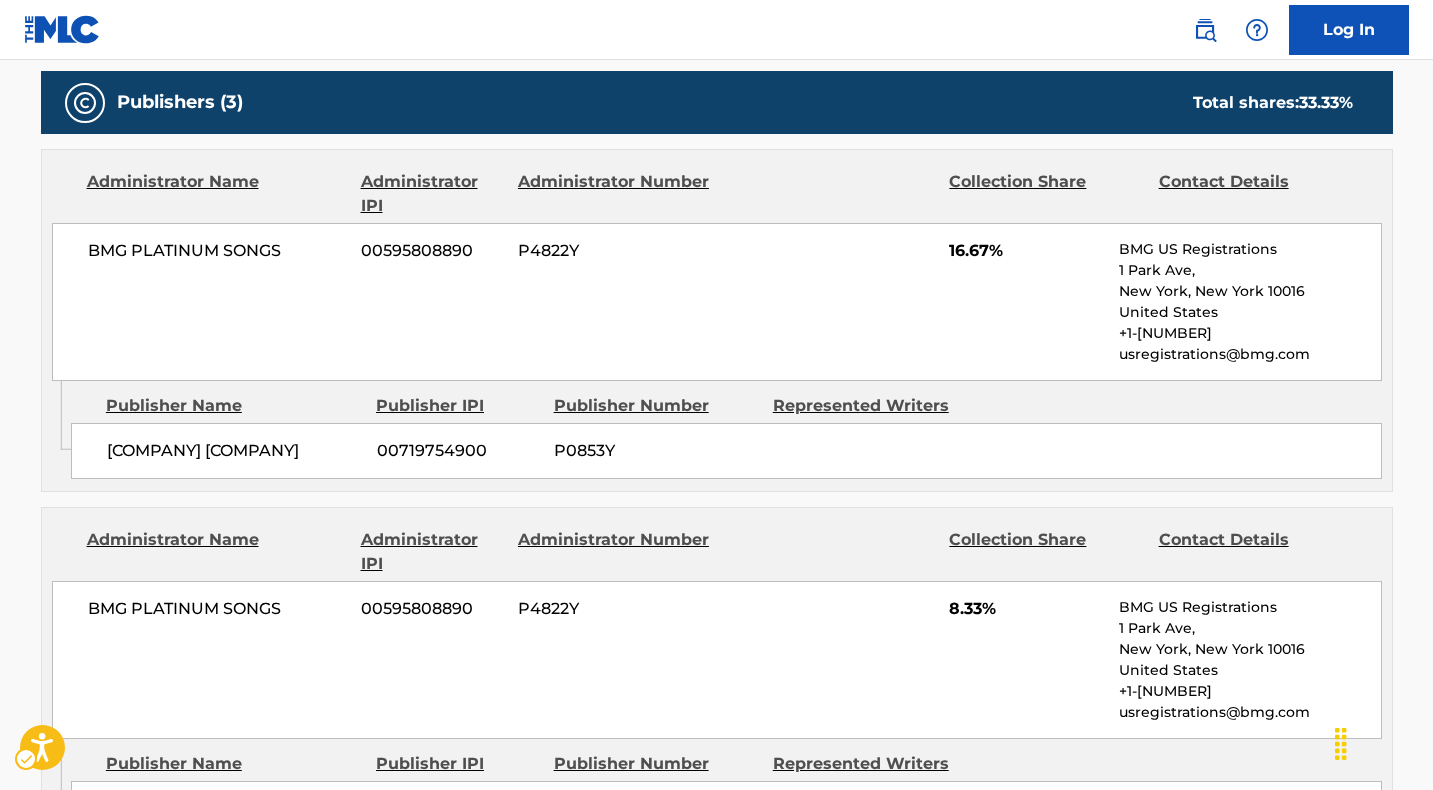 click on "BMG PLATINUM SONGS" at bounding box center [217, 251] 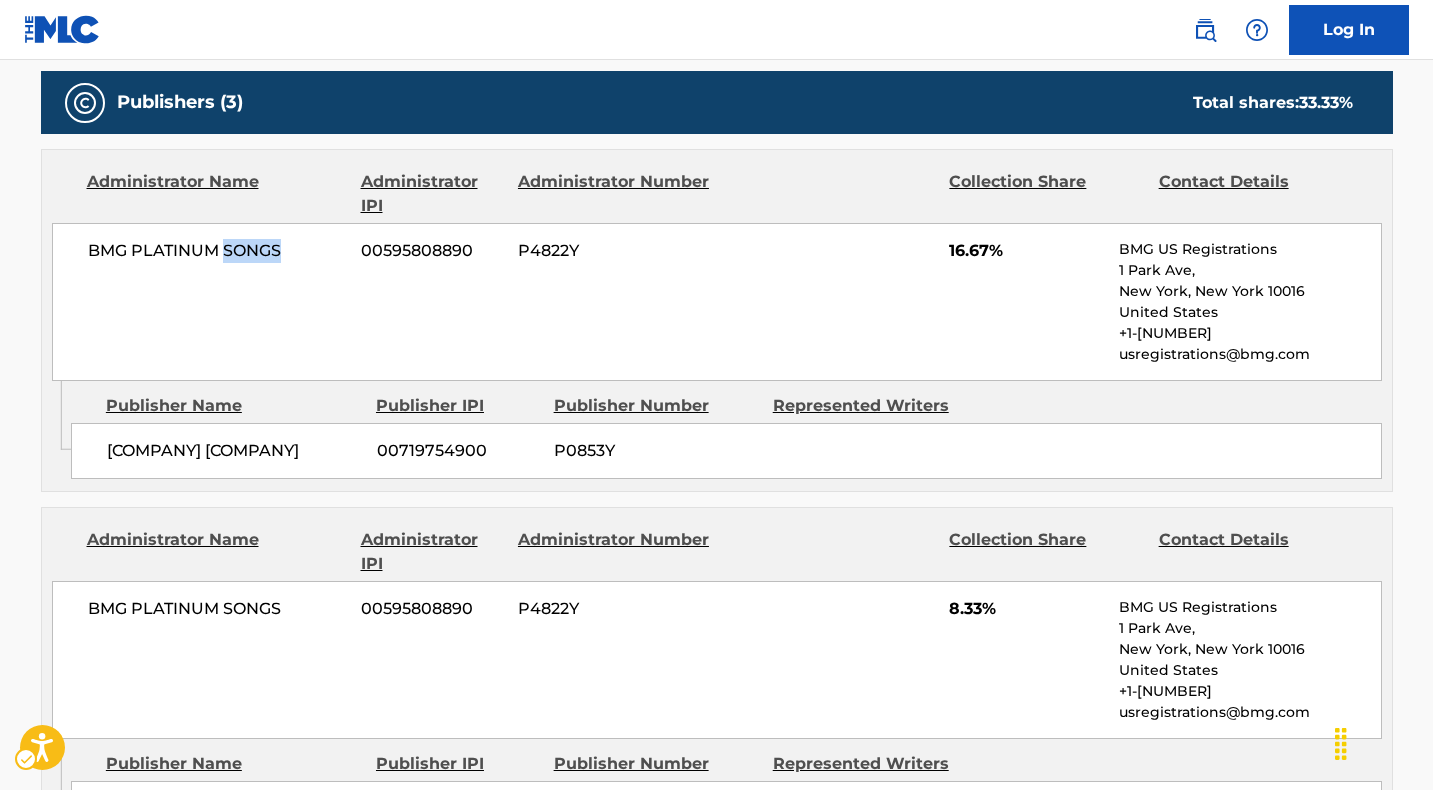 click on "BMG PLATINUM SONGS" at bounding box center [217, 251] 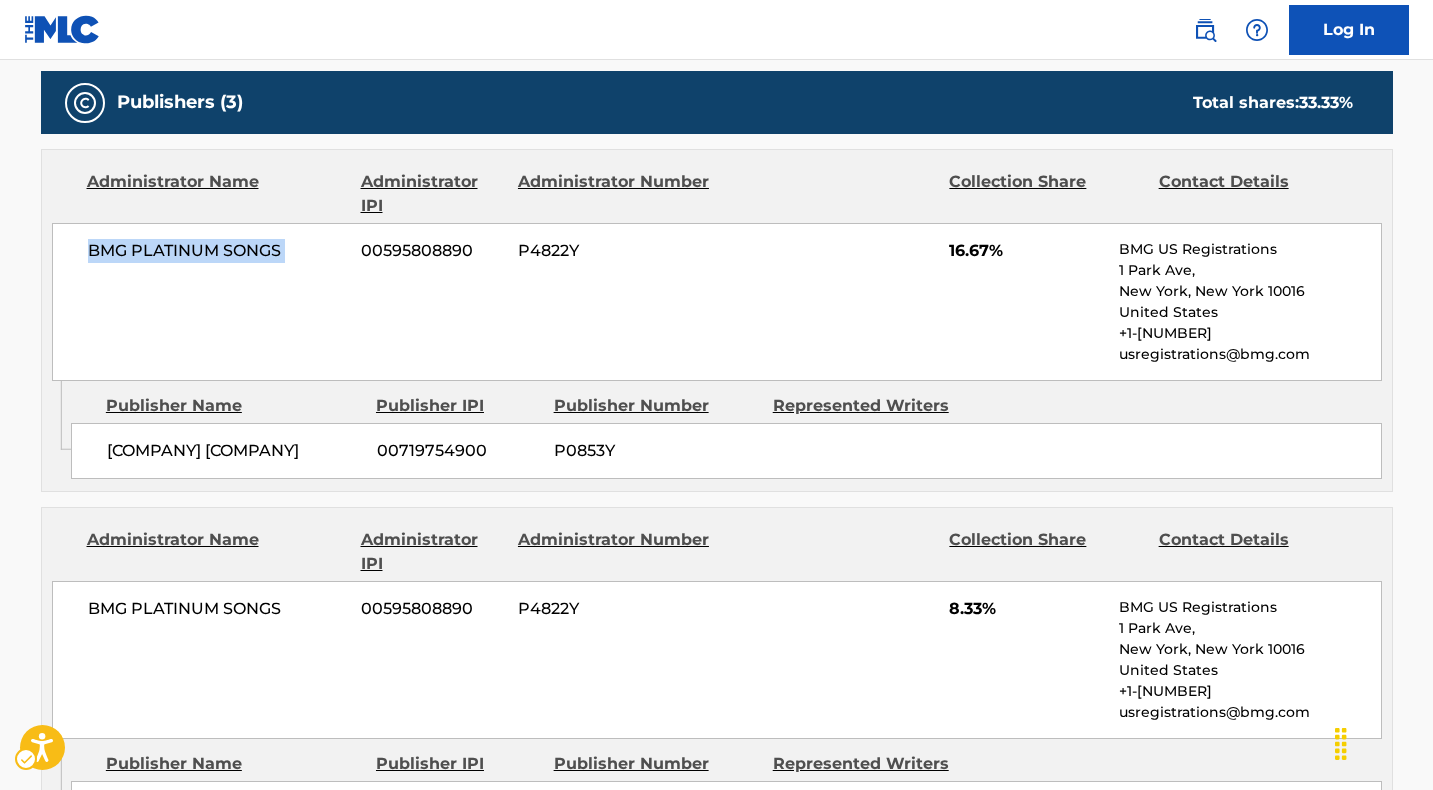 click on "BMG PLATINUM SONGS" at bounding box center [217, 251] 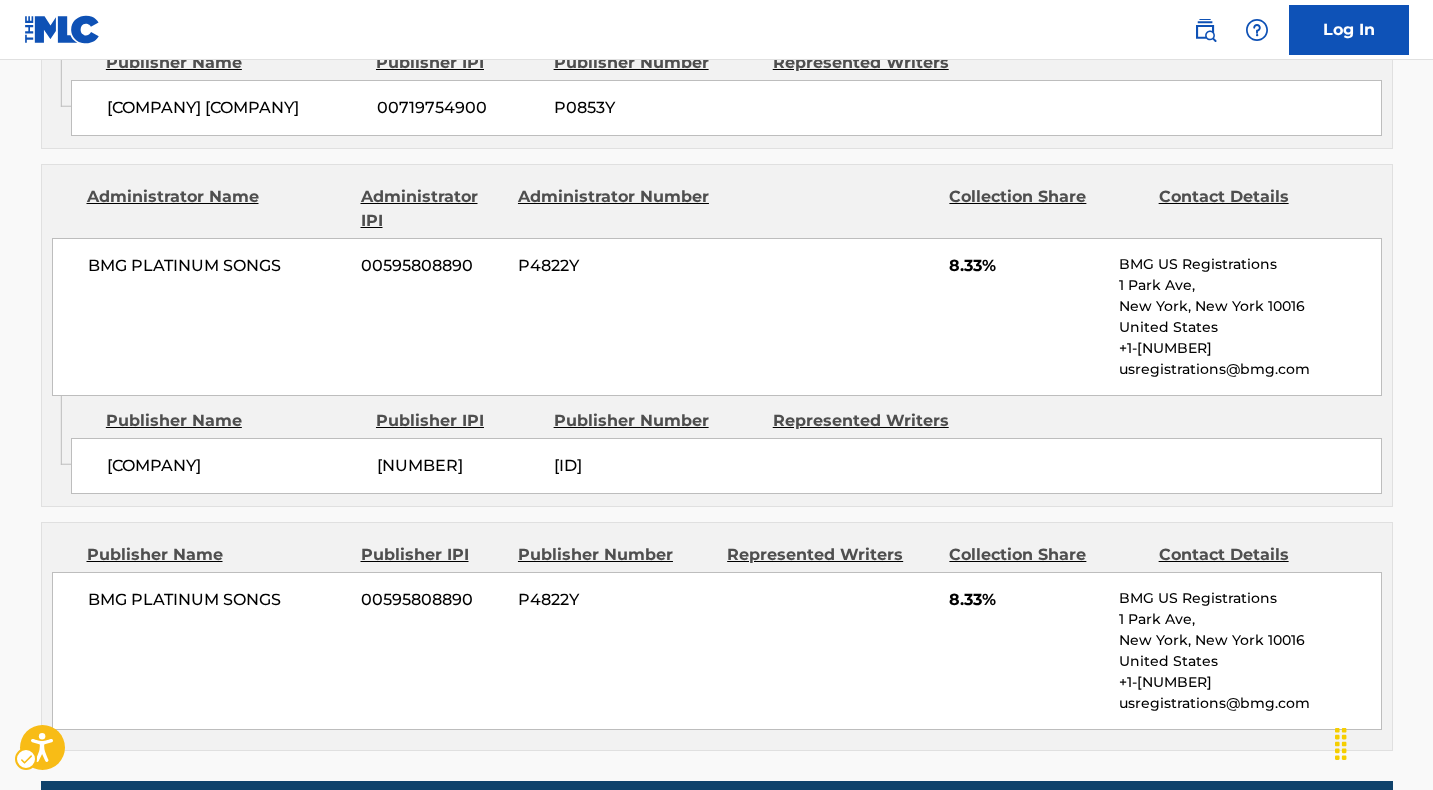 scroll, scrollTop: 1351, scrollLeft: 0, axis: vertical 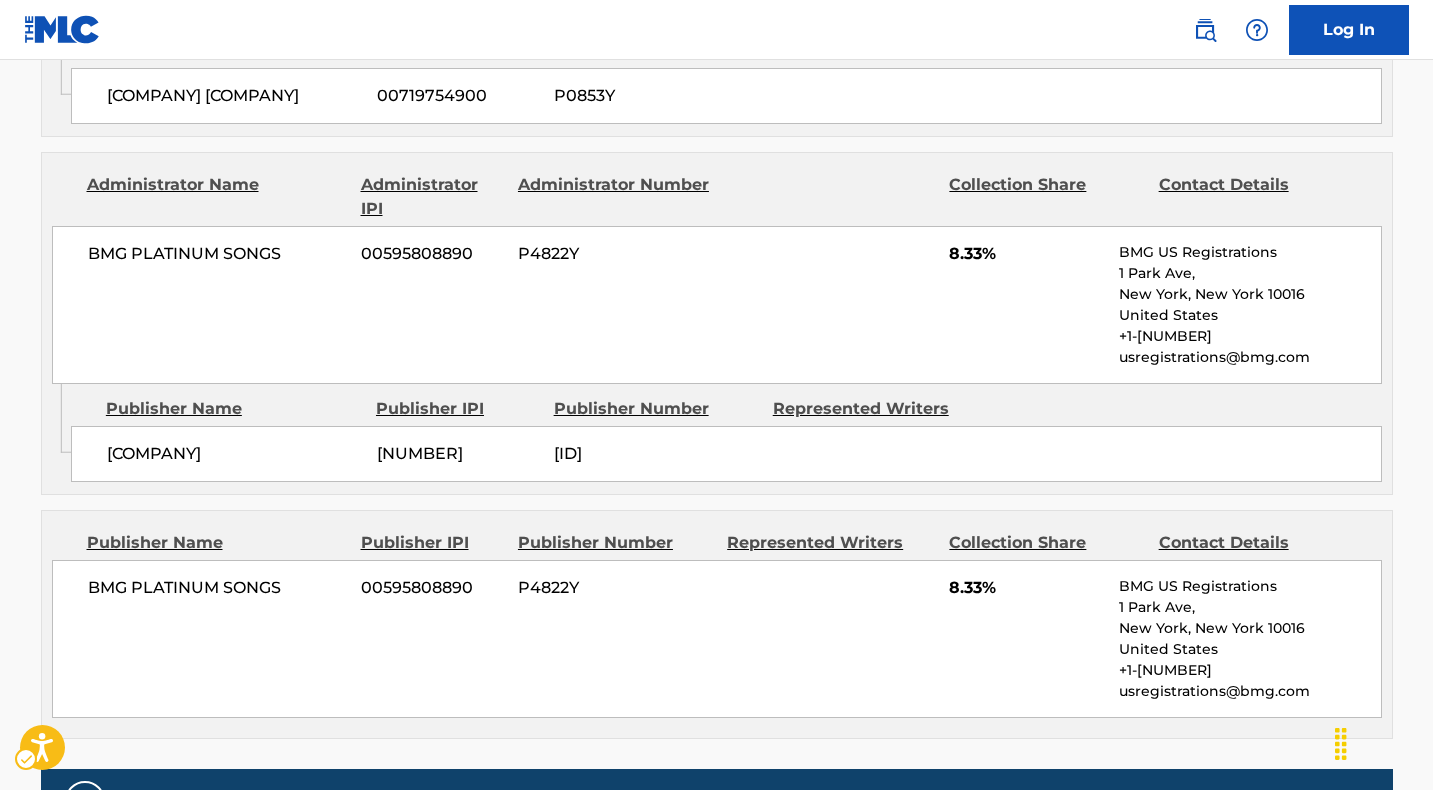 click on "[COMPANY]" at bounding box center (234, 454) 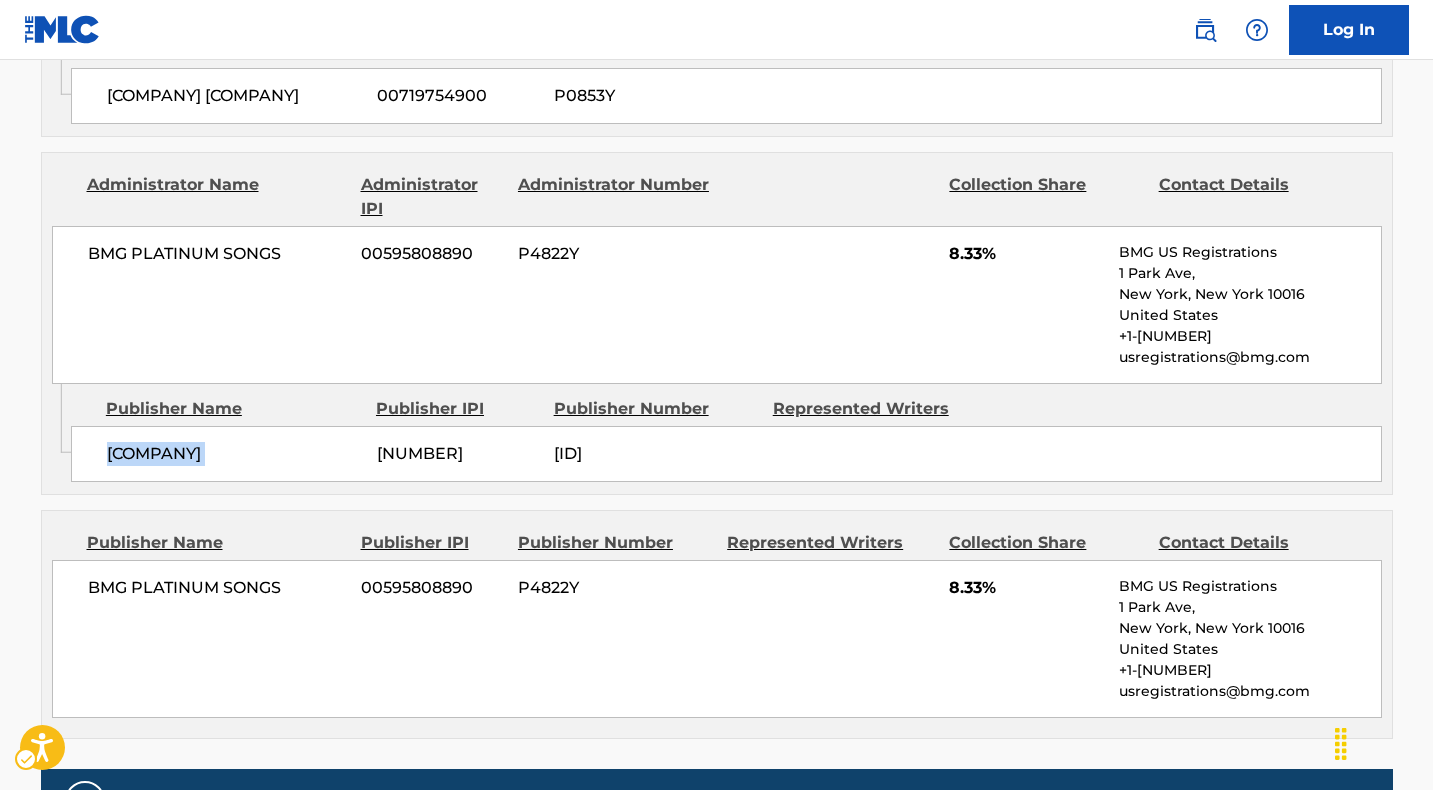 click on "[COMPANY]" at bounding box center (234, 454) 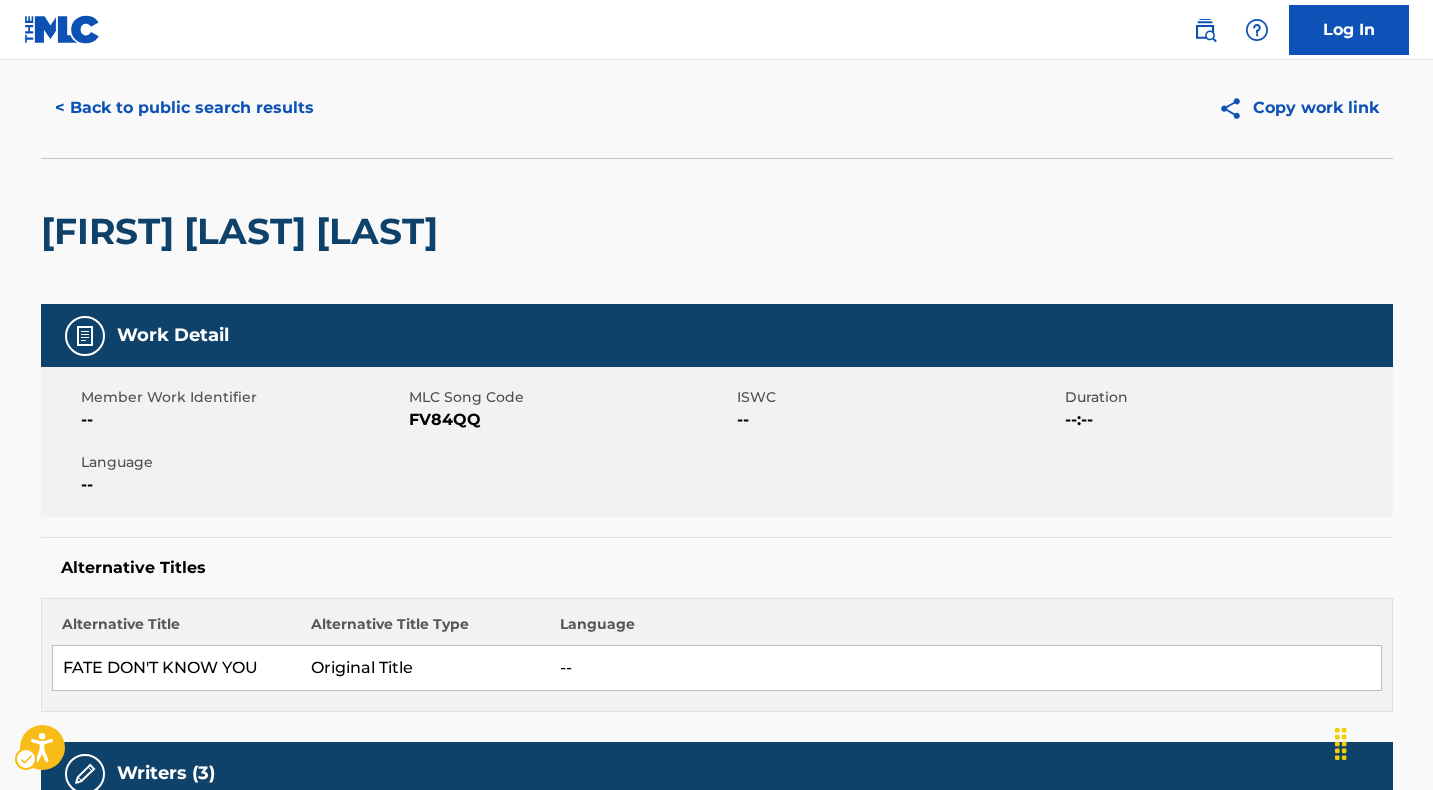 scroll, scrollTop: 0, scrollLeft: 0, axis: both 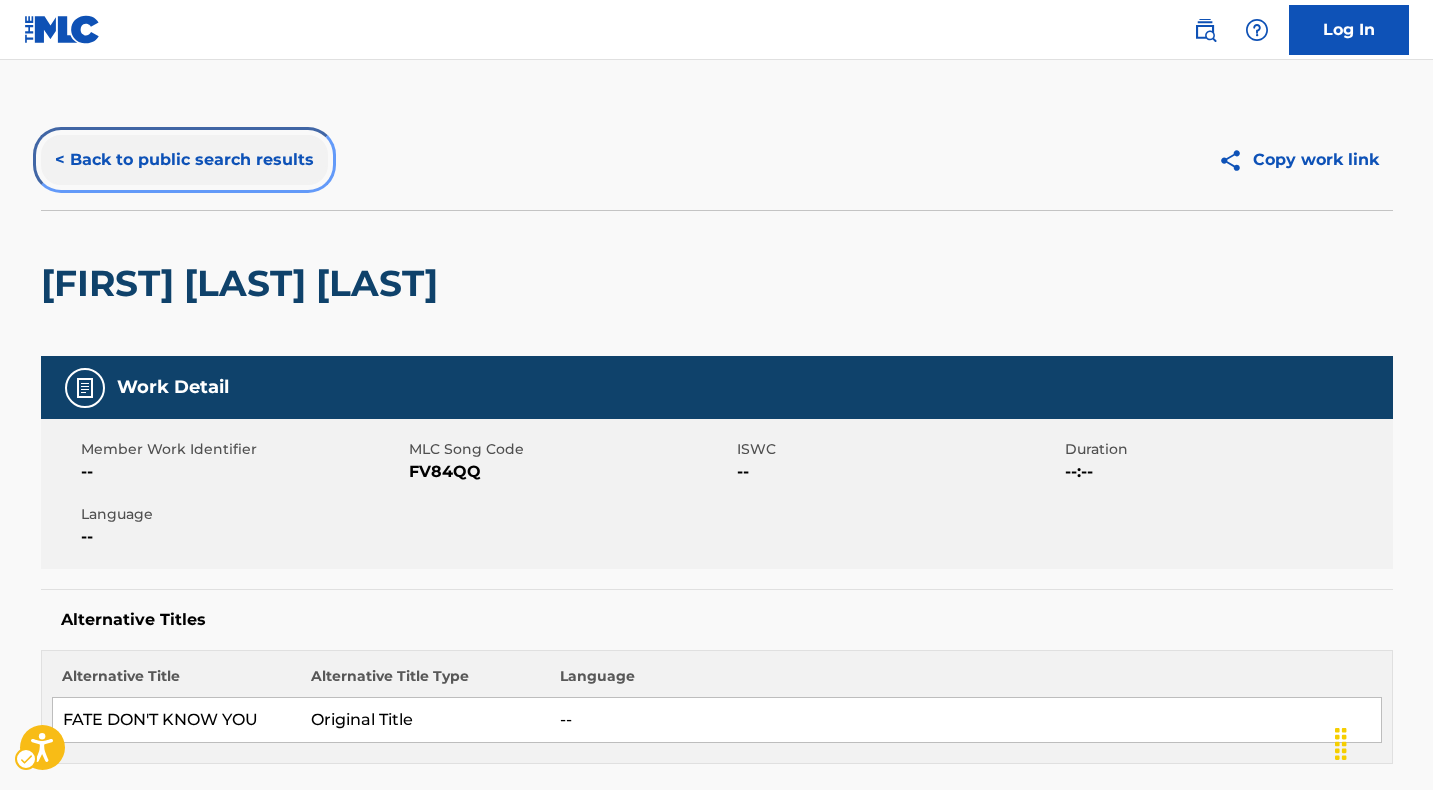 click on "< Back to public search results" at bounding box center (184, 160) 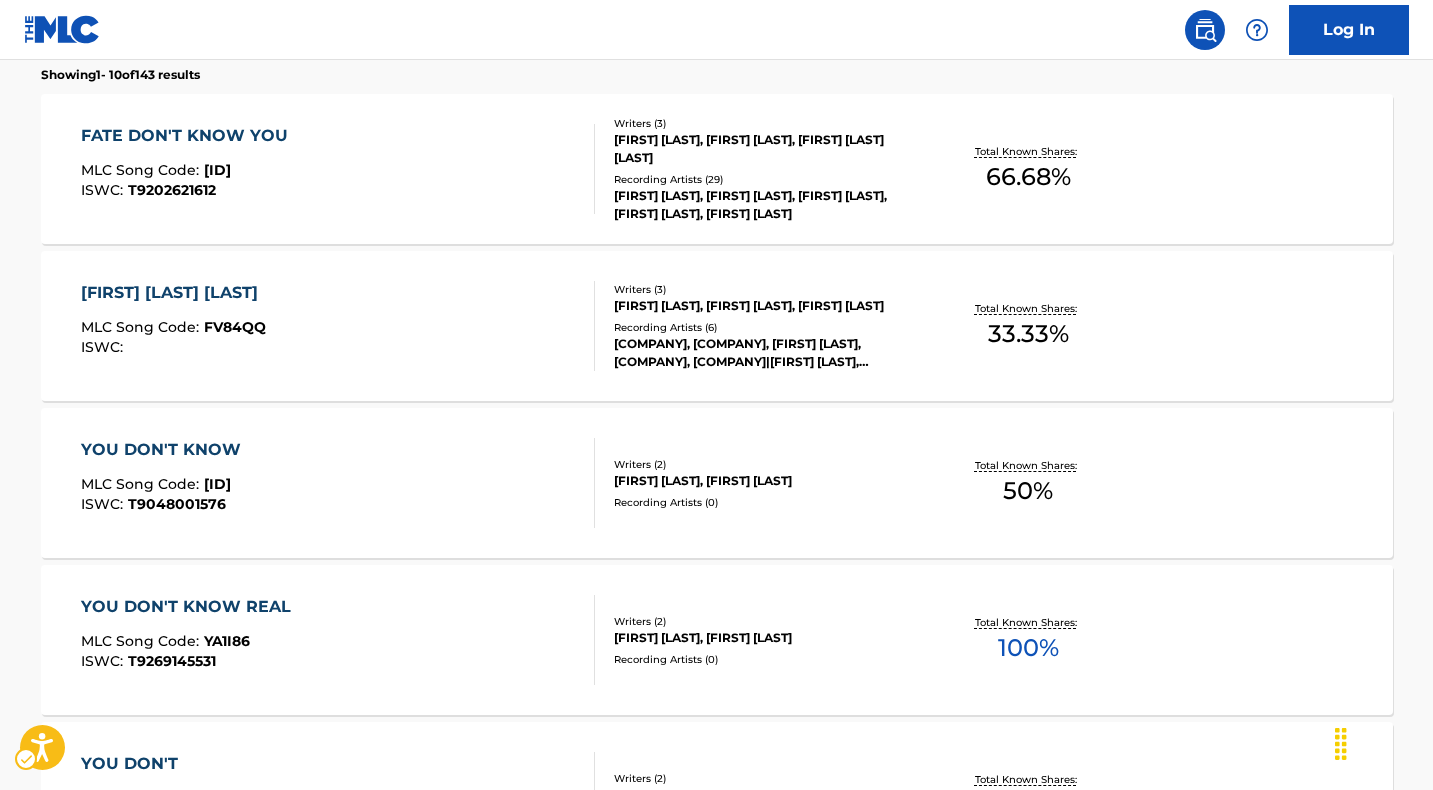 scroll, scrollTop: 0, scrollLeft: 0, axis: both 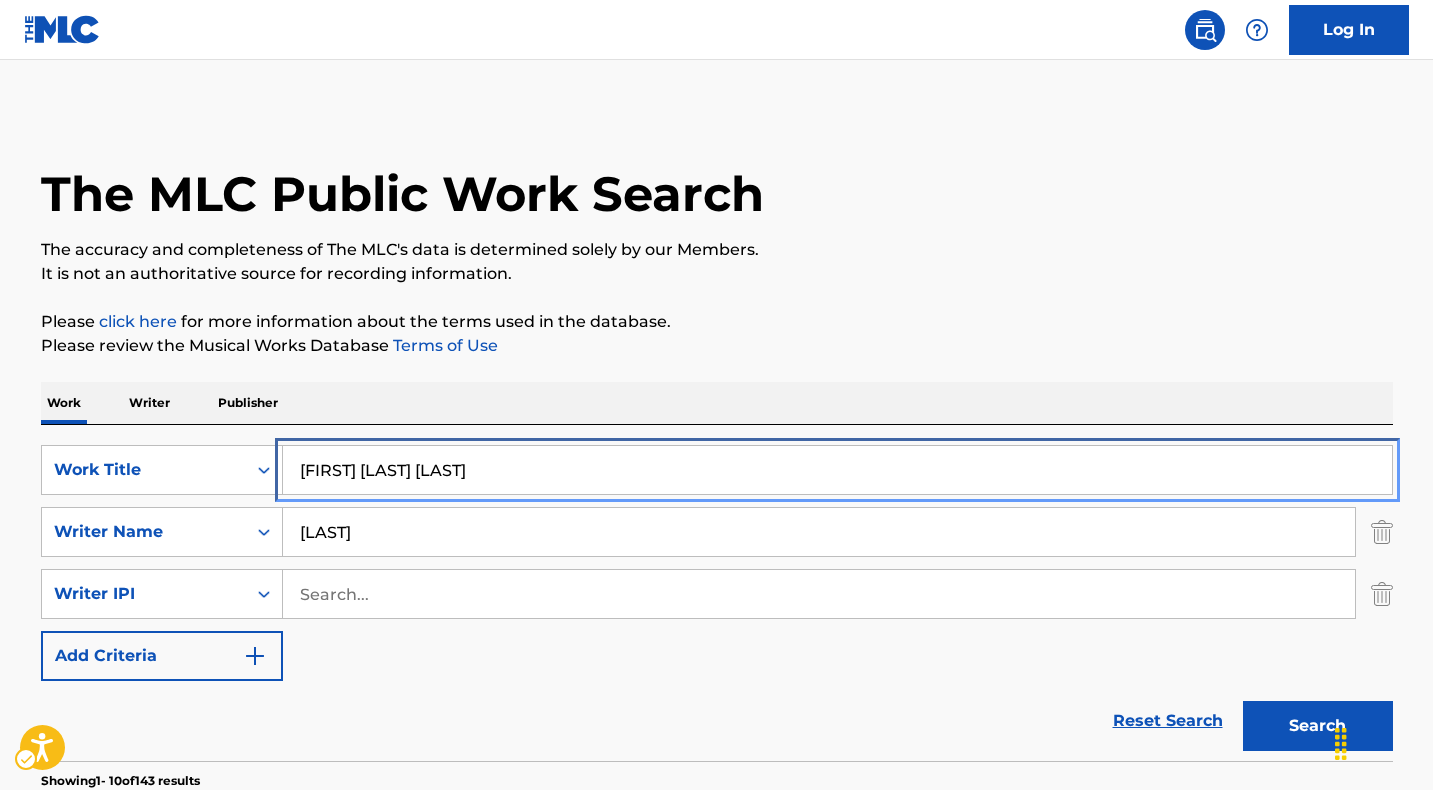 click on "[FIRST] [LAST] [LAST]" at bounding box center (837, 470) 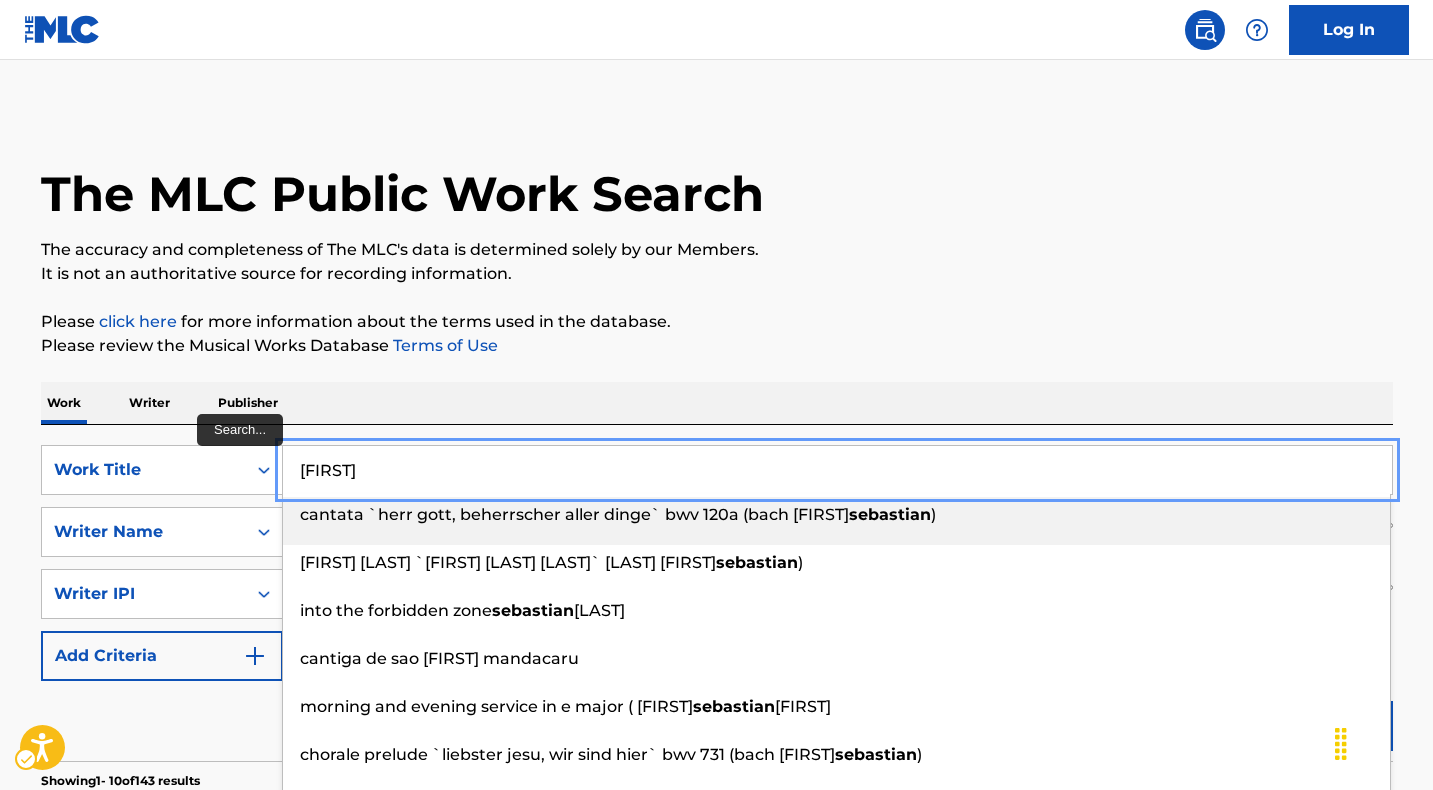 type on "[FIRST]" 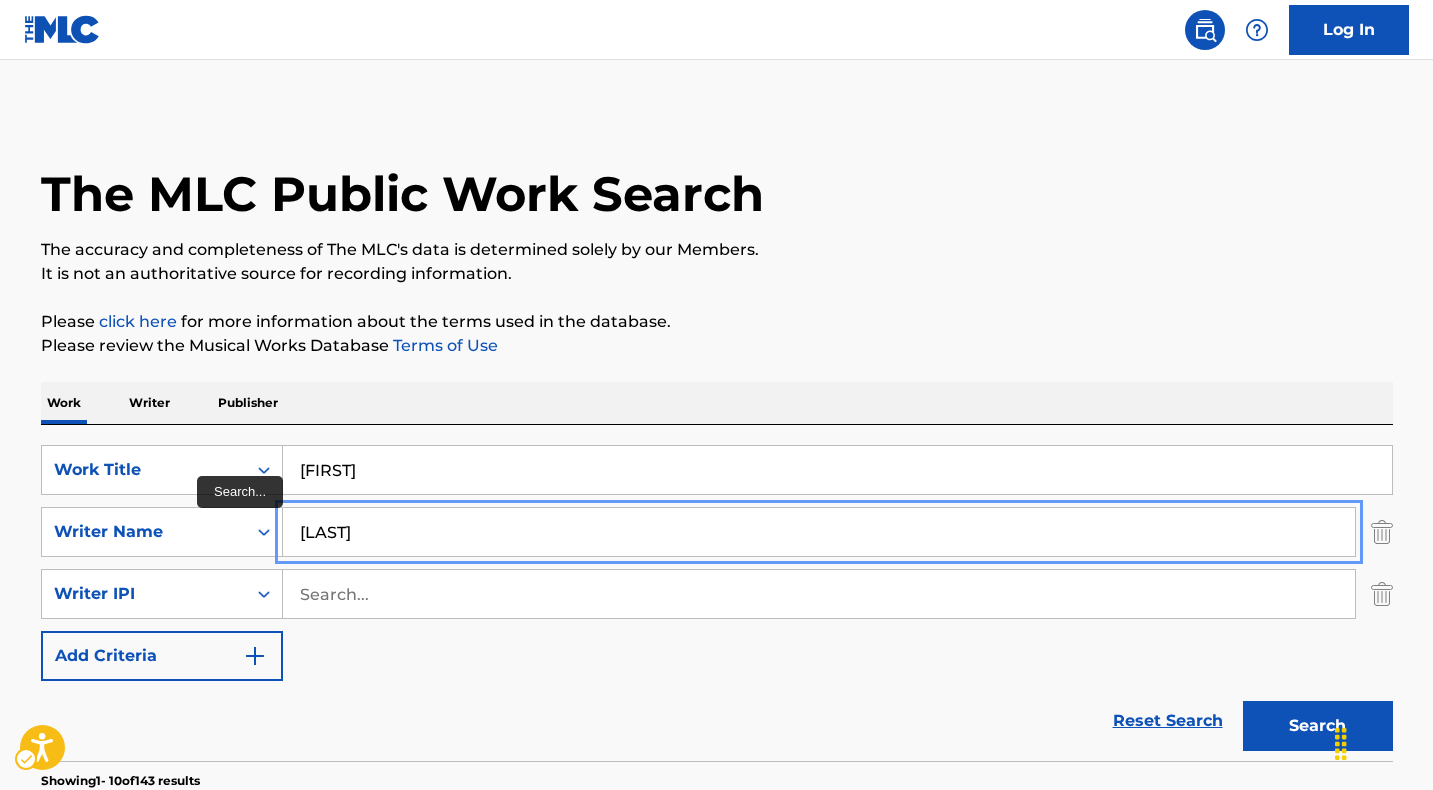 type on "[LAST]" 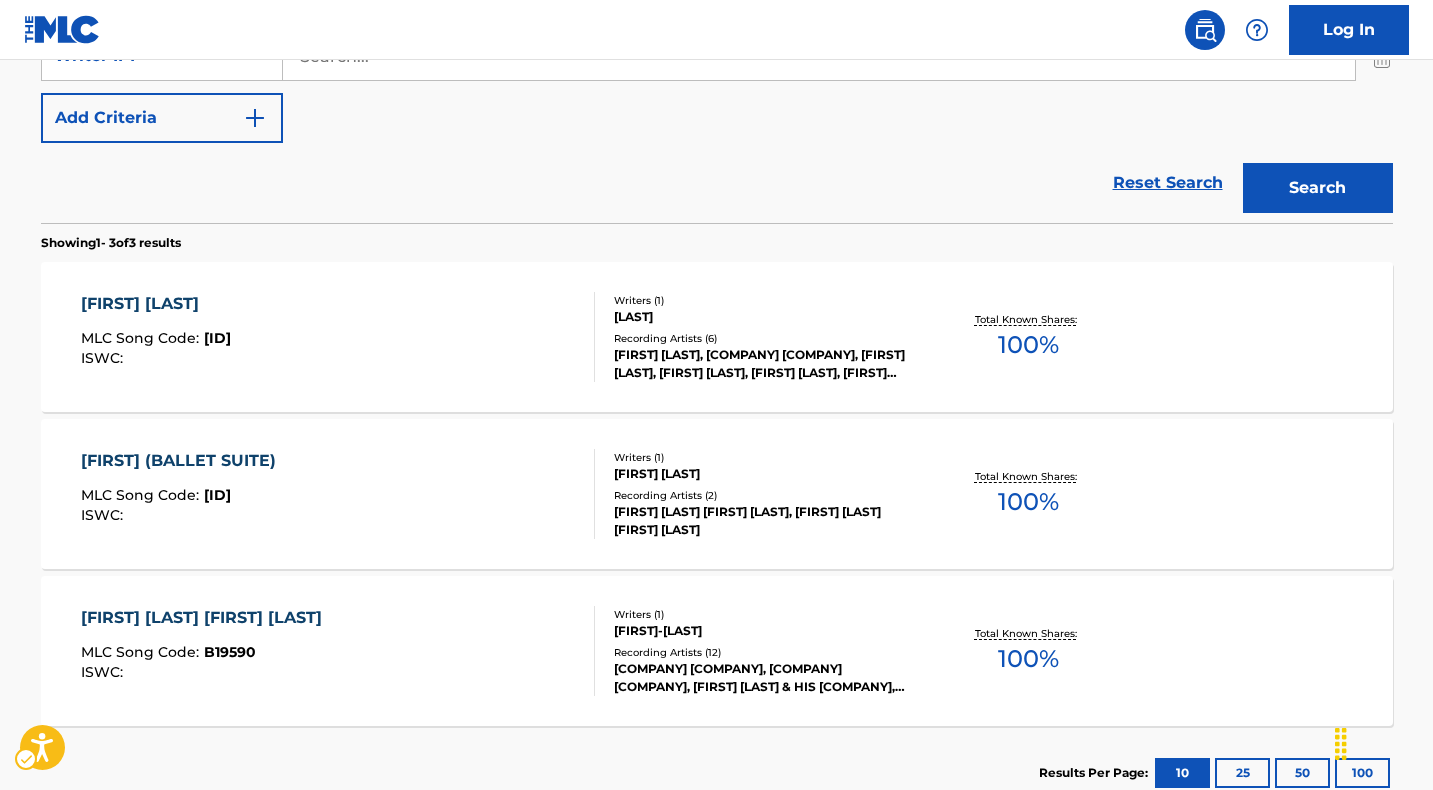 scroll, scrollTop: 611, scrollLeft: 0, axis: vertical 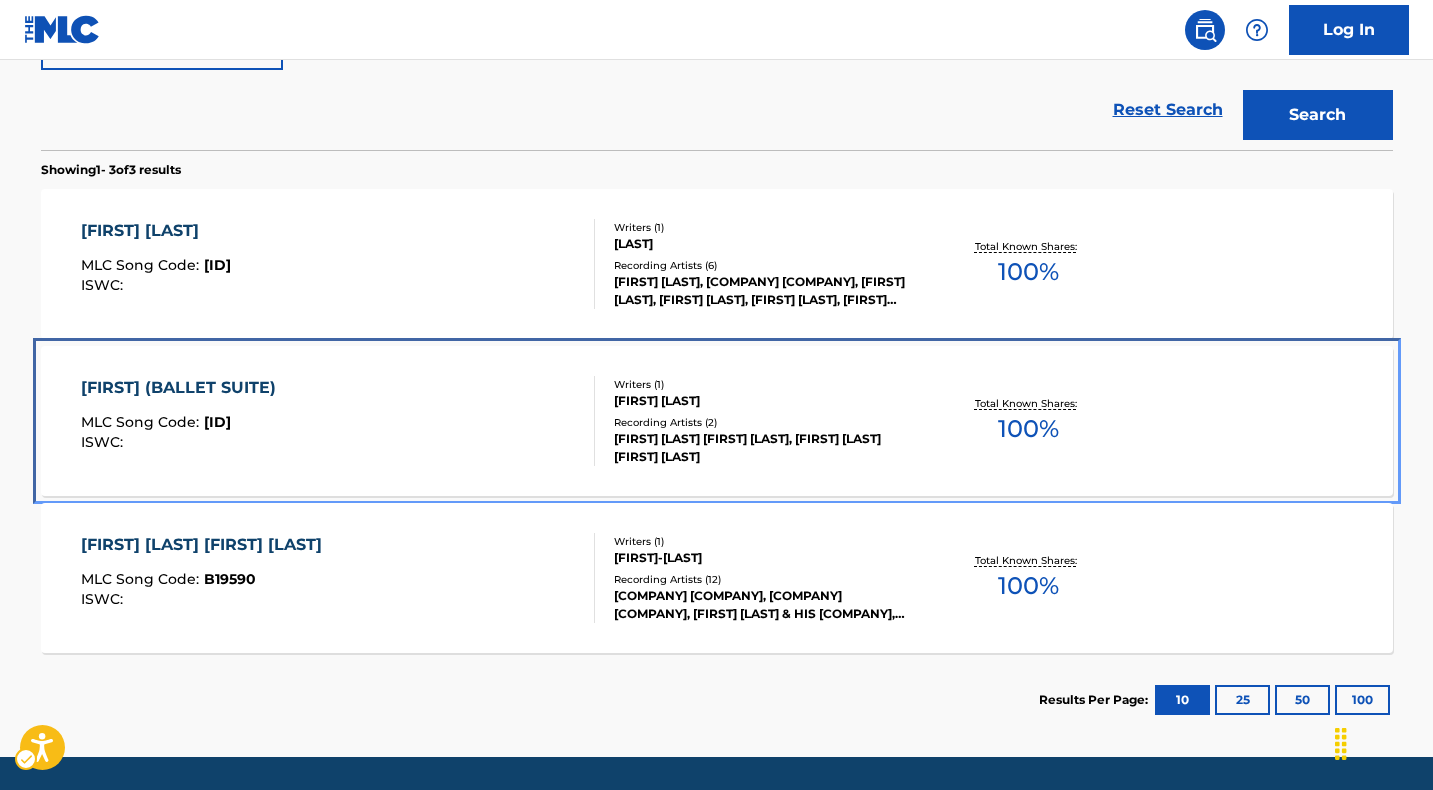 click on "[FIRST] (BALLET SUITE)" at bounding box center (183, 388) 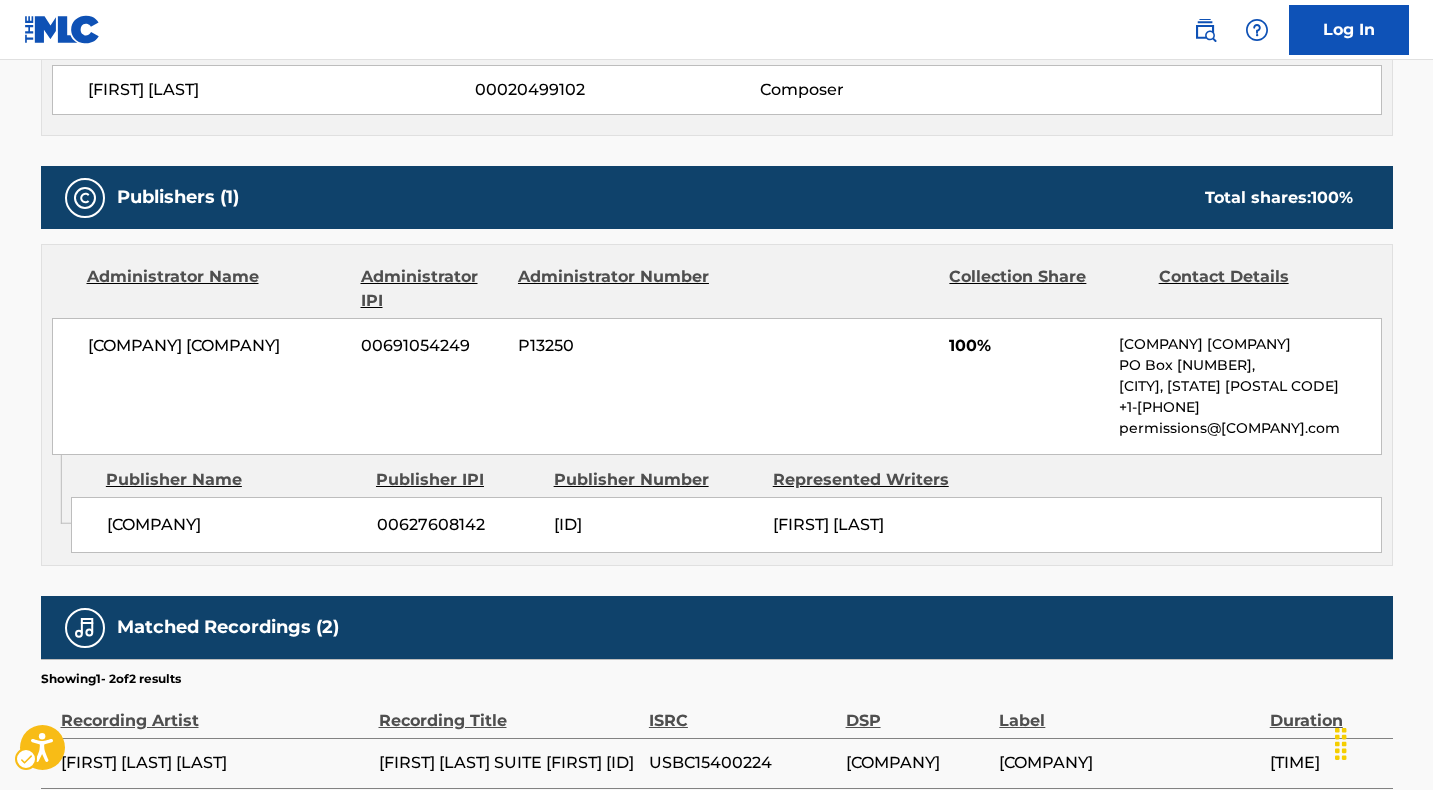 scroll, scrollTop: 768, scrollLeft: 0, axis: vertical 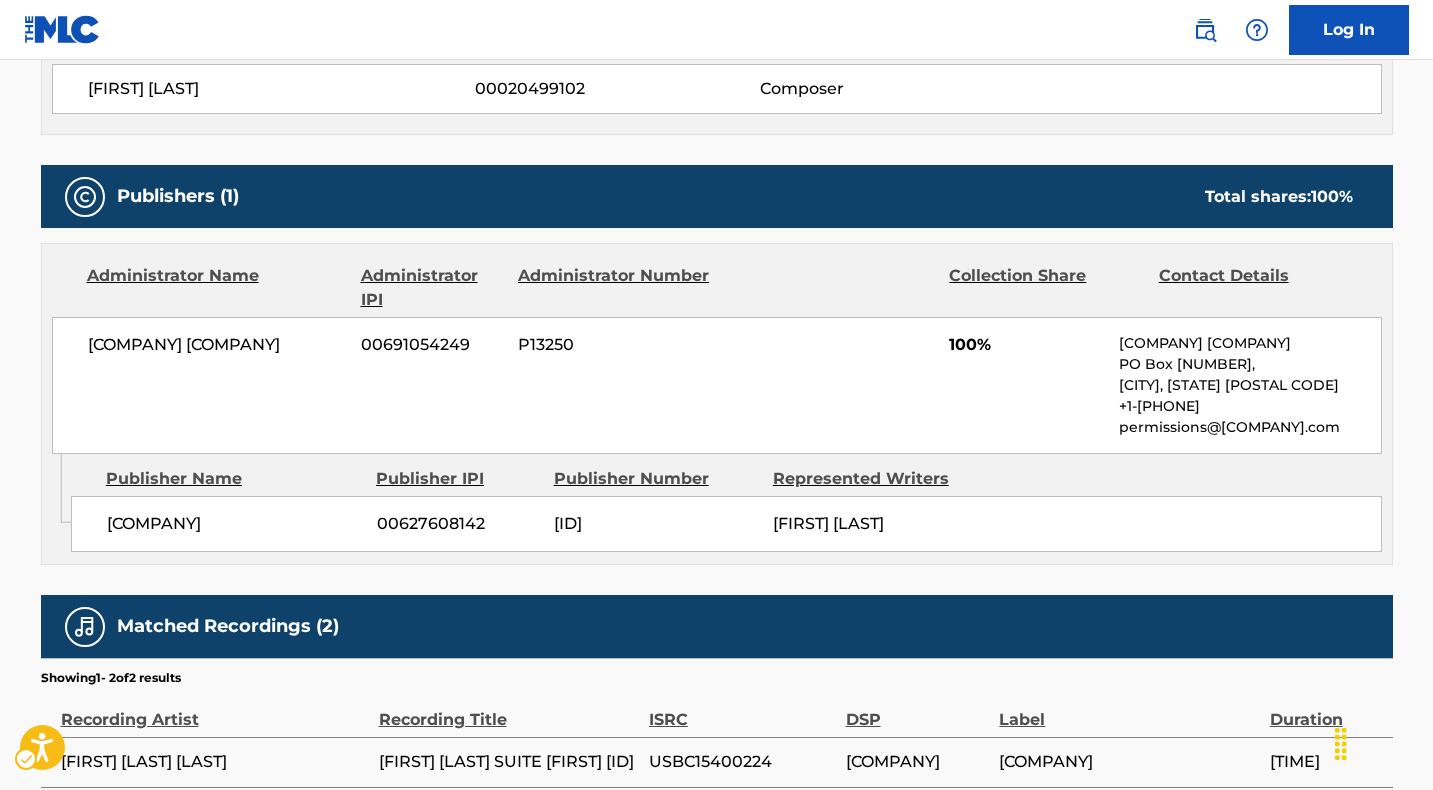 click on "[COMPANY]" at bounding box center [234, 524] 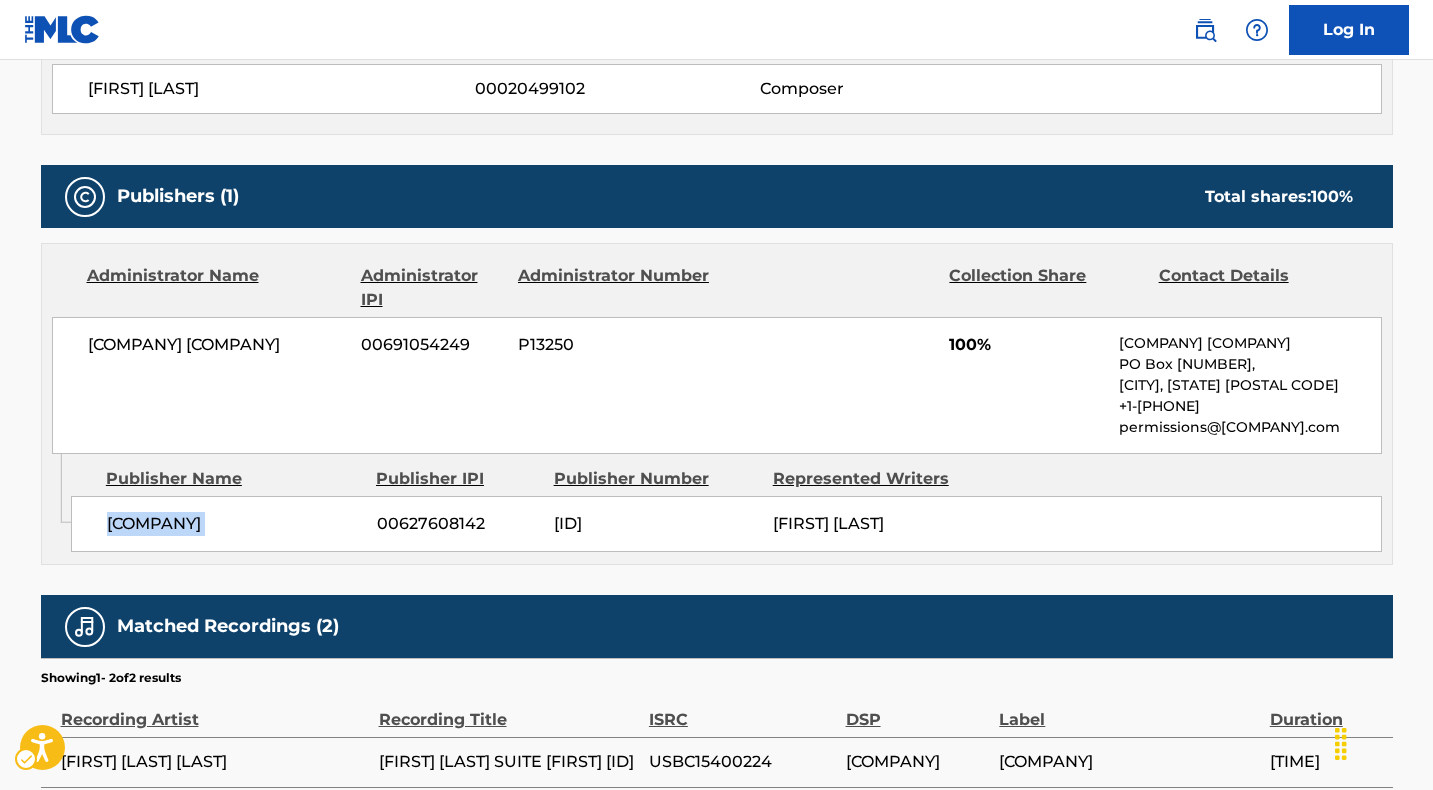 click on "[COMPANY]" at bounding box center [234, 524] 